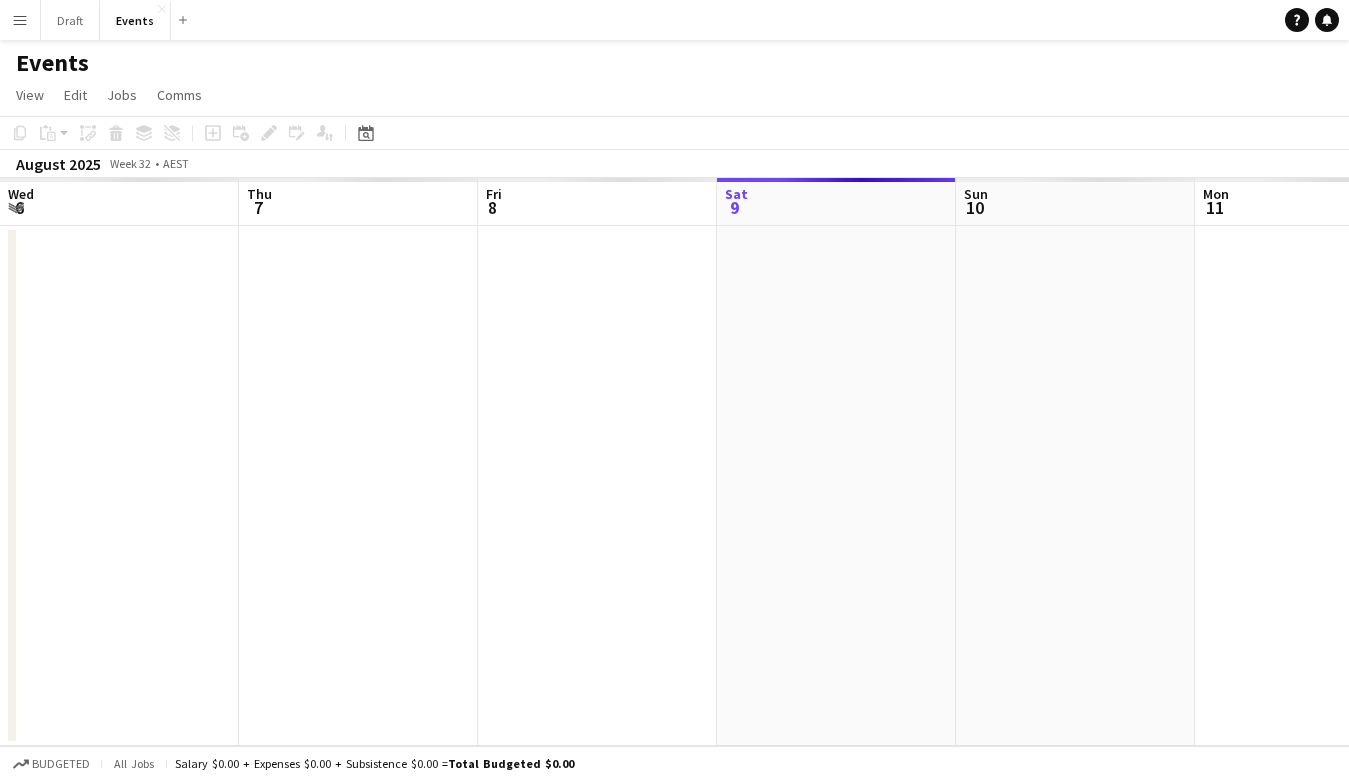 scroll, scrollTop: 0, scrollLeft: 0, axis: both 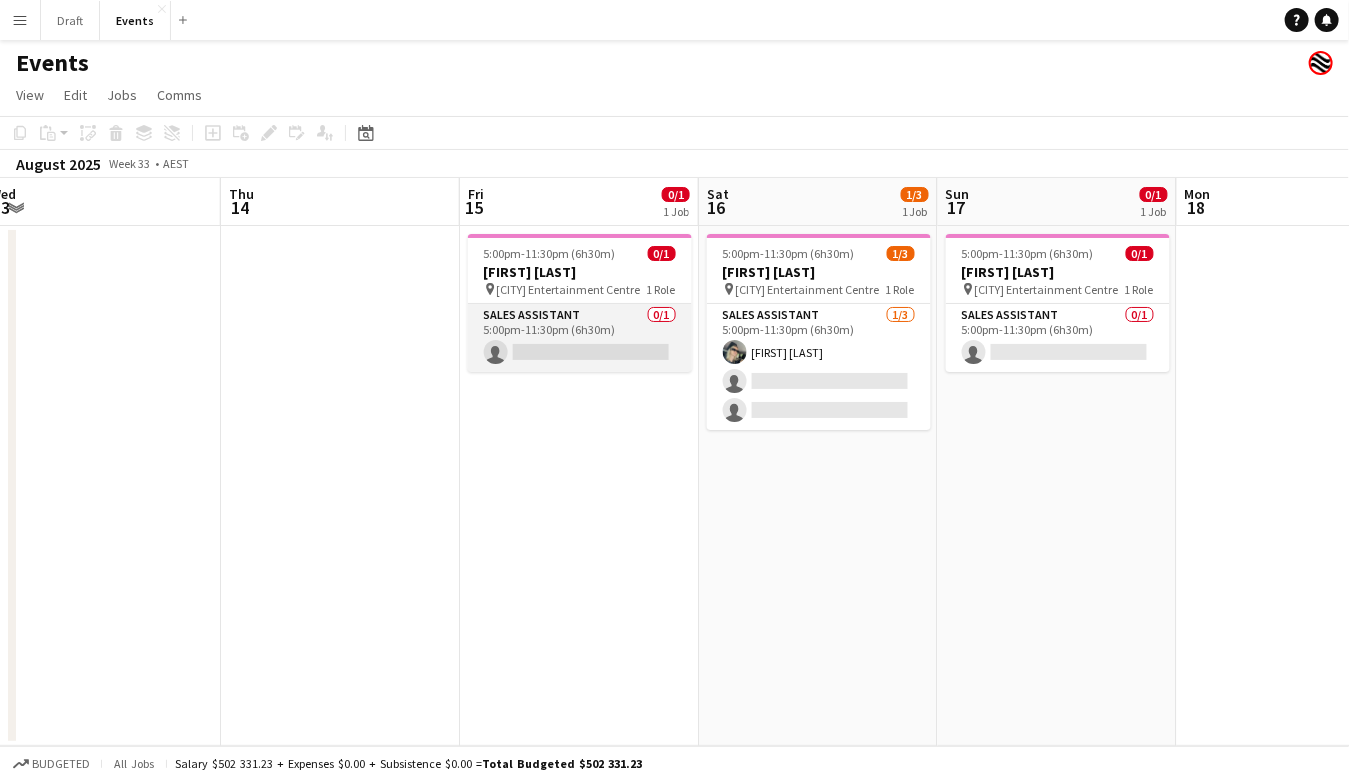 click on "Sales Assistant   0/1   5:00pm-11:30pm (6h30m)
single-neutral-actions" at bounding box center [580, 338] 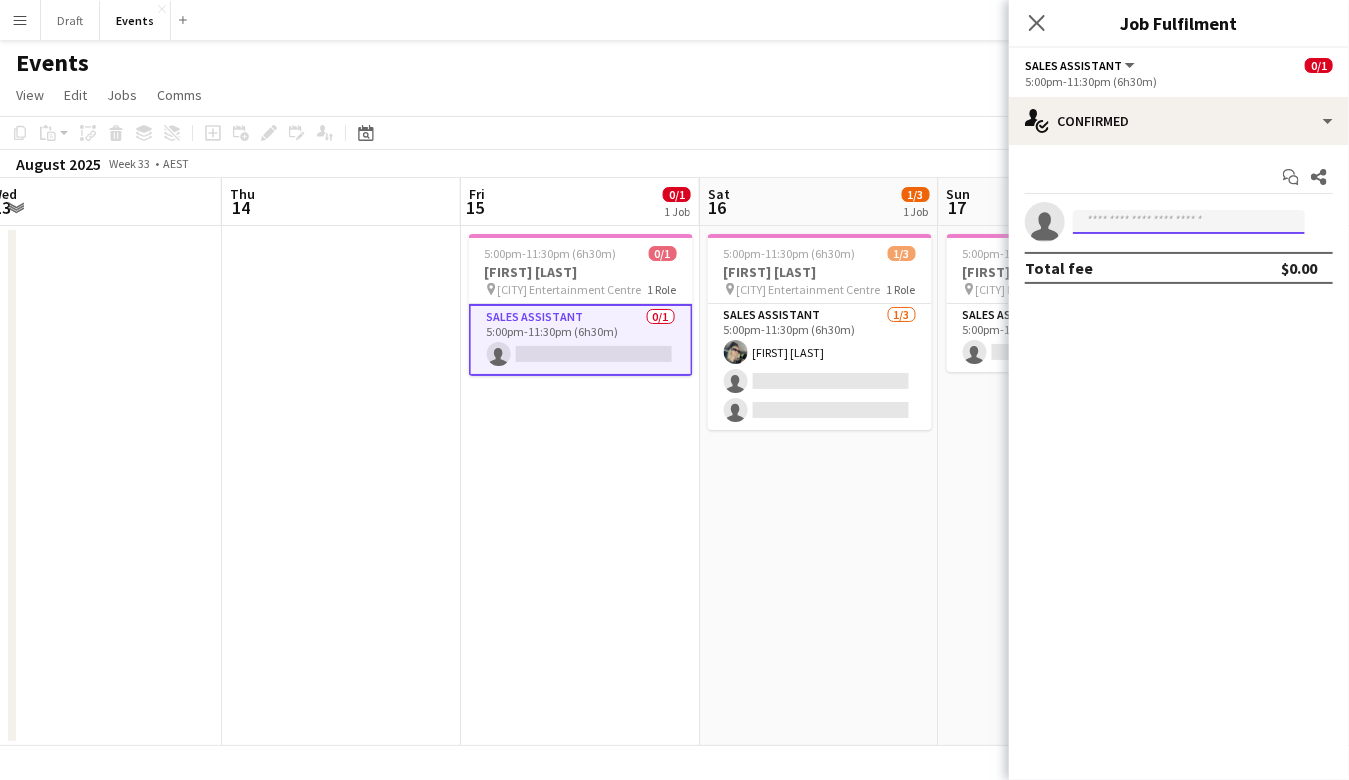 click at bounding box center (1189, 222) 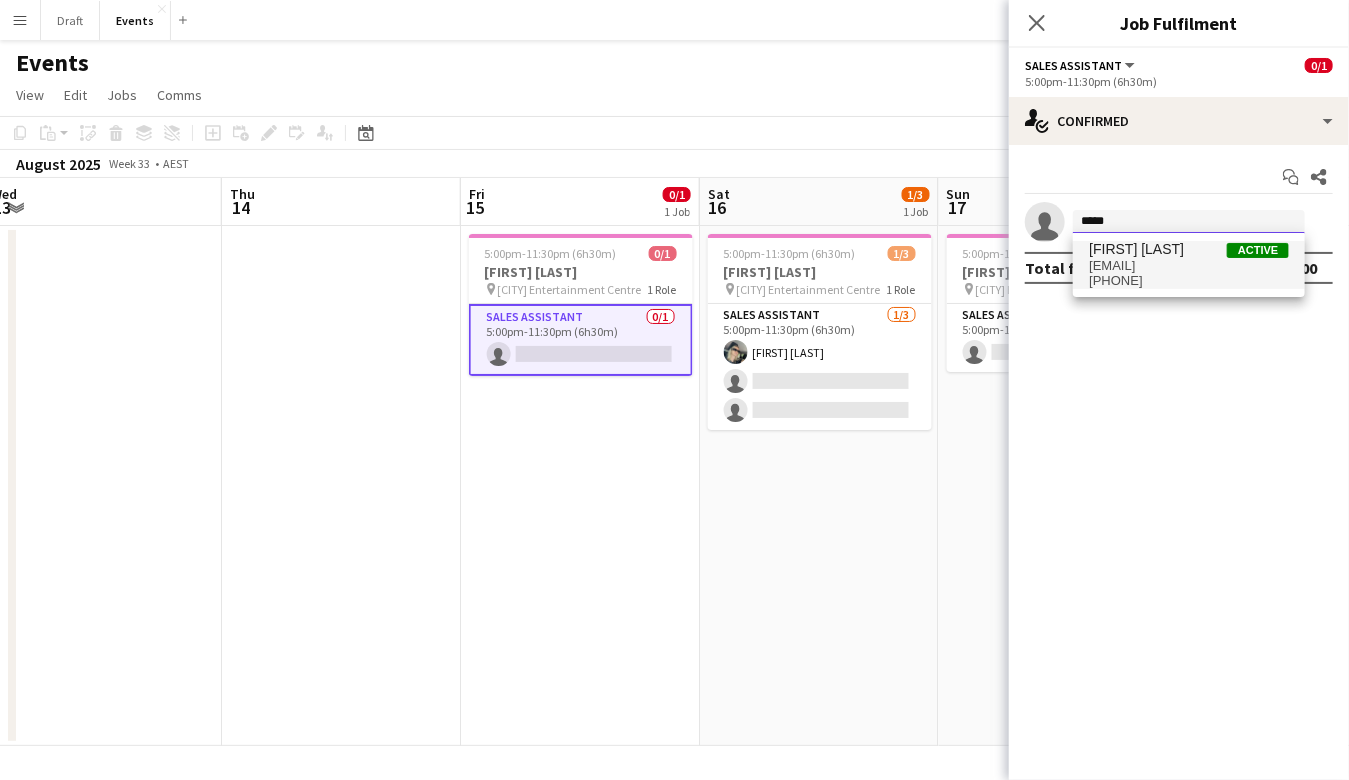 type on "*****" 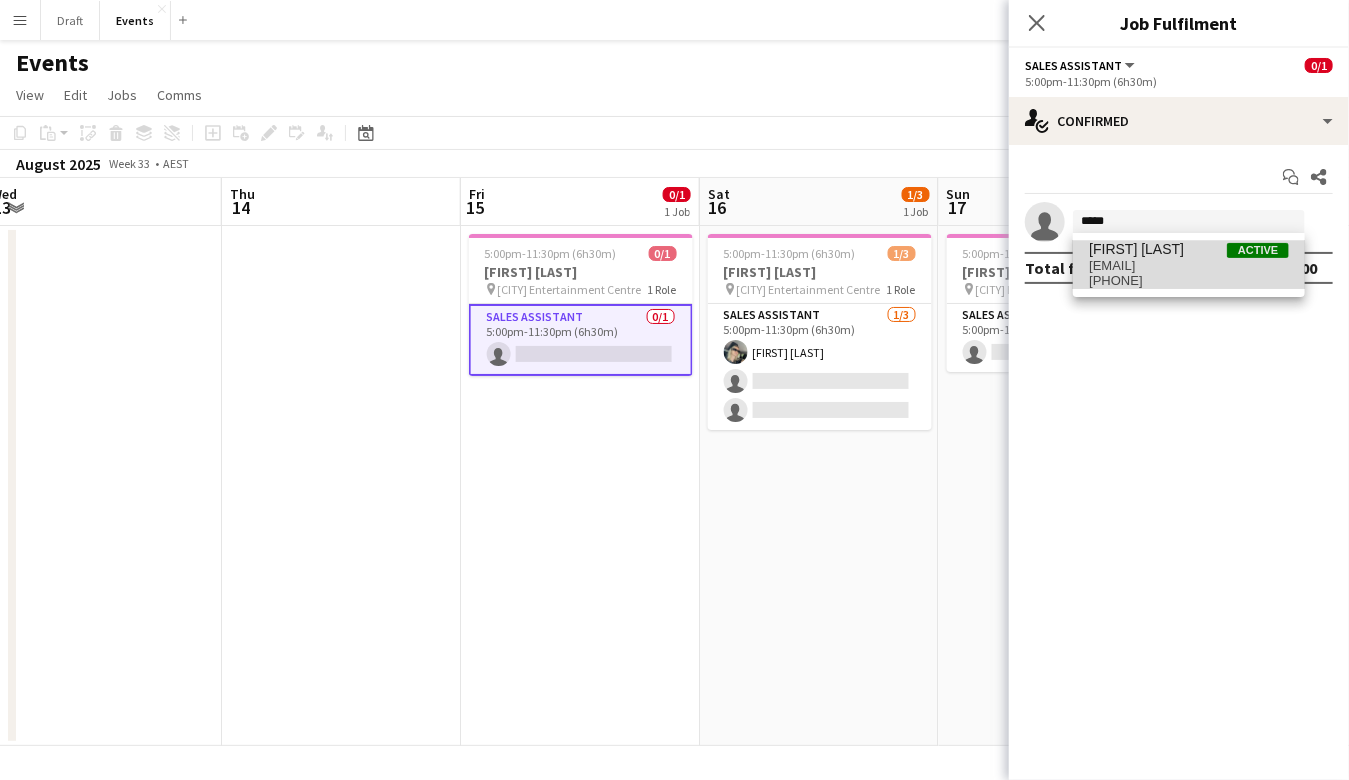 click on "[EMAIL]" at bounding box center (1189, 266) 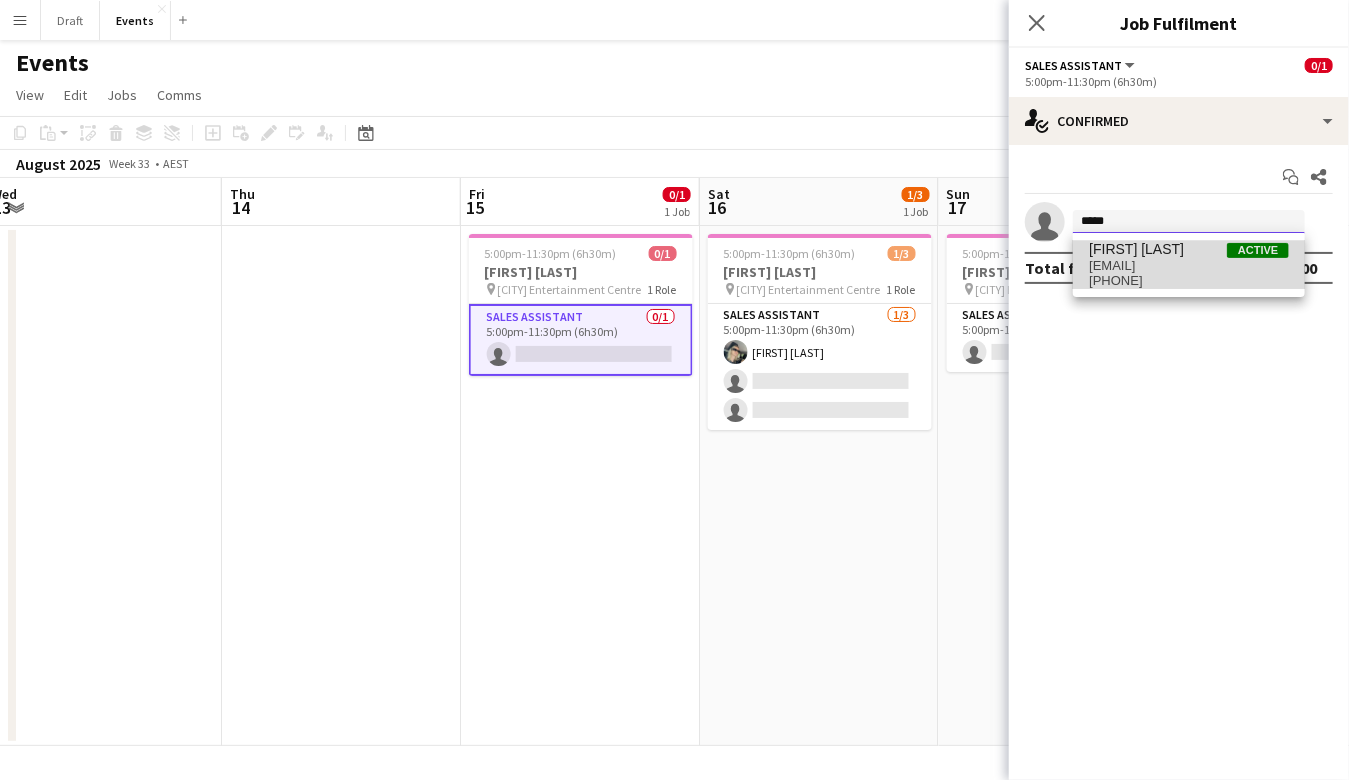 type 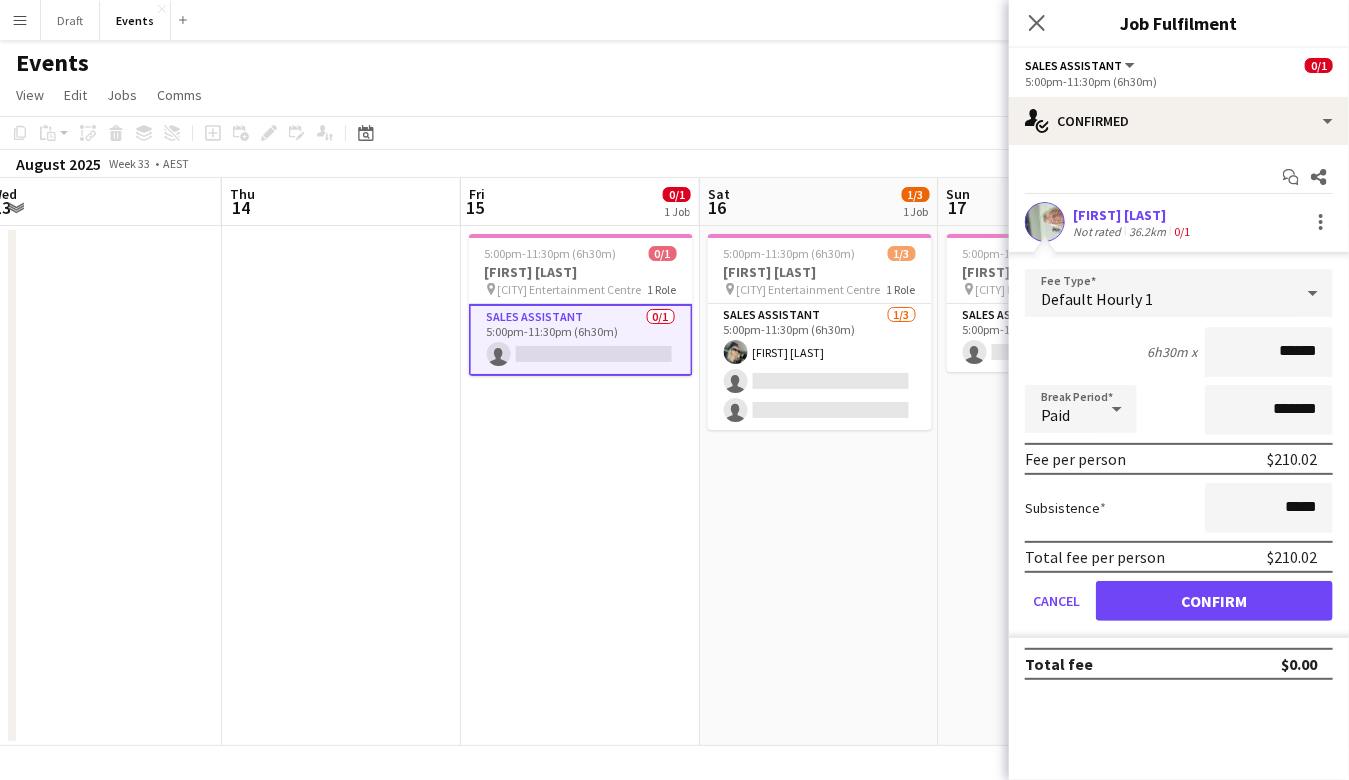 click on "Confirm" at bounding box center [1214, 601] 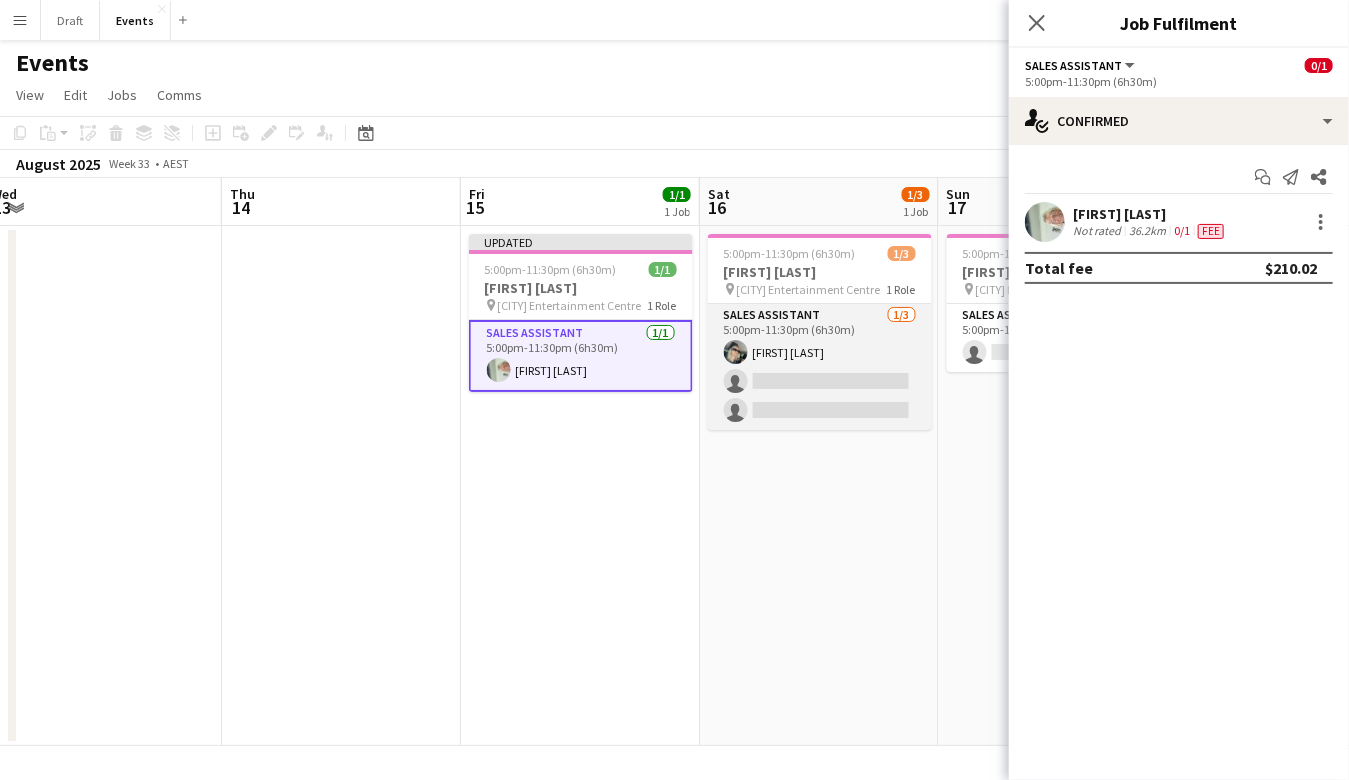 click on "Sales Assistant   1/3   5:00pm-11:30pm (6h30m)
[FIRST] [LAST]
single-neutral-actions
single-neutral-actions" at bounding box center [820, 367] 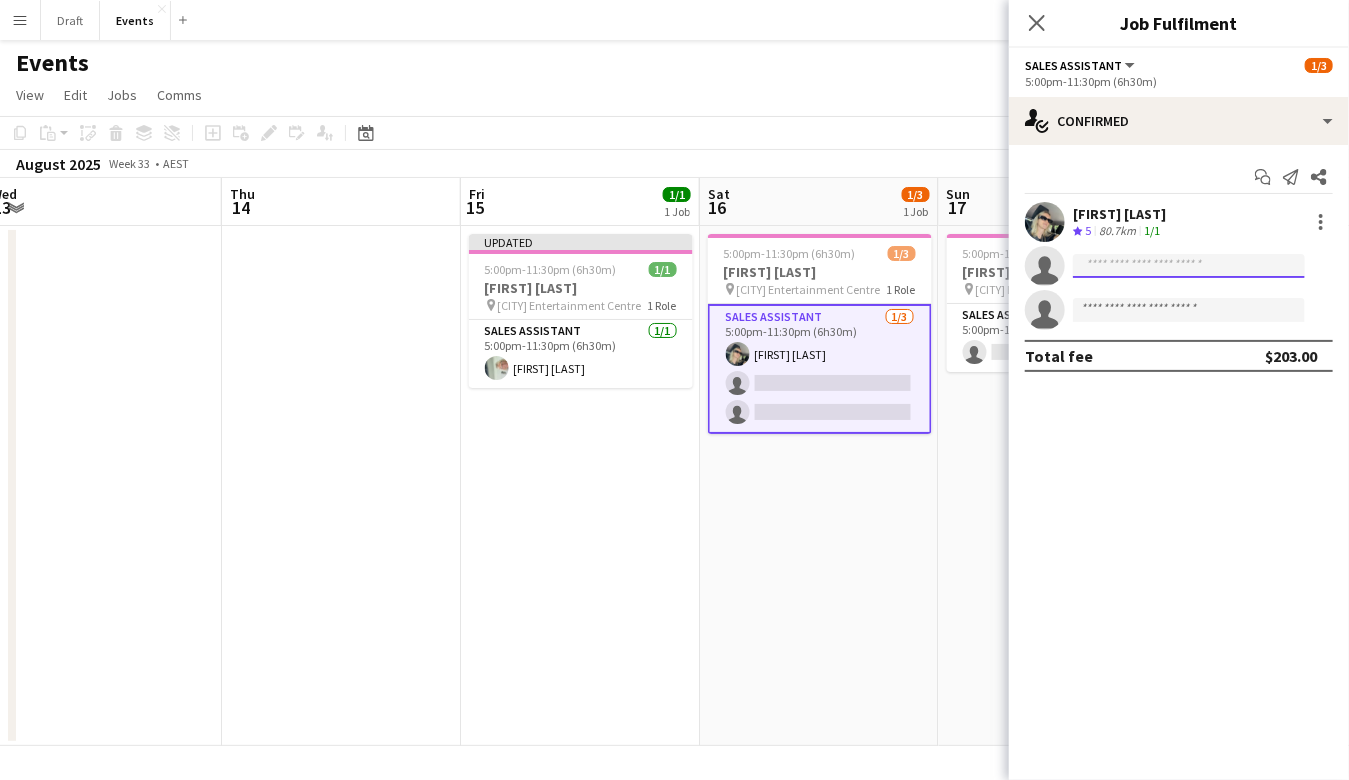 click at bounding box center [1189, 310] 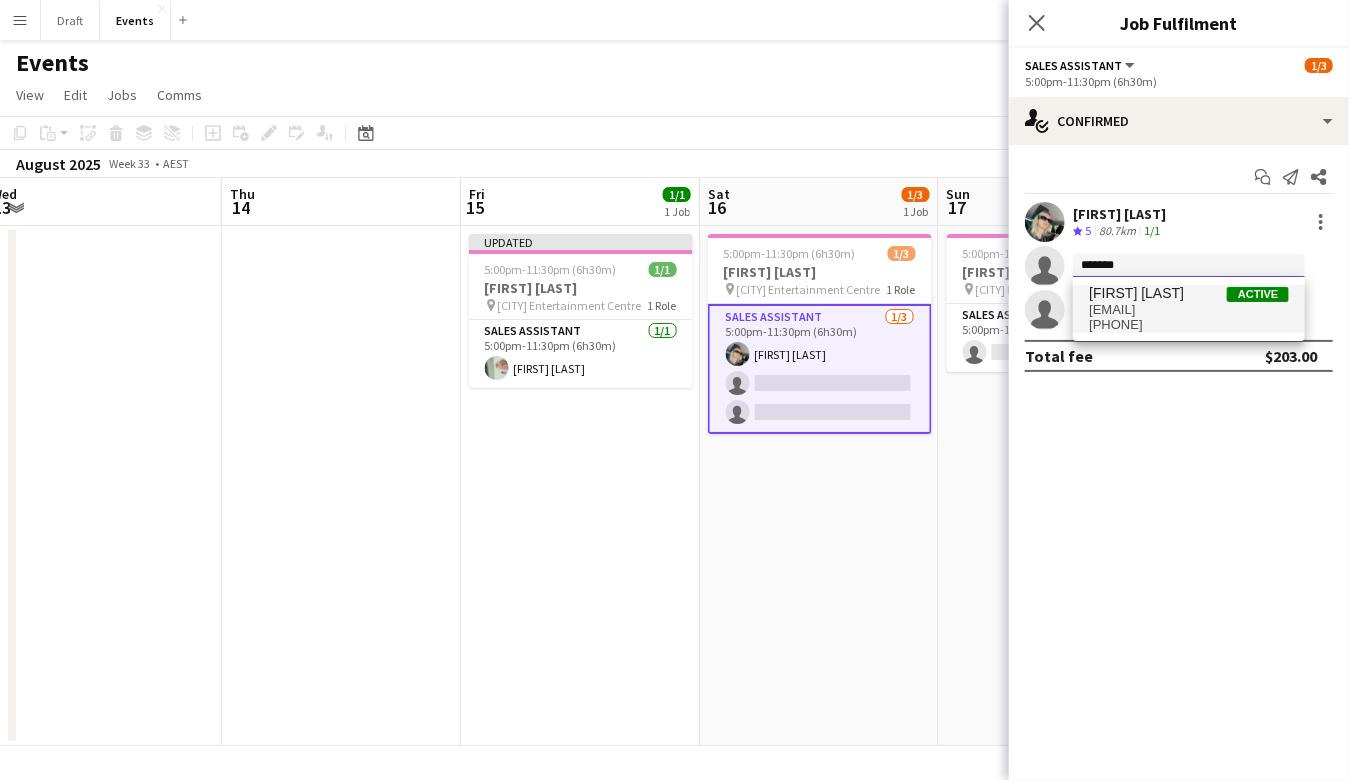 type on "*******" 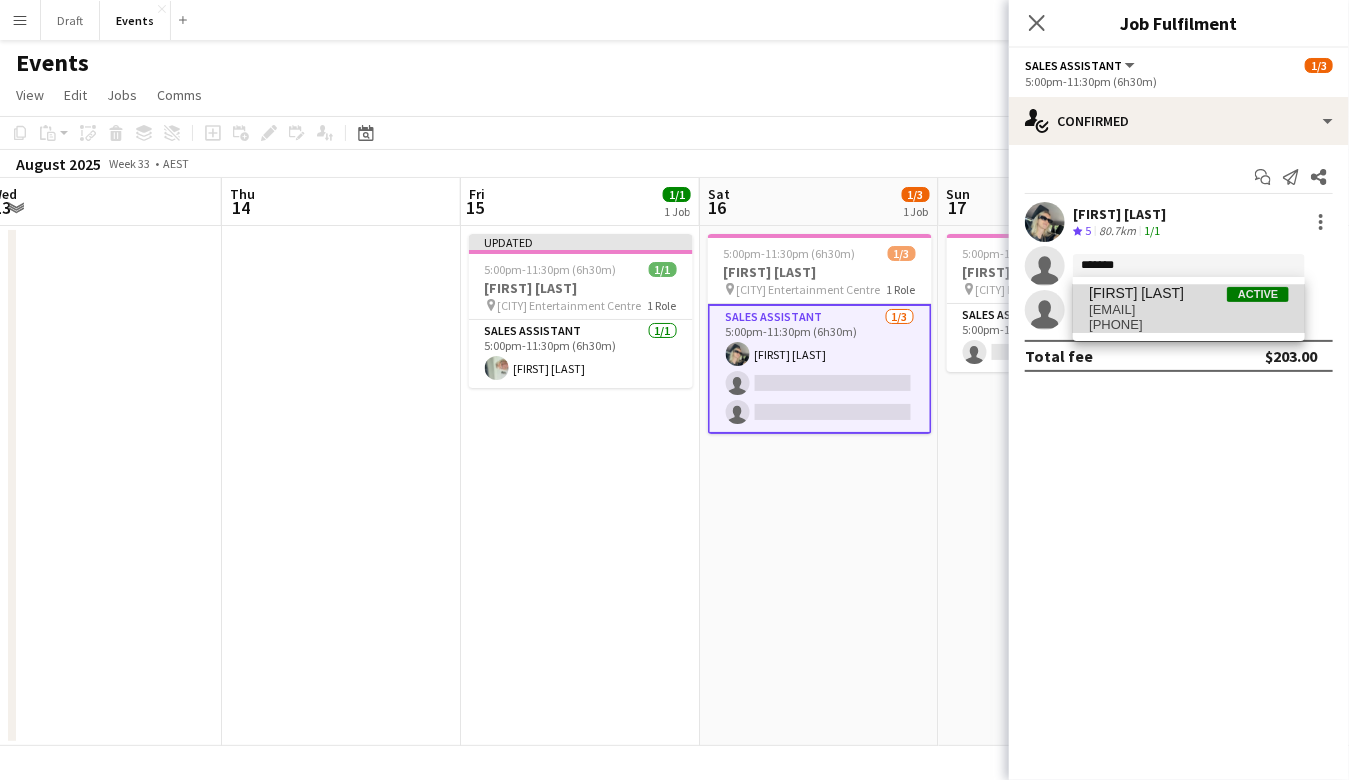 click on "[EMAIL]" at bounding box center (1189, 310) 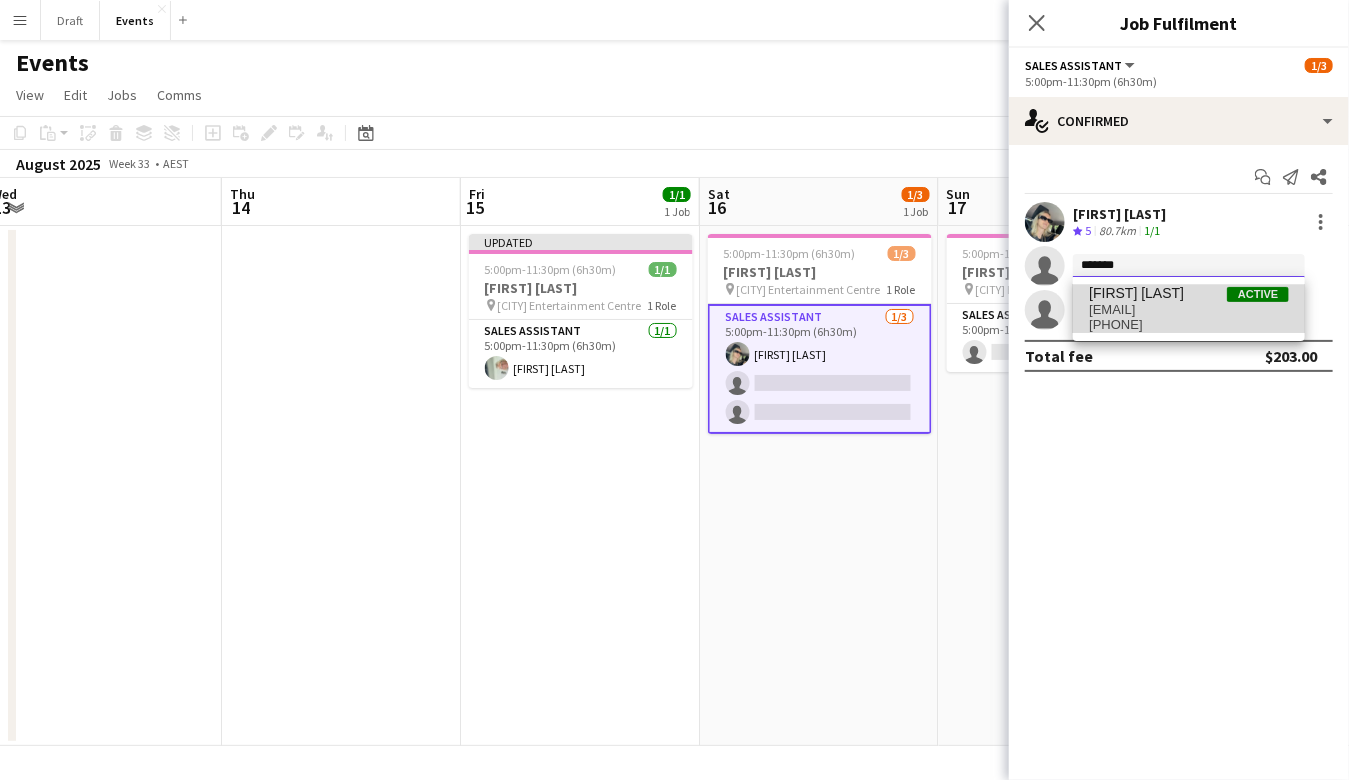 type 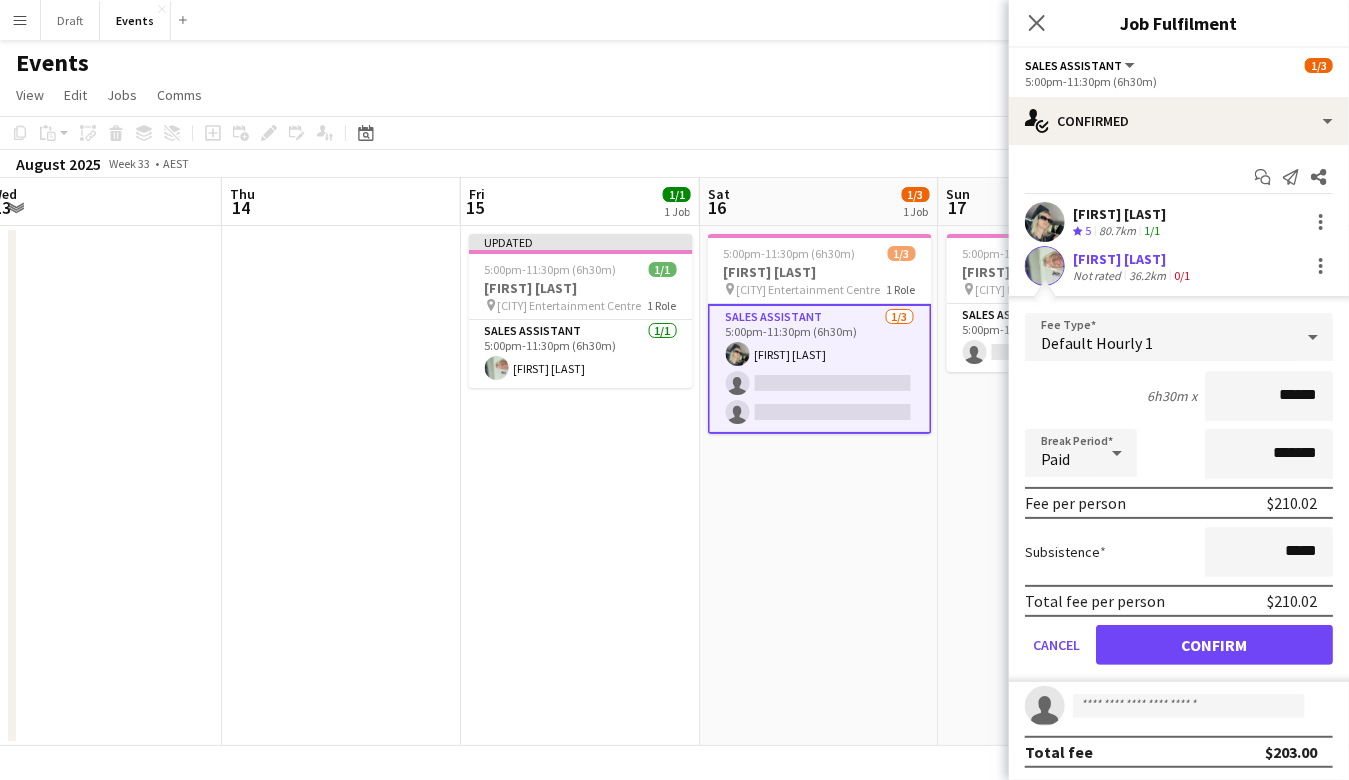 click on "Confirm" at bounding box center (1214, 645) 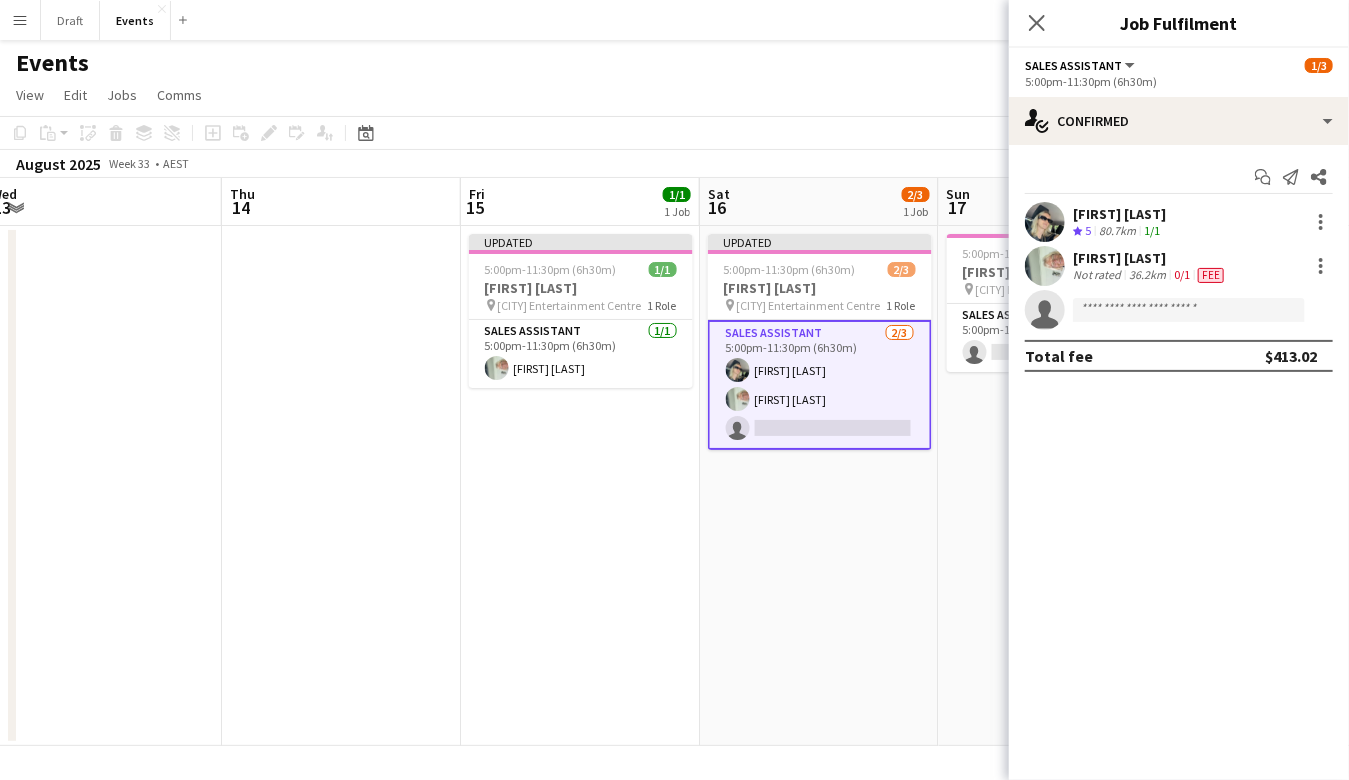 click on "Updated   5:00pm-11:30pm (6h30m)    2/3   [FIRST] [LAST]
pin
[LOCATION]   1 Role   Sales Assistant   2/3   5:00pm-11:30pm (6h30m)
[FIRST] [LAST] [LAST]
single-neutral-actions" at bounding box center [819, 486] 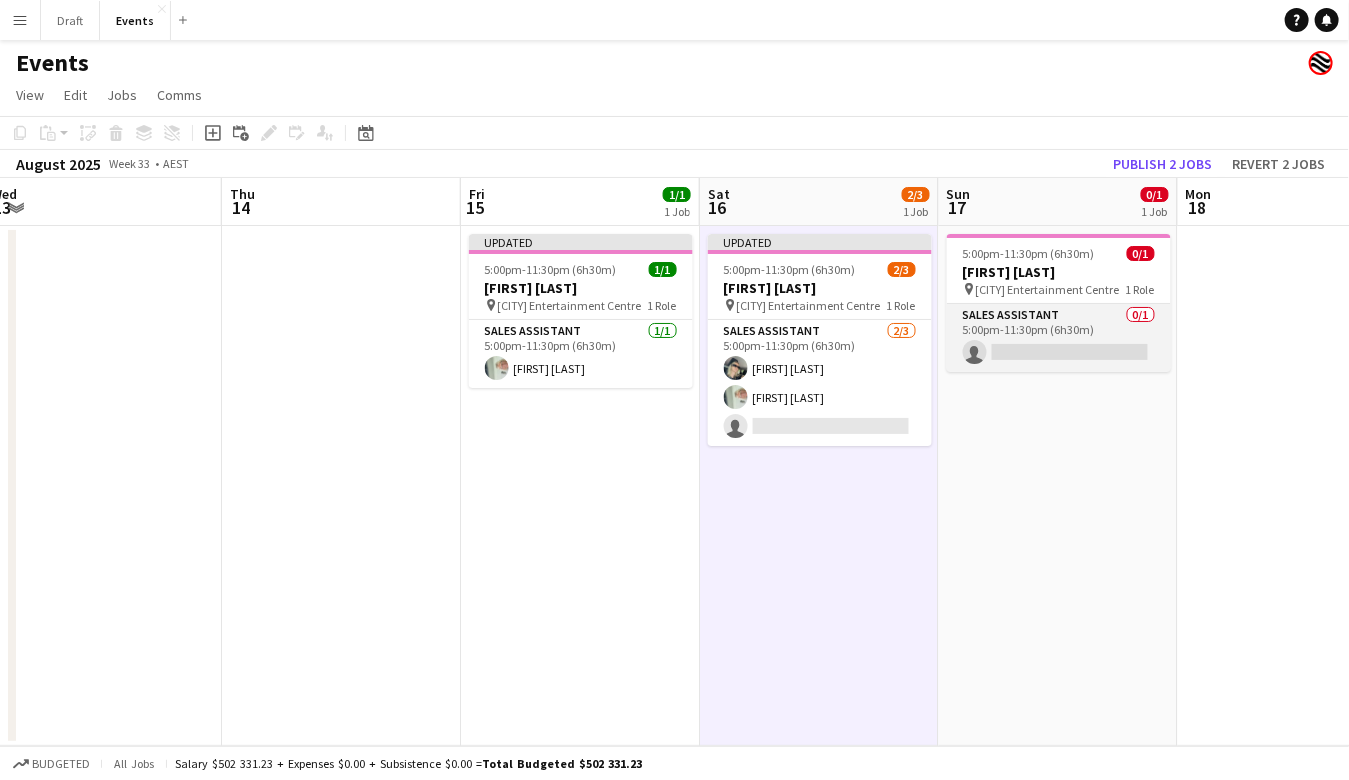 click on "Sales Assistant   0/1   5:00pm-11:30pm (6h30m)
single-neutral-actions" at bounding box center (1059, 338) 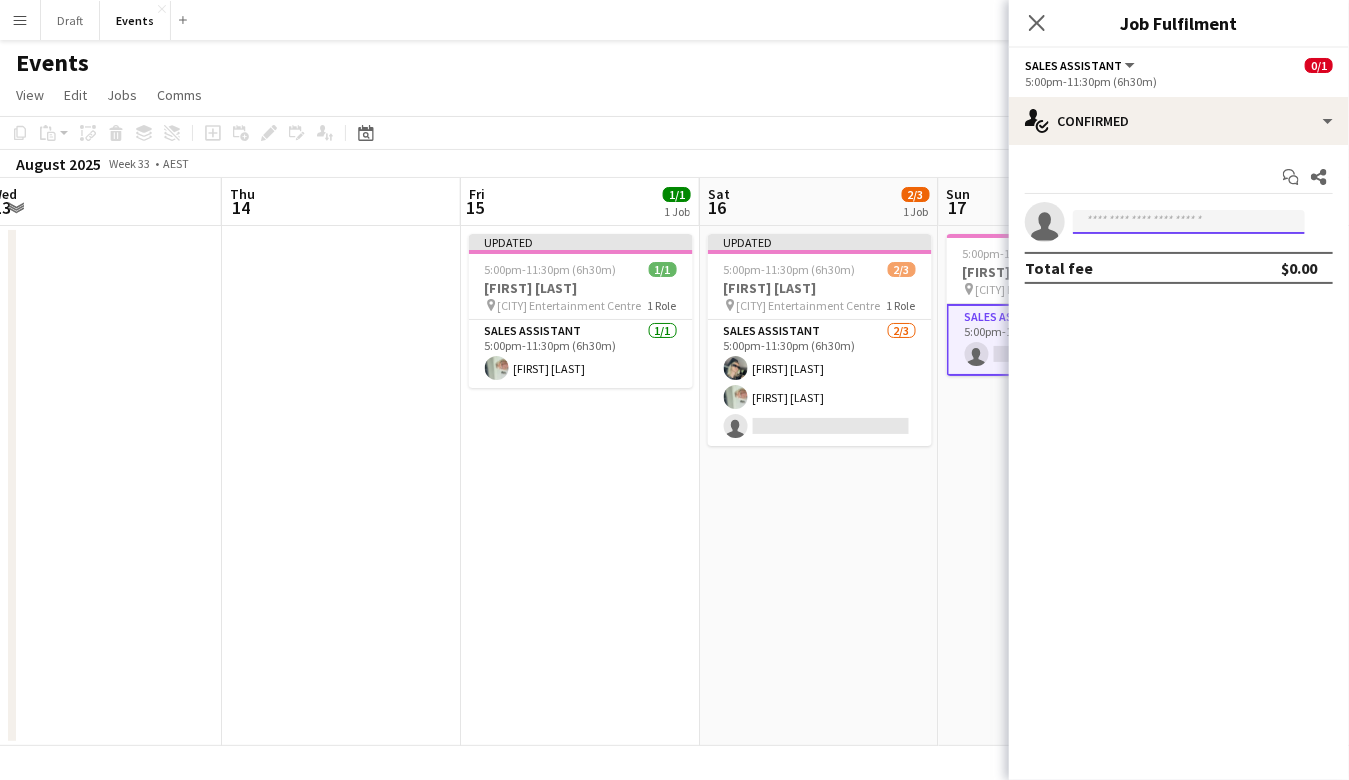click at bounding box center (1189, 222) 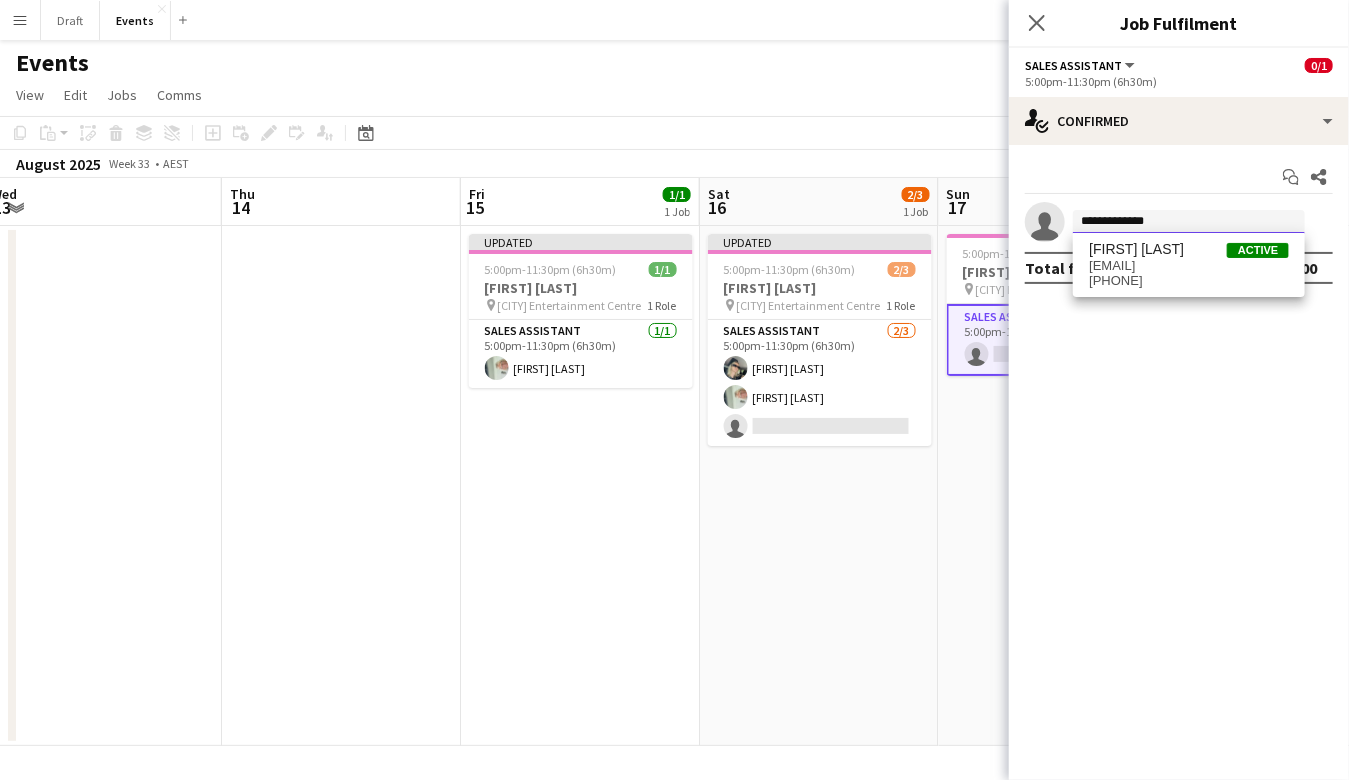 type on "**********" 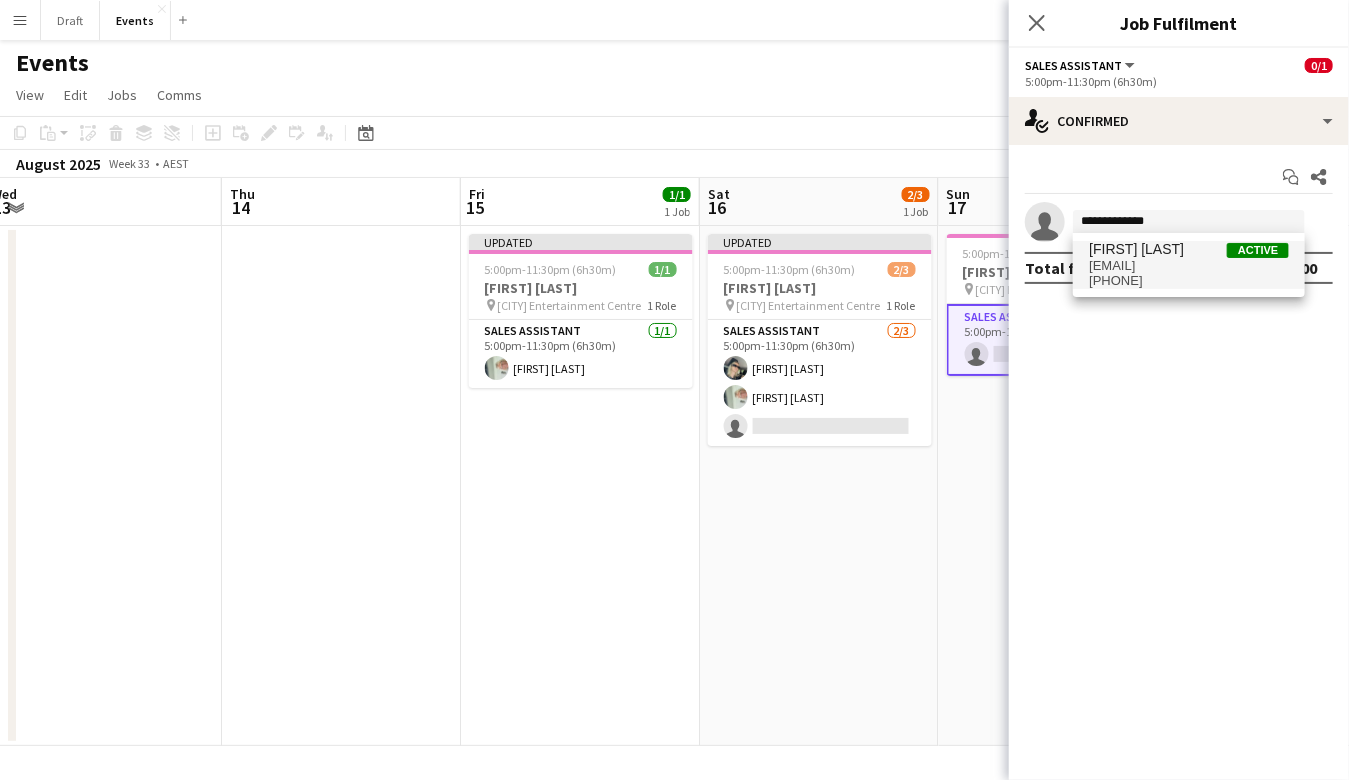 click on "[EMAIL]" at bounding box center (1189, 266) 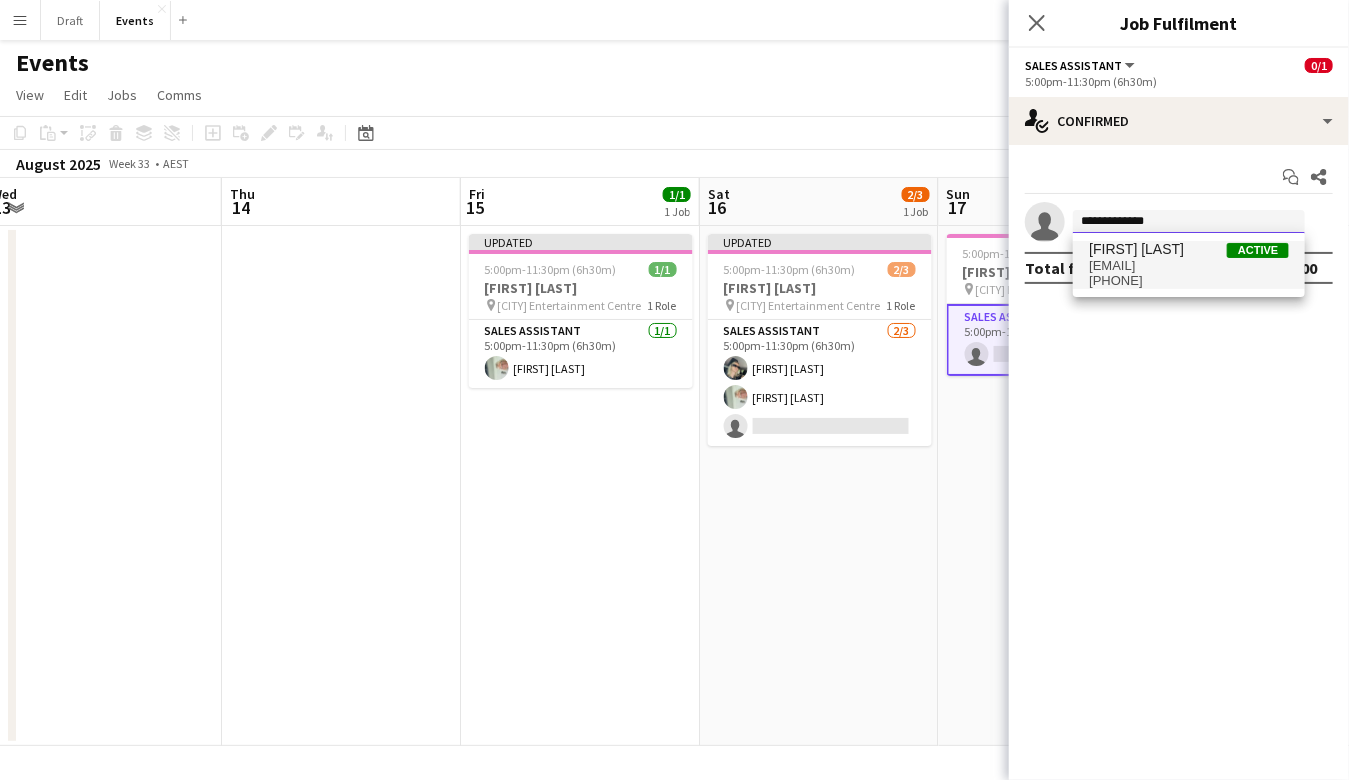 type 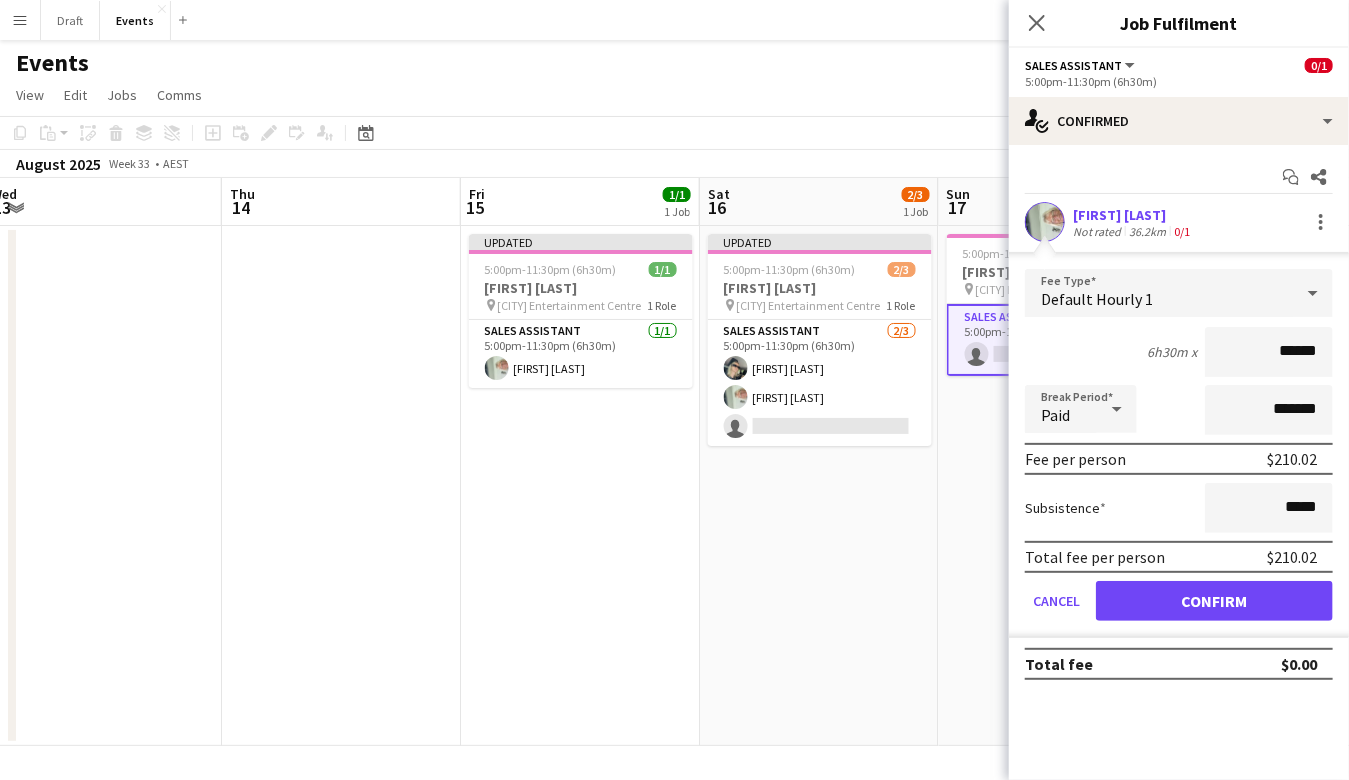 click on "Confirm" at bounding box center (1214, 601) 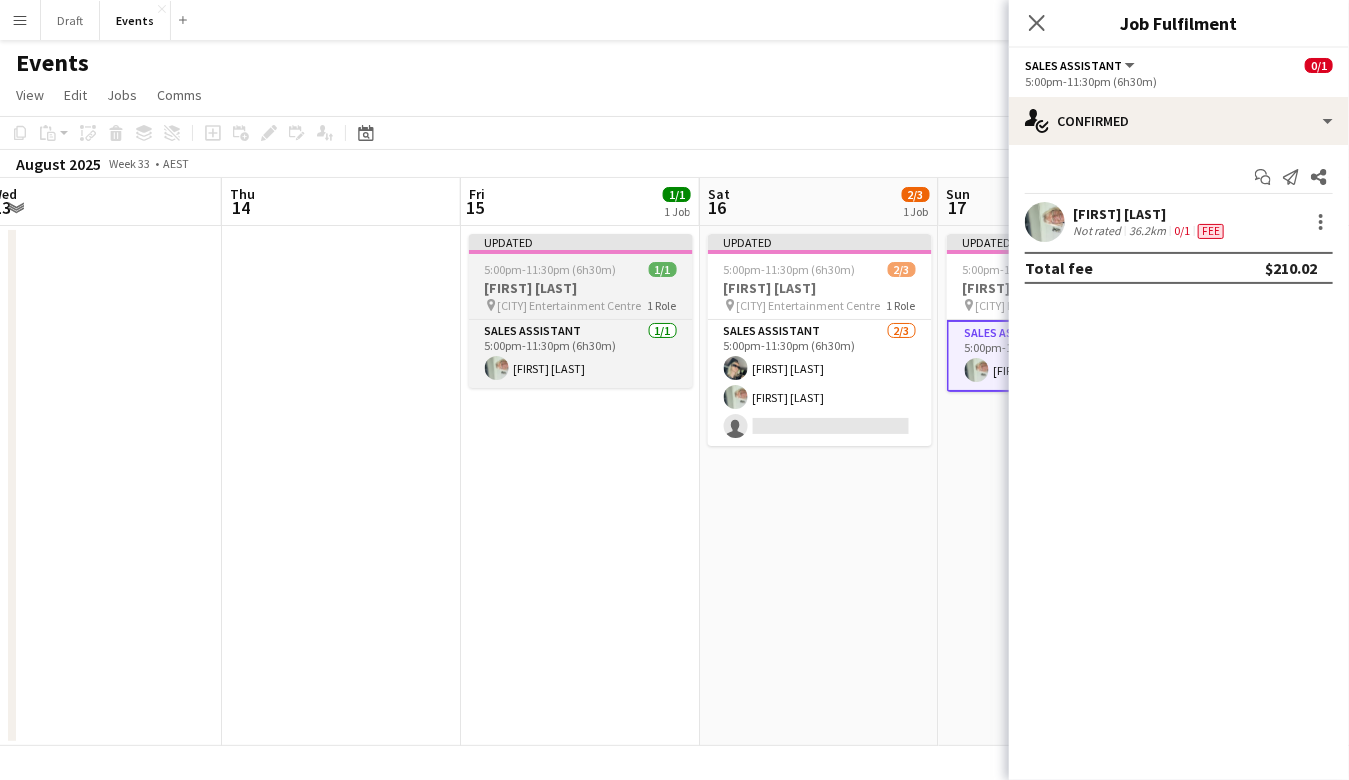 click on "5:00pm-11:30pm (6h30m)" at bounding box center [551, 269] 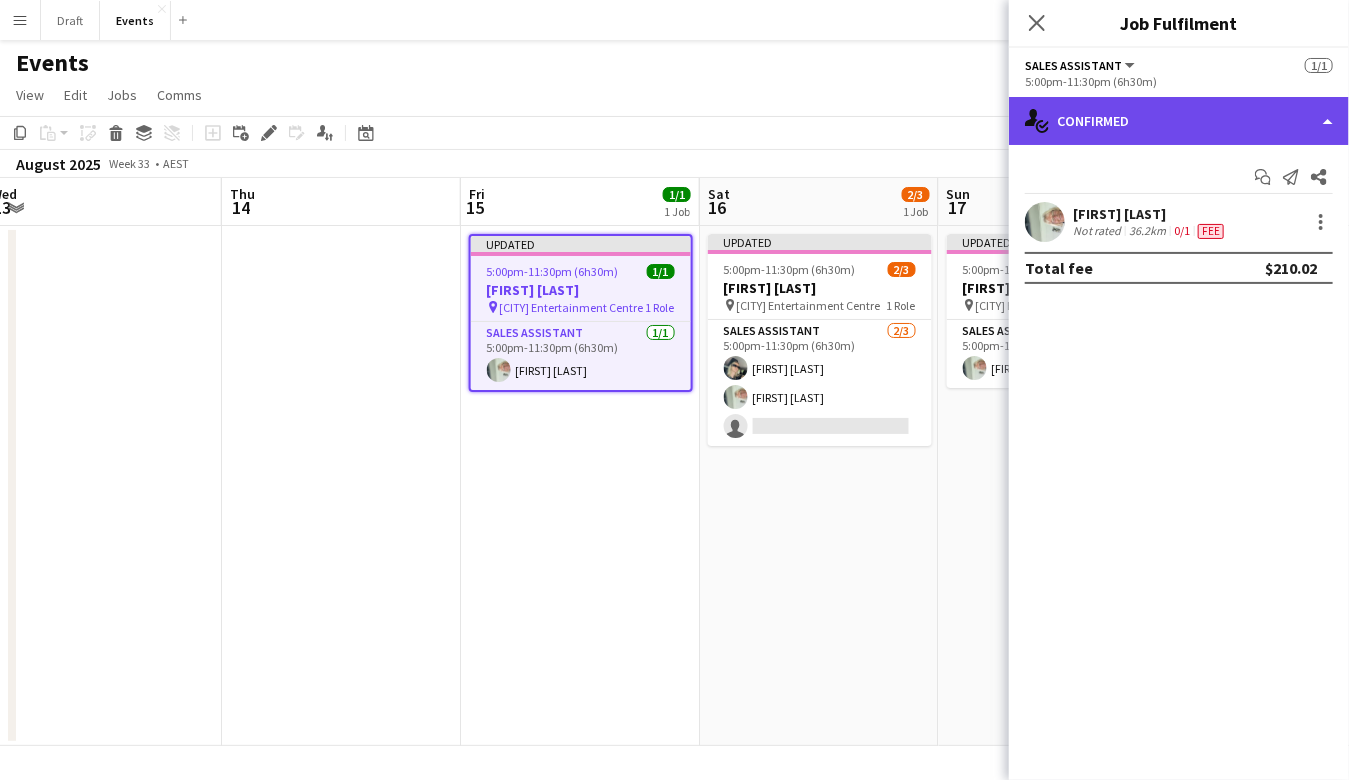 click on "single-neutral-actions-check-2
Confirmed" 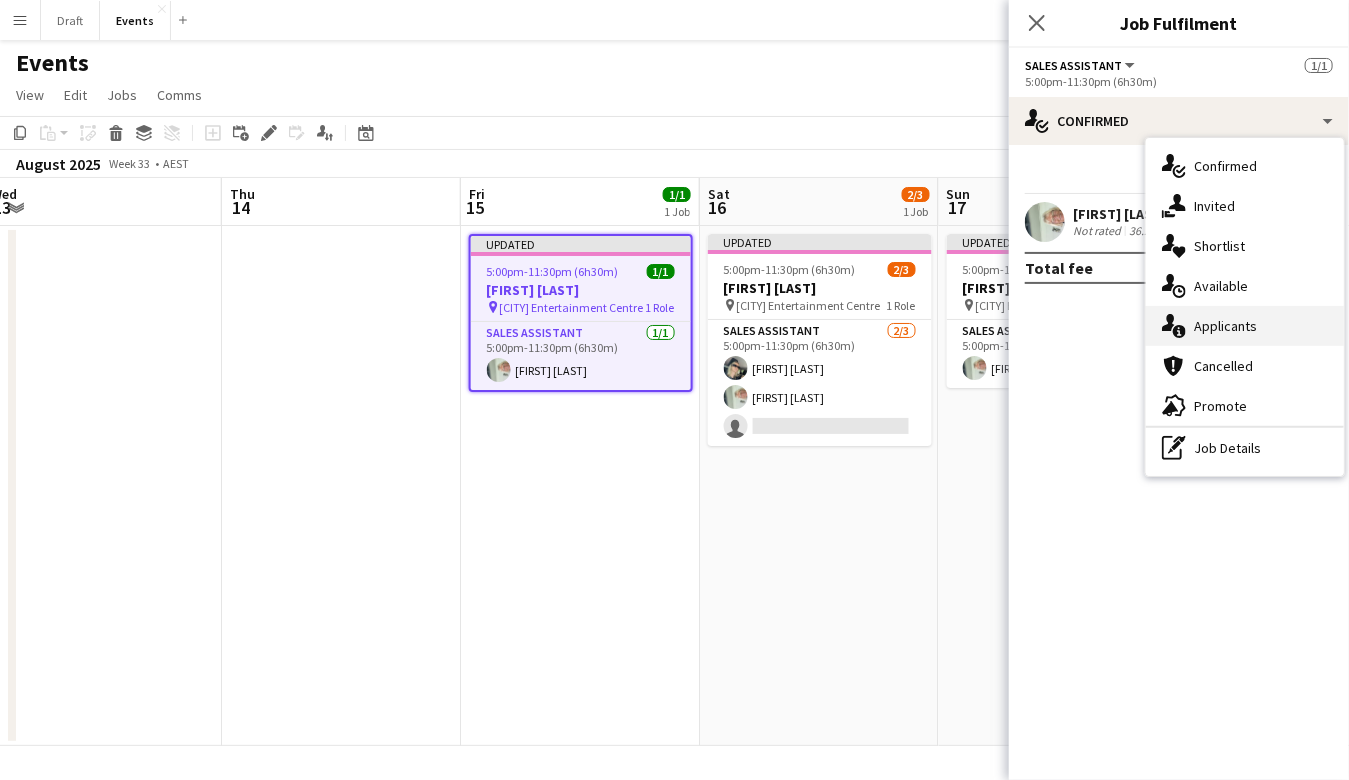 click on "single-neutral-actions-information
Applicants" at bounding box center (1245, 326) 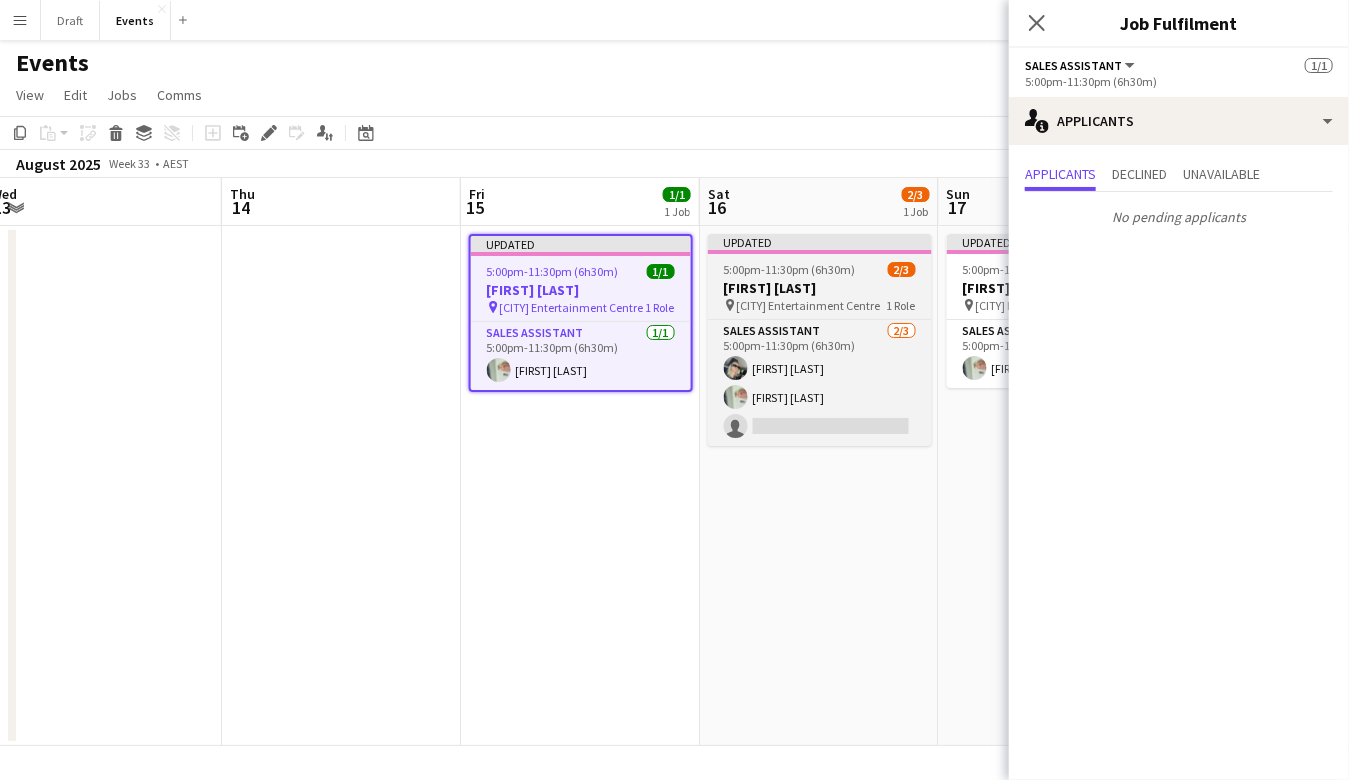 click on "Updated" at bounding box center [820, 242] 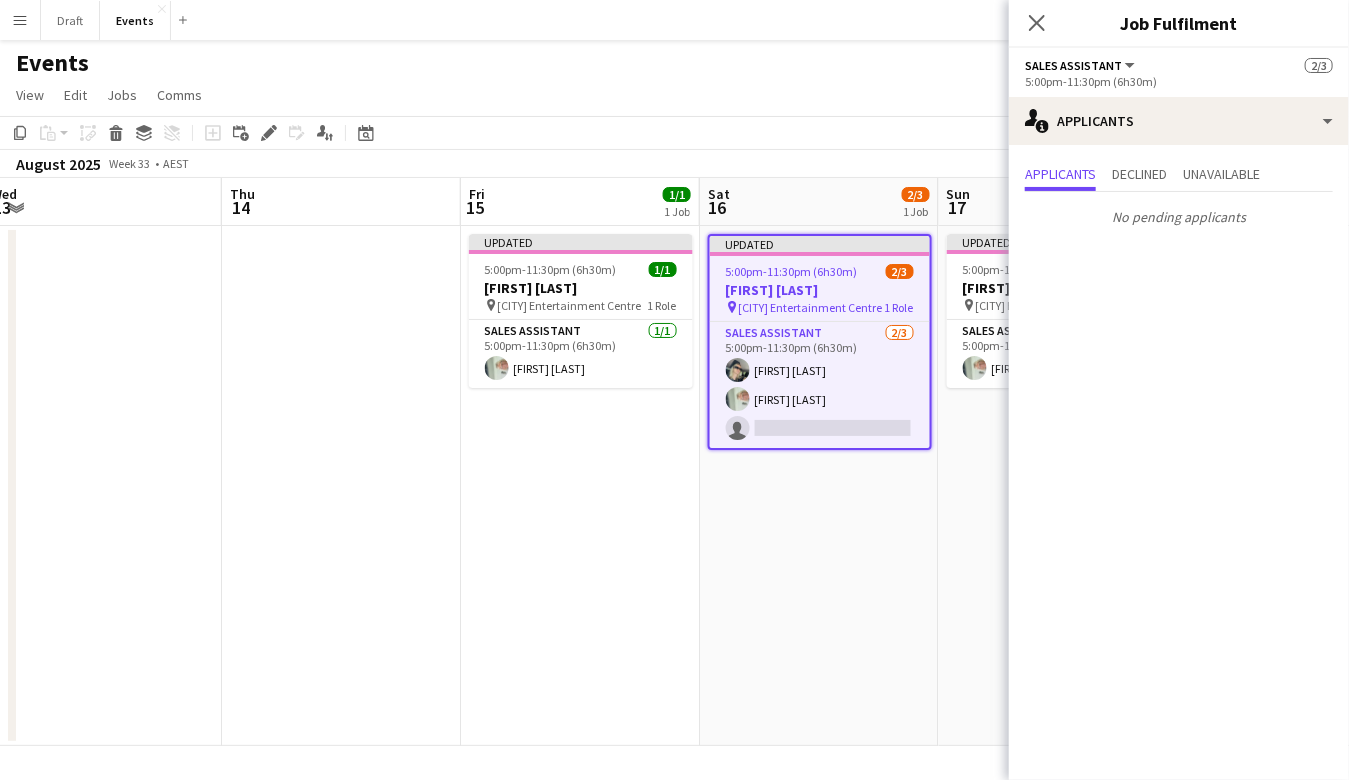 scroll, scrollTop: 0, scrollLeft: 0, axis: both 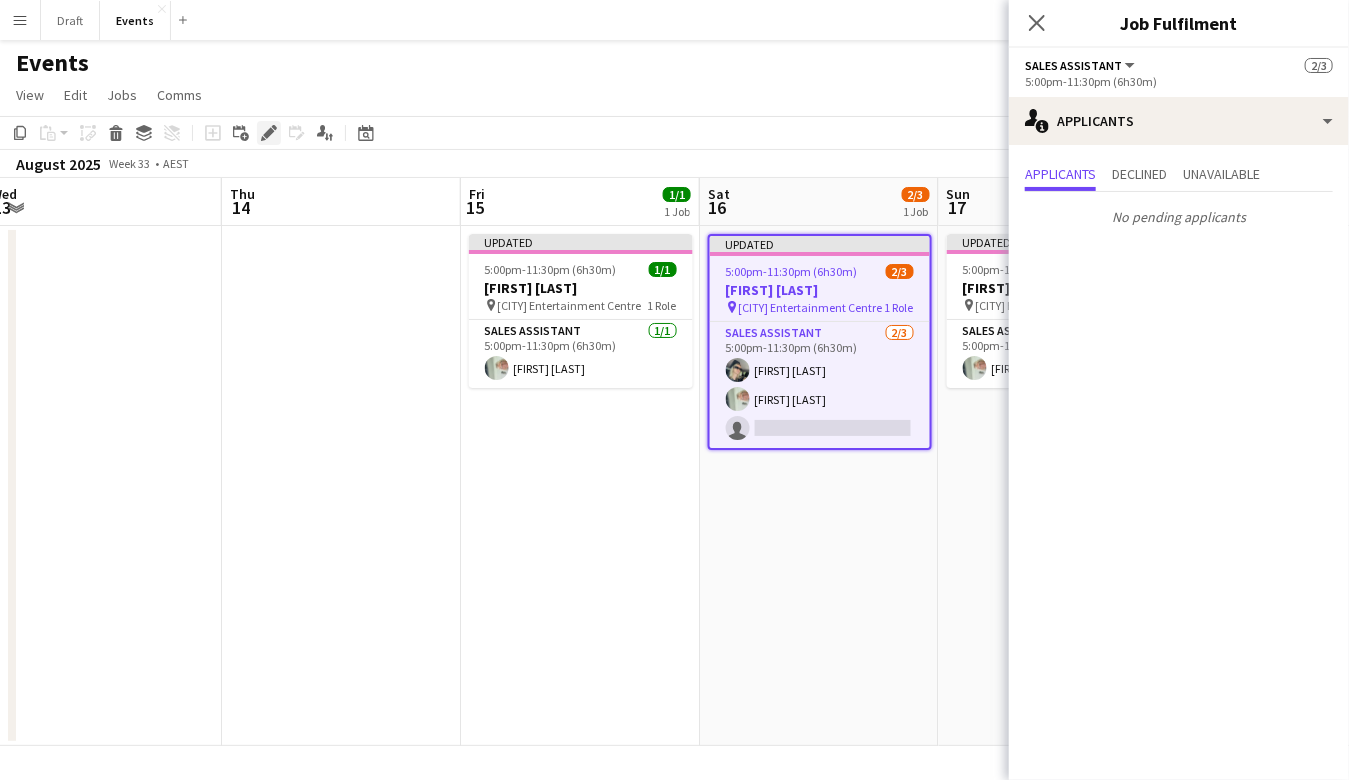 click on "Edit" 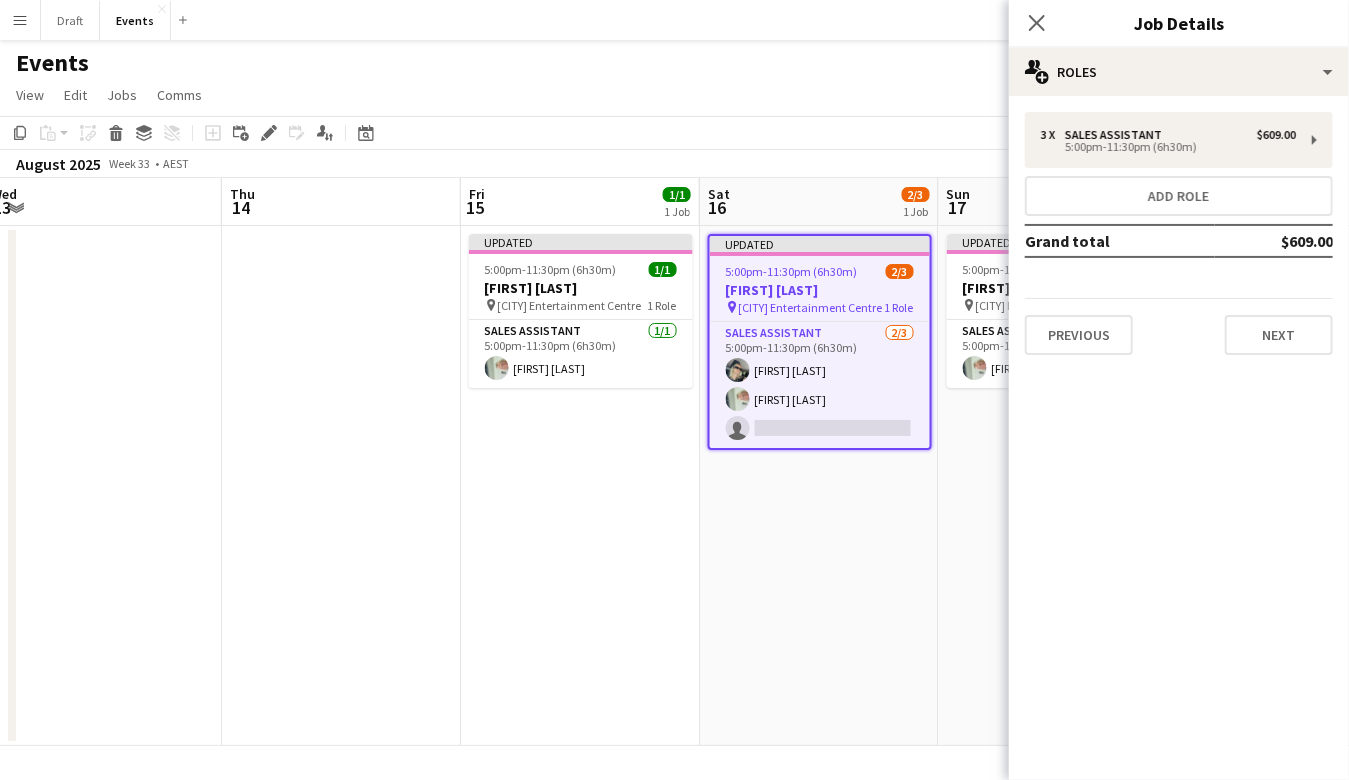 scroll, scrollTop: 0, scrollLeft: 0, axis: both 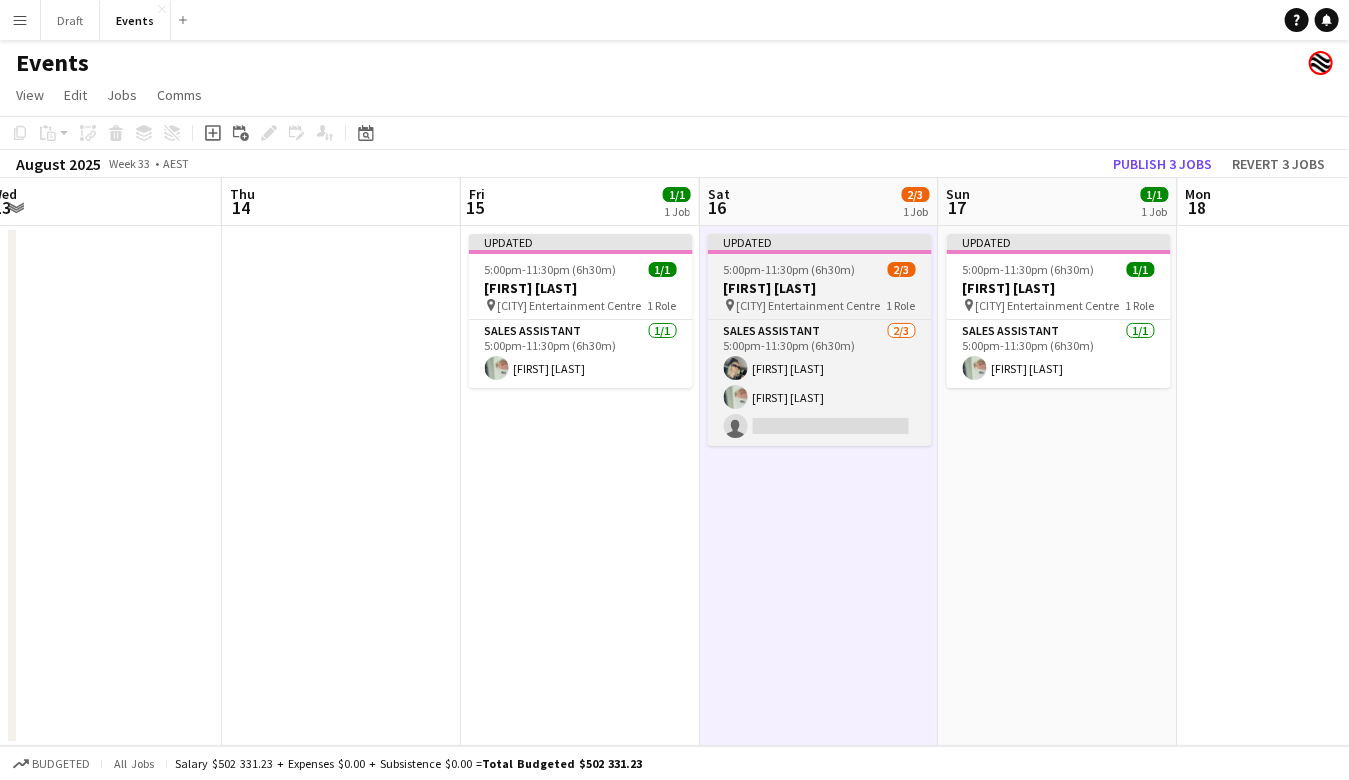 click on "5:00pm-11:30pm (6h30m)" at bounding box center (790, 269) 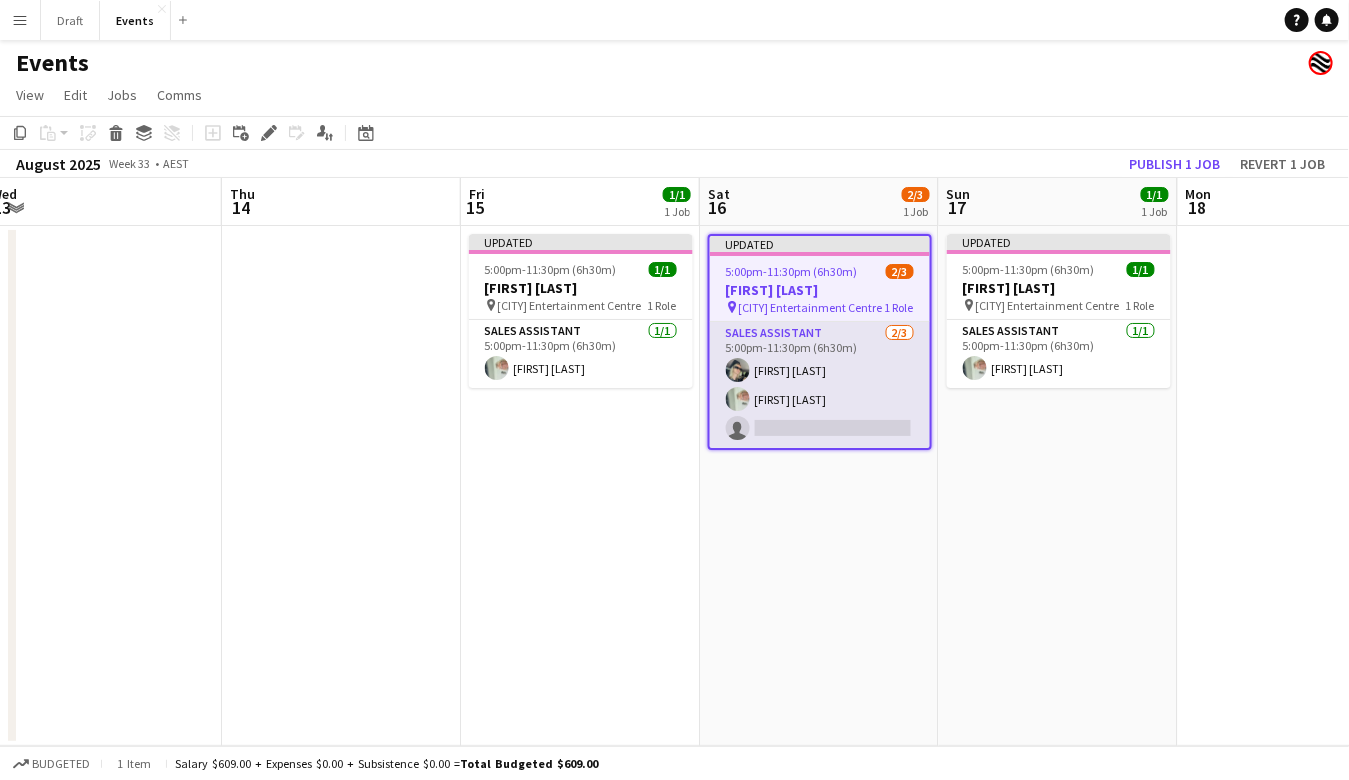 scroll, scrollTop: 0, scrollLeft: 0, axis: both 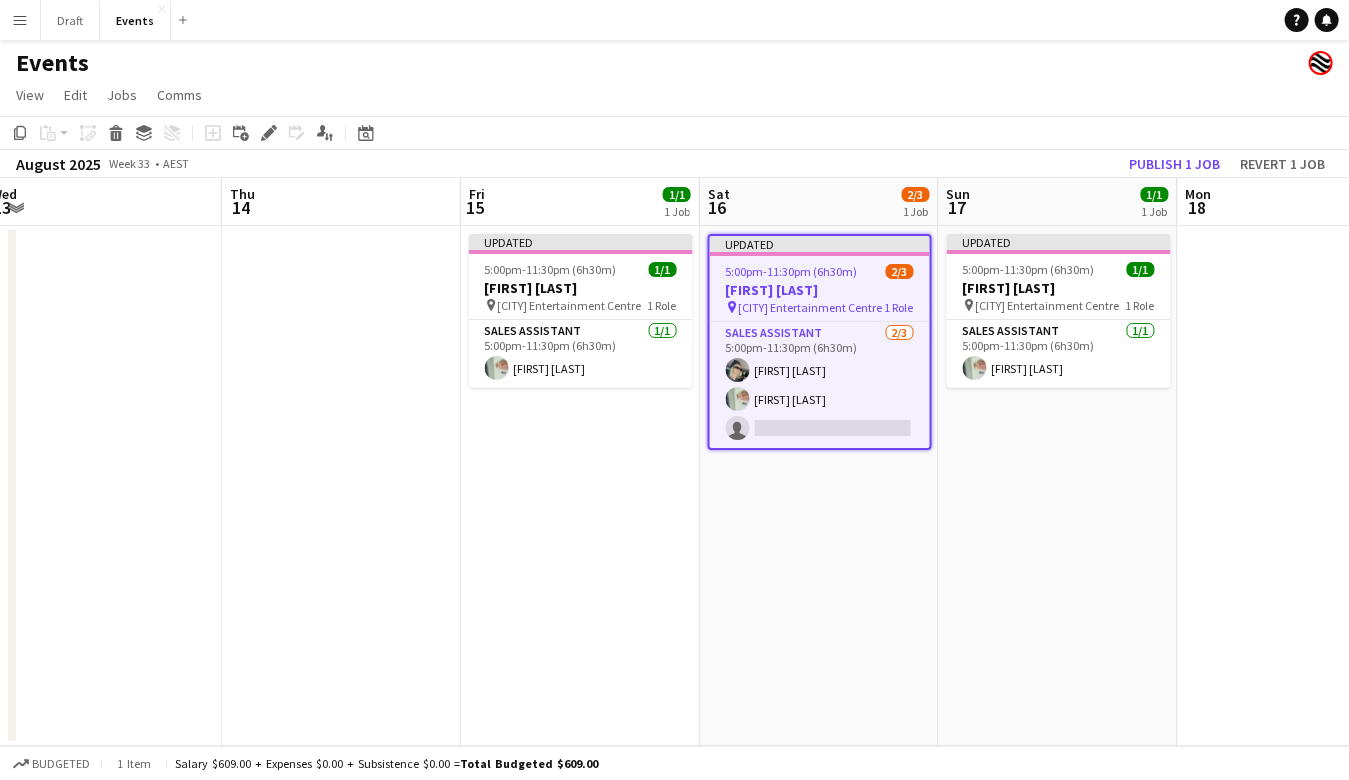 click on "Updated   5:00pm-11:30pm (6h30m)    2/3   [FIRST] [LAST]
pin
[LOCATION]   1 Role   Sales Assistant   2/3   5:00pm-11:30pm (6h30m)
[FIRST] [LAST] [LAST]
single-neutral-actions" at bounding box center [819, 486] 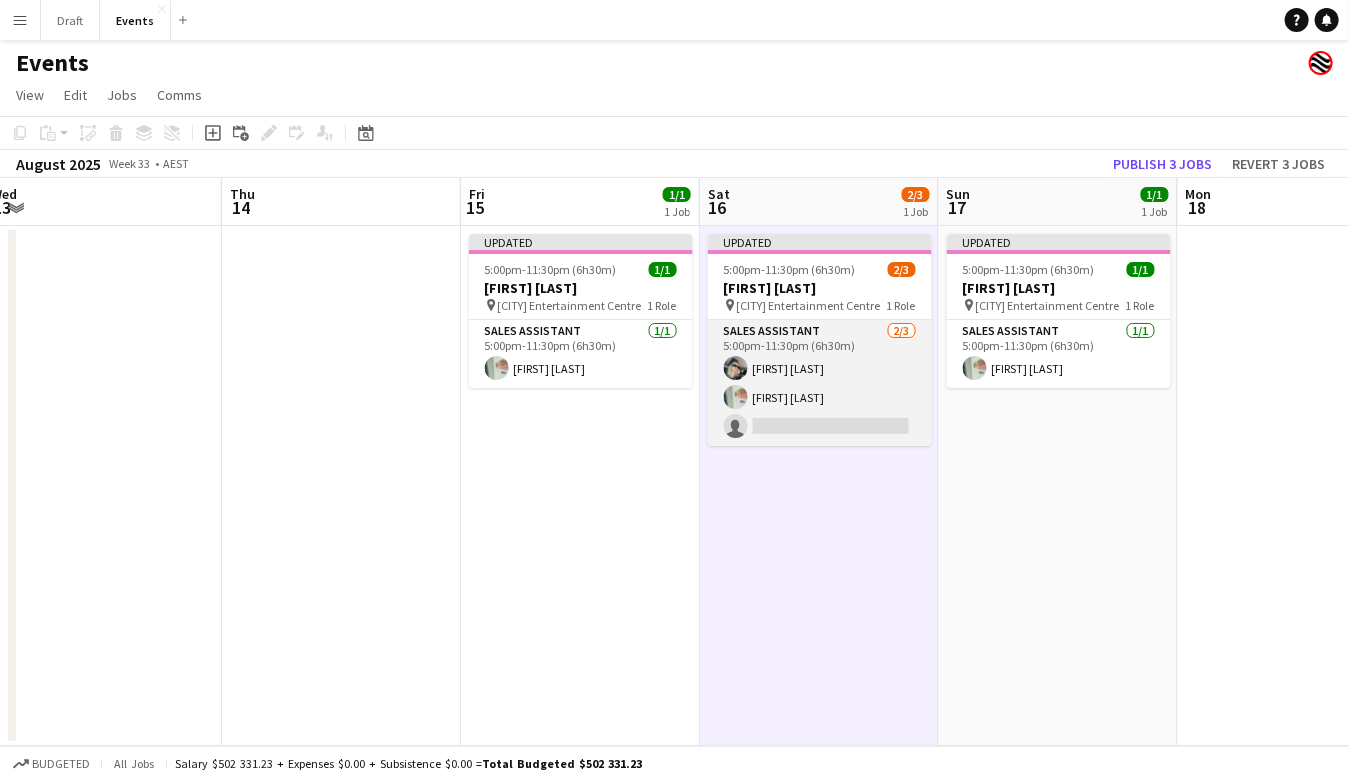 scroll, scrollTop: 0, scrollLeft: 732, axis: horizontal 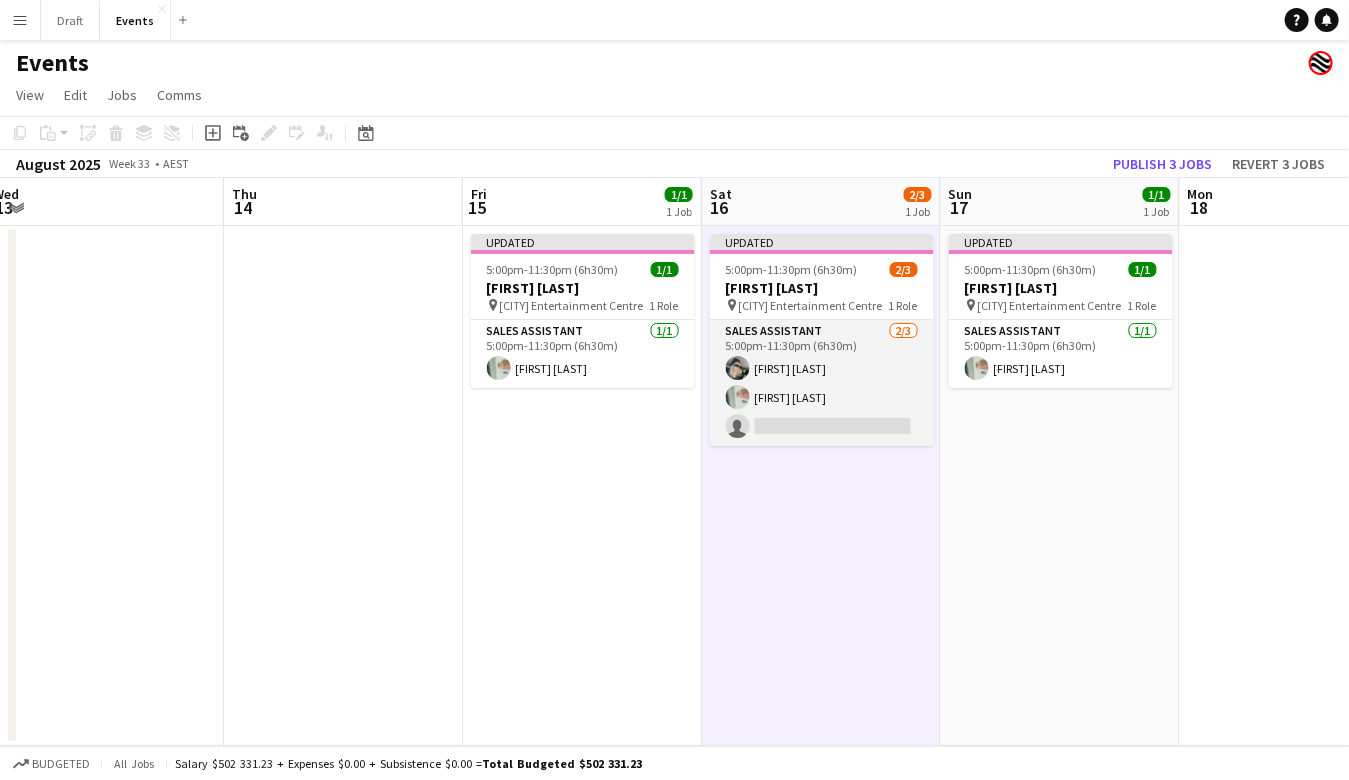 click on "Sales Assistant   2/3   5:00pm-11:30pm (6h30m)
[FIRST] [LAST] [LAST]
single-neutral-actions" at bounding box center [822, 383] 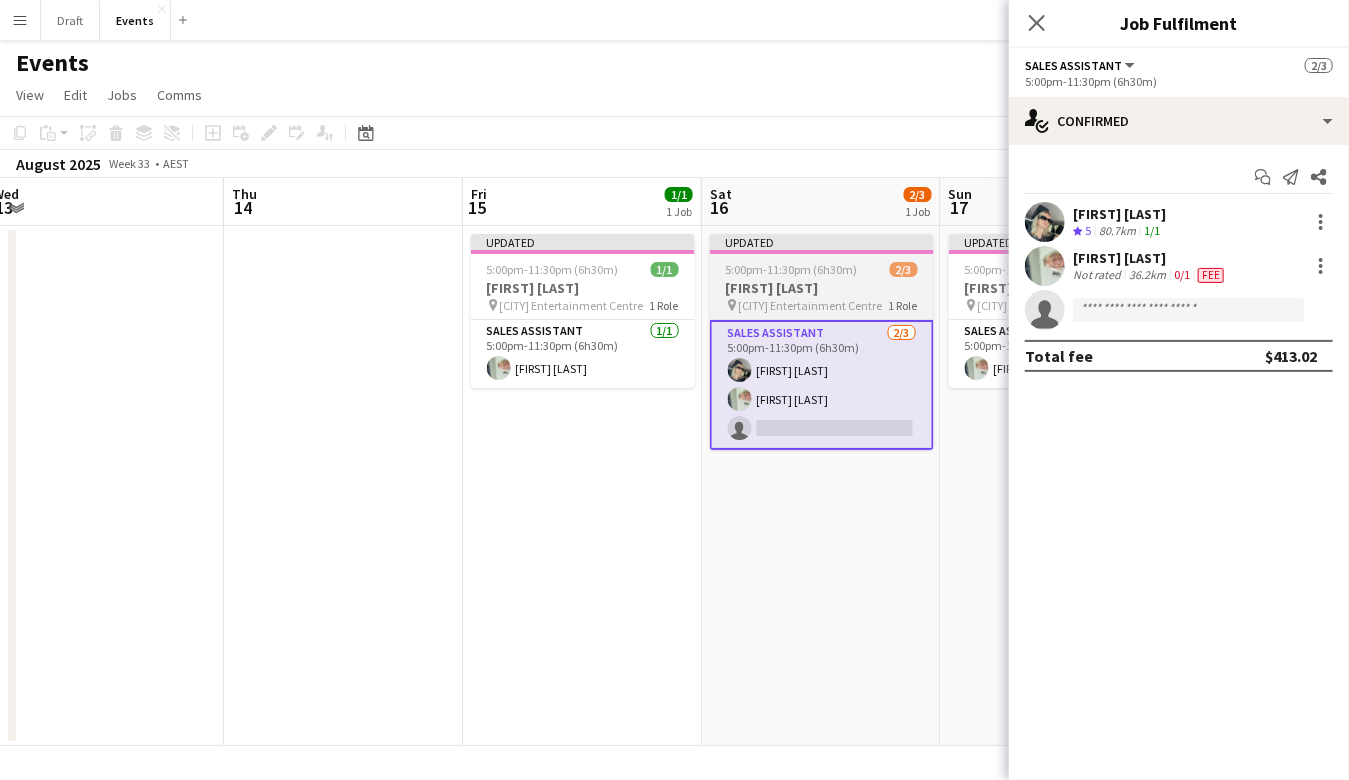 scroll, scrollTop: 0, scrollLeft: 731, axis: horizontal 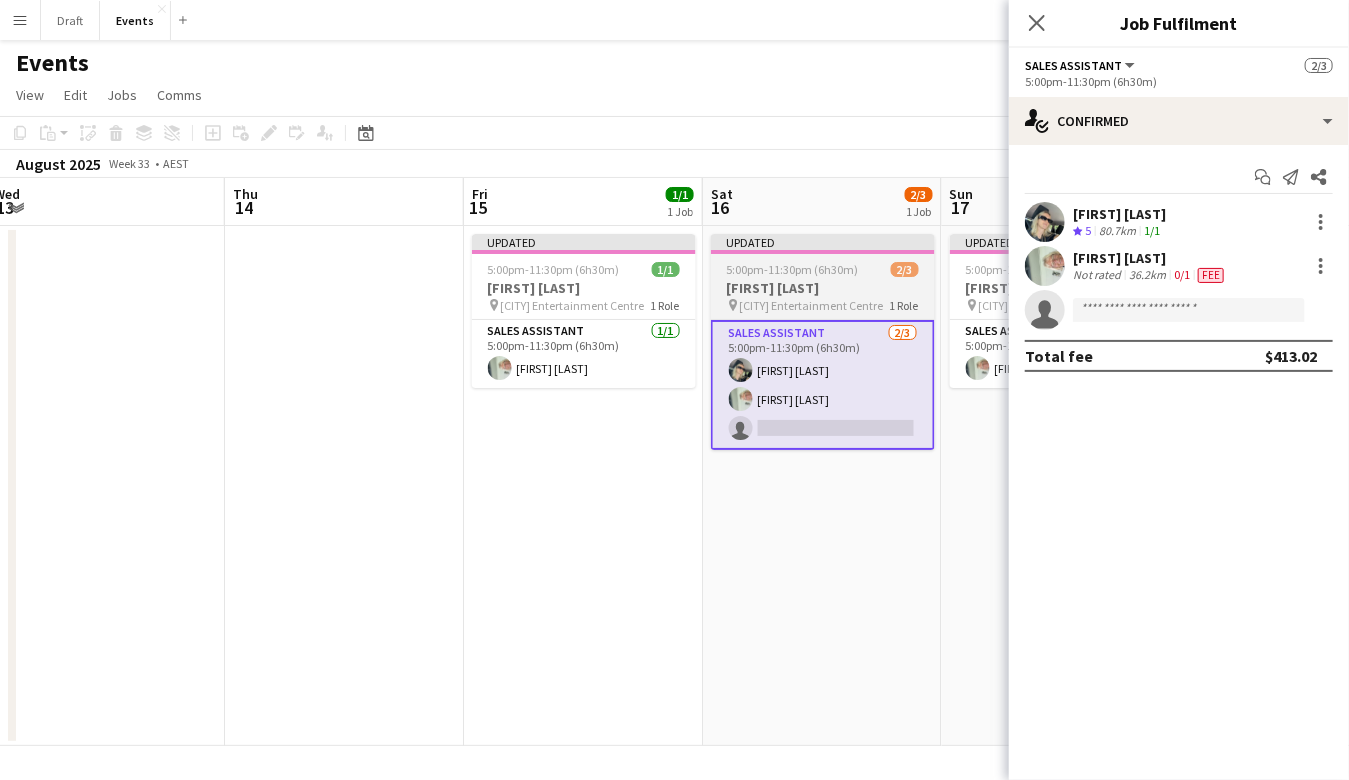 click on "Updated" at bounding box center [823, 242] 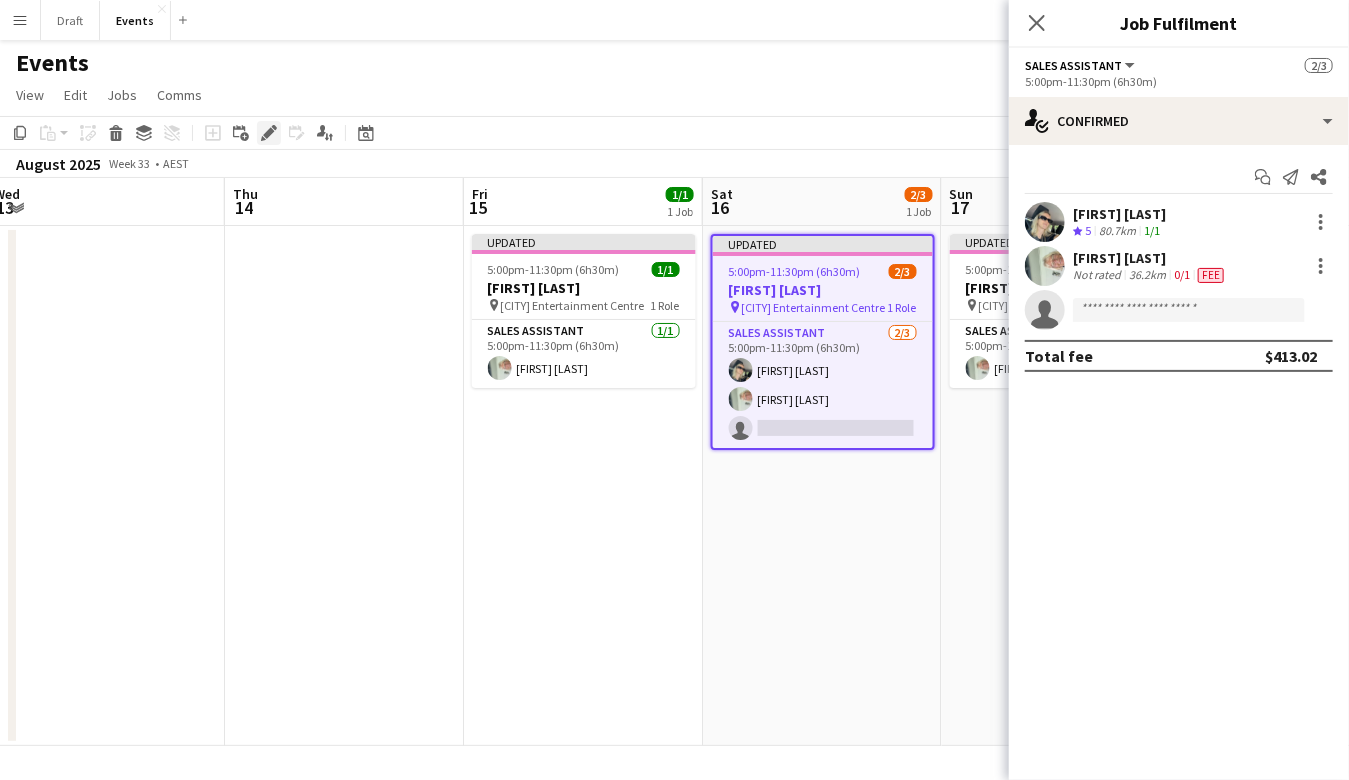 click on "Edit" 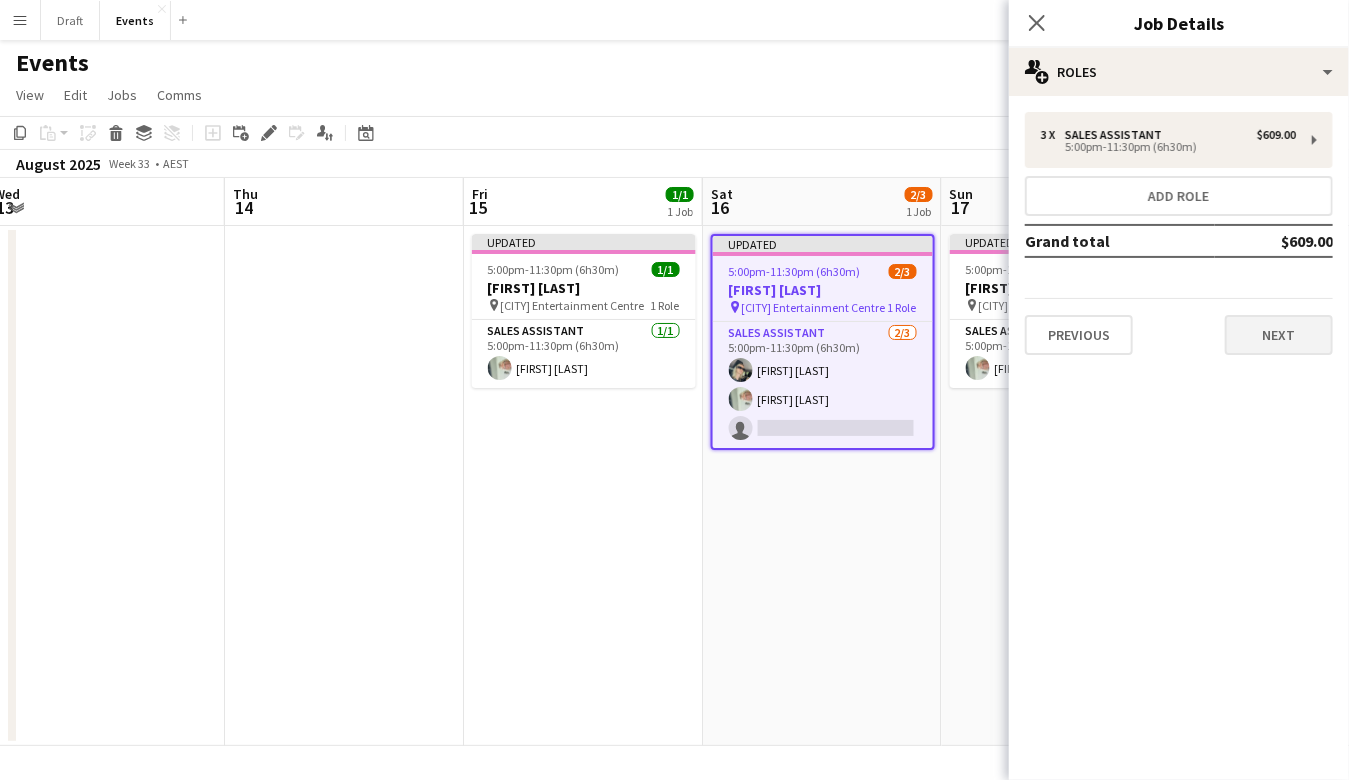 click on "Next" at bounding box center [1279, 335] 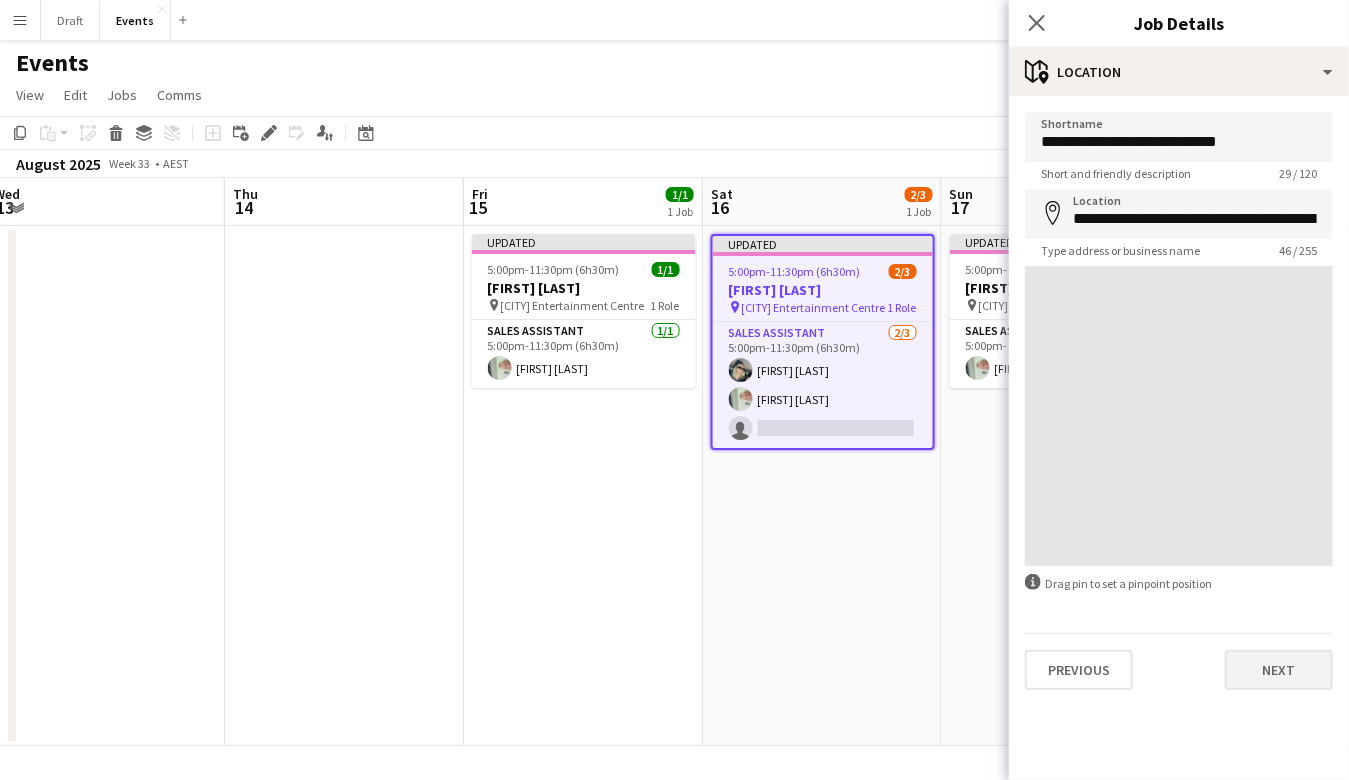 click on "Next" at bounding box center [1279, 670] 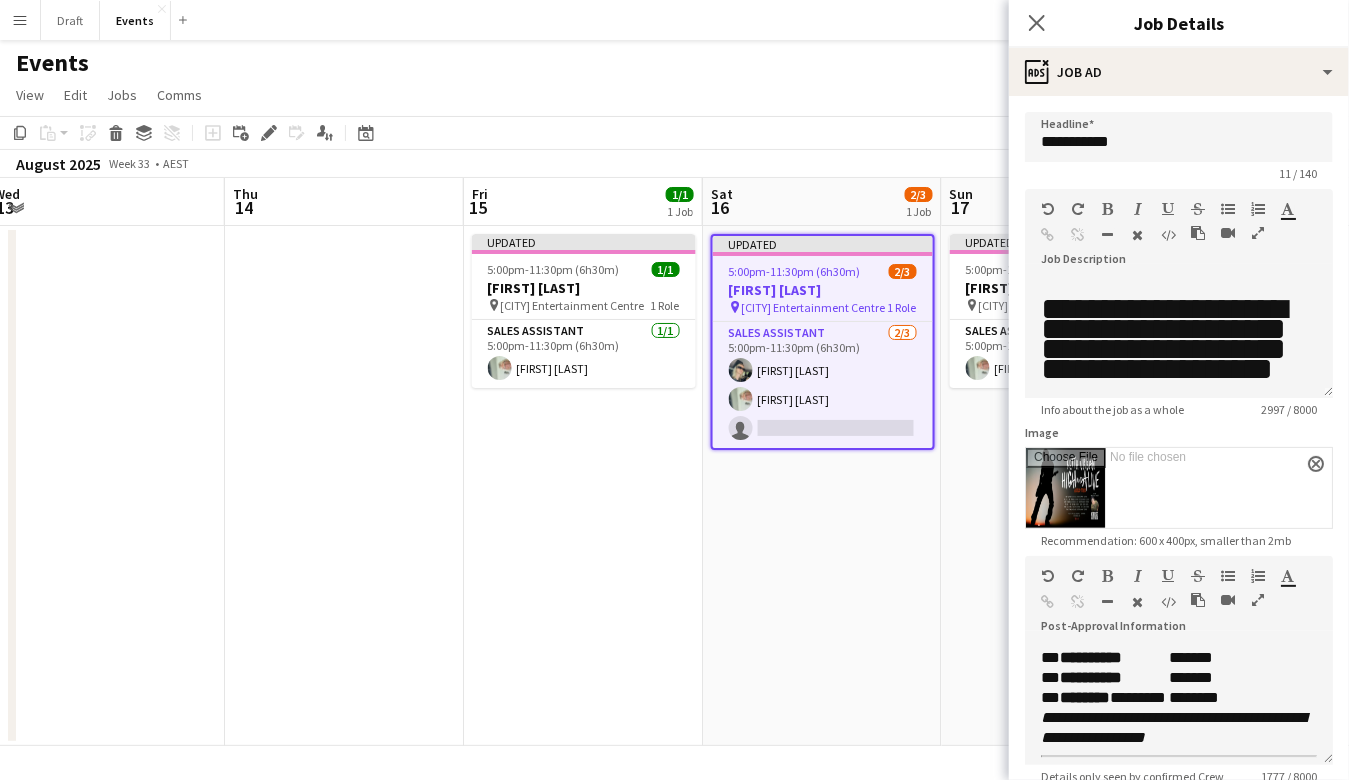 scroll, scrollTop: 983, scrollLeft: 0, axis: vertical 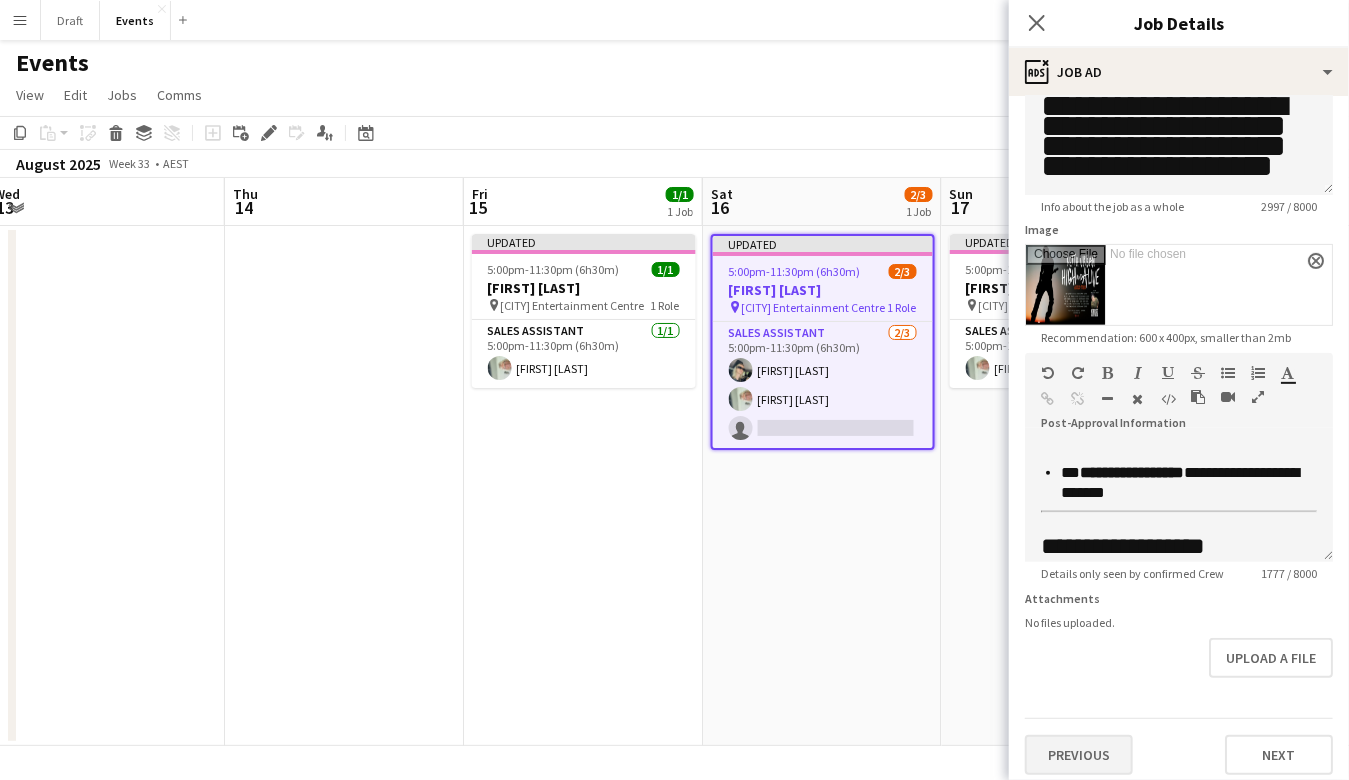 click on "Previous" at bounding box center (1079, 755) 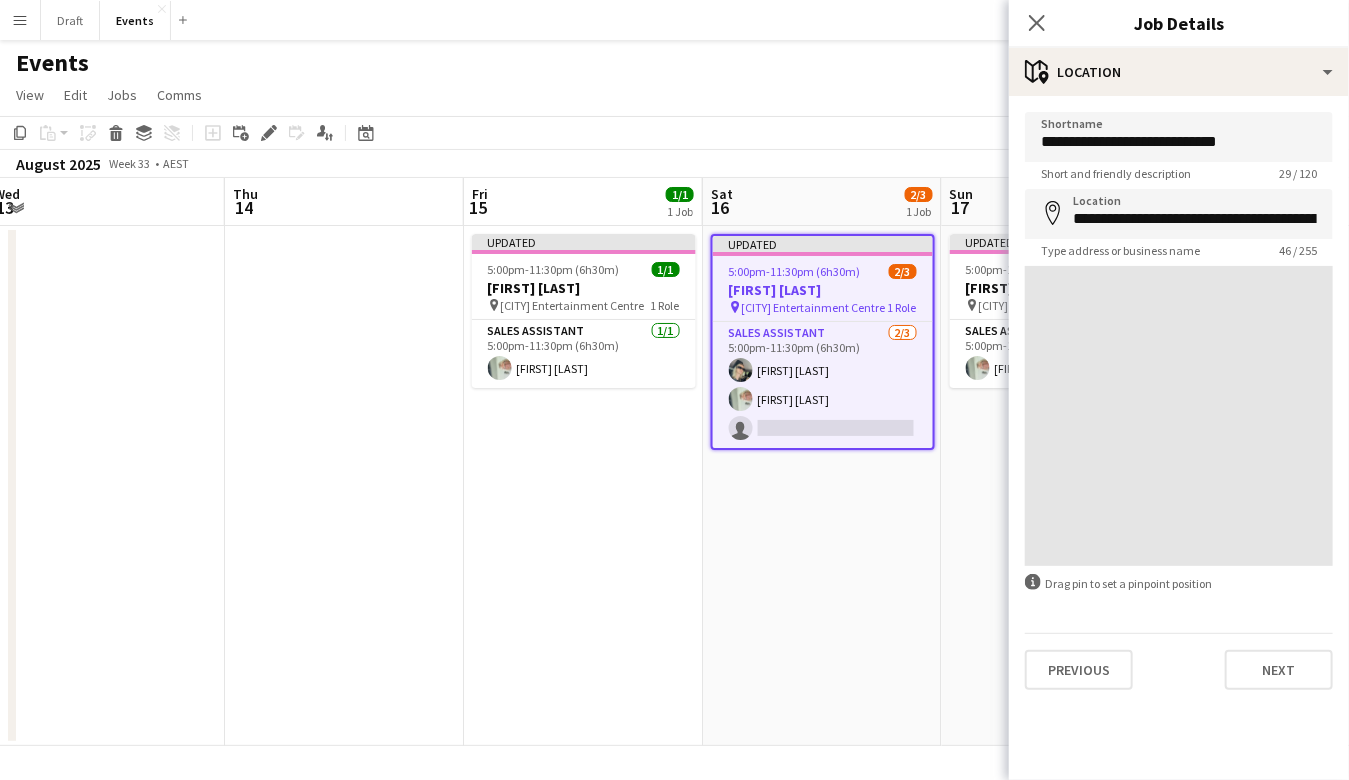 scroll, scrollTop: 0, scrollLeft: 0, axis: both 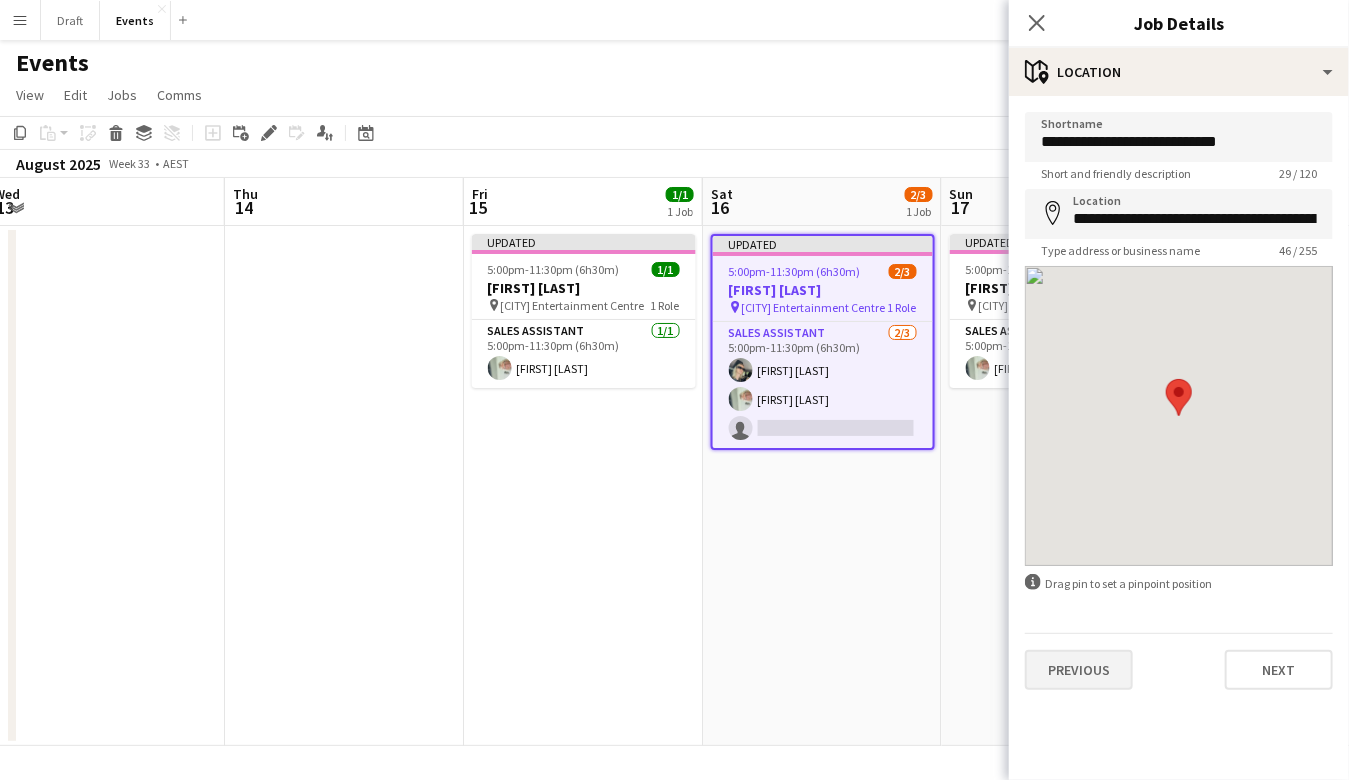 click on "Previous" at bounding box center [1079, 670] 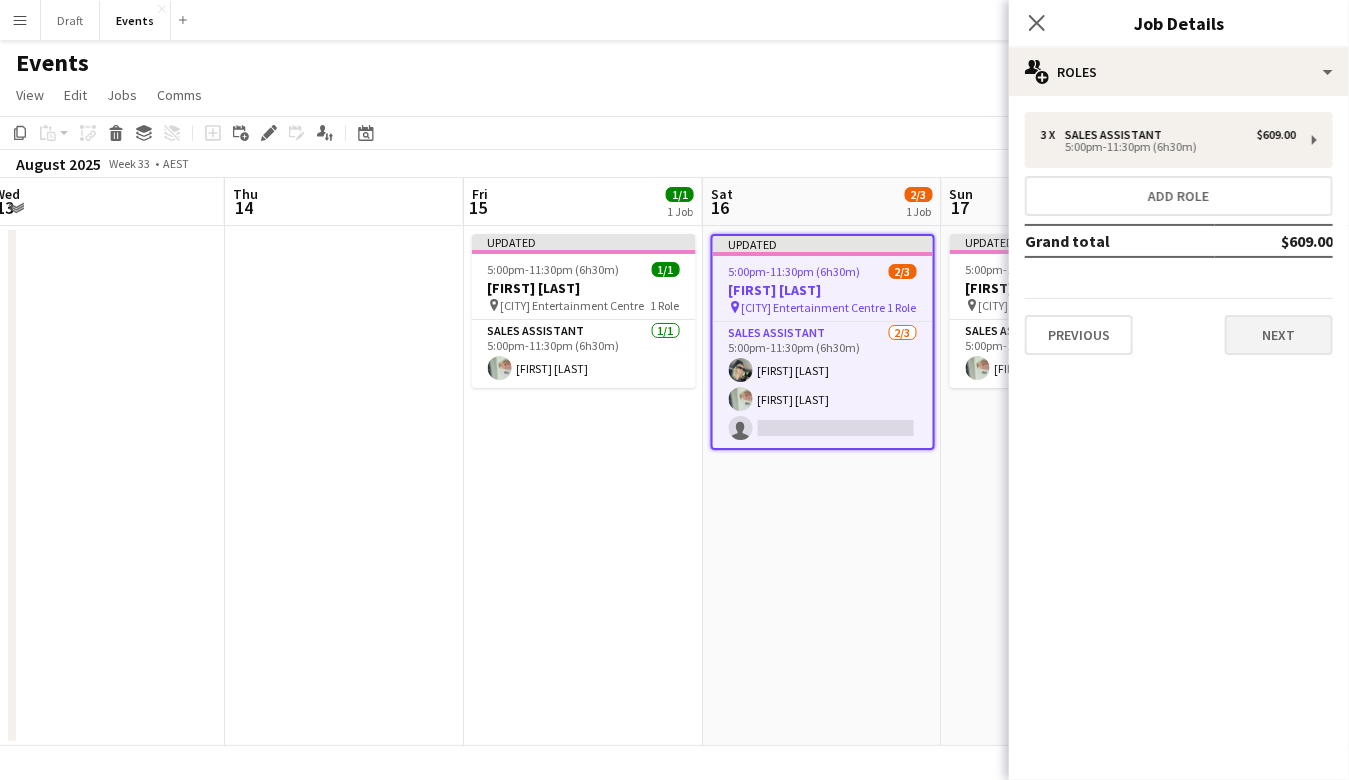 click on "Next" at bounding box center (1279, 335) 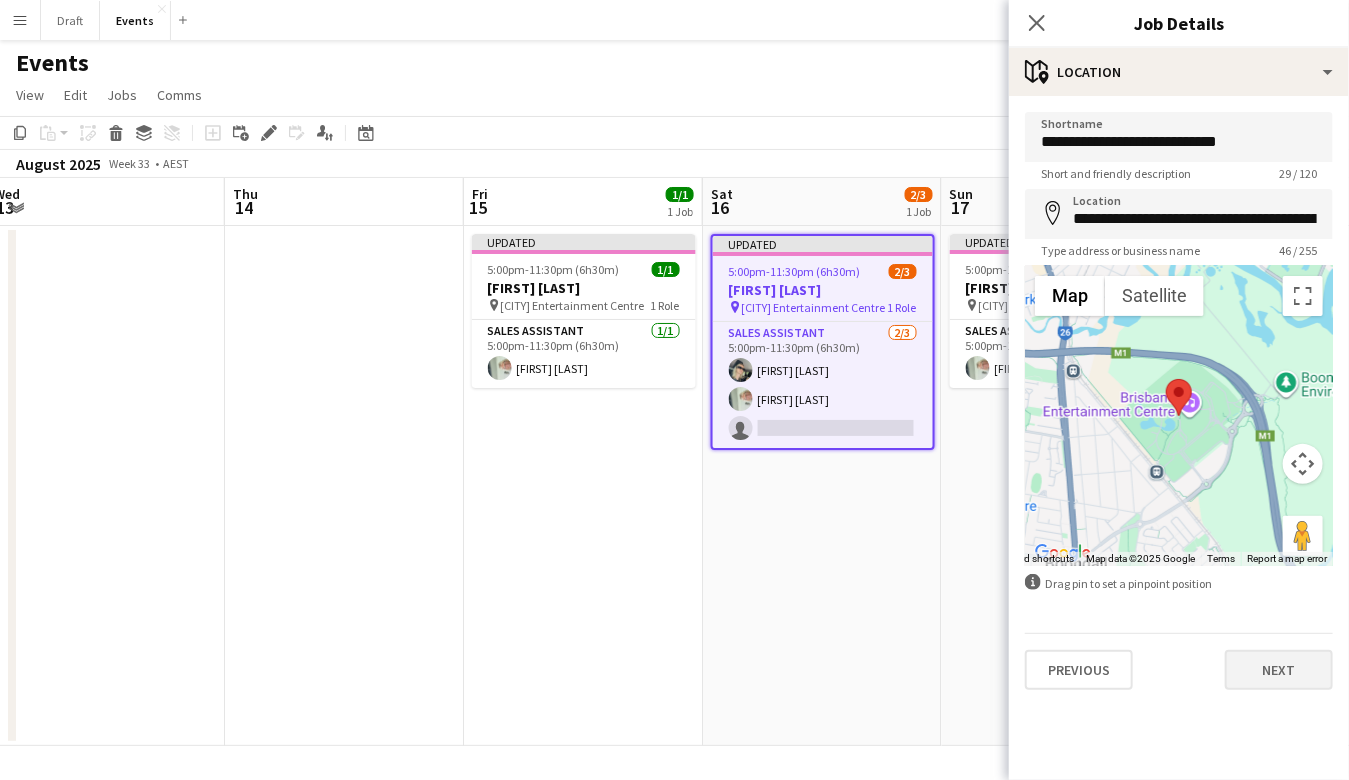 click on "Next" at bounding box center [1279, 670] 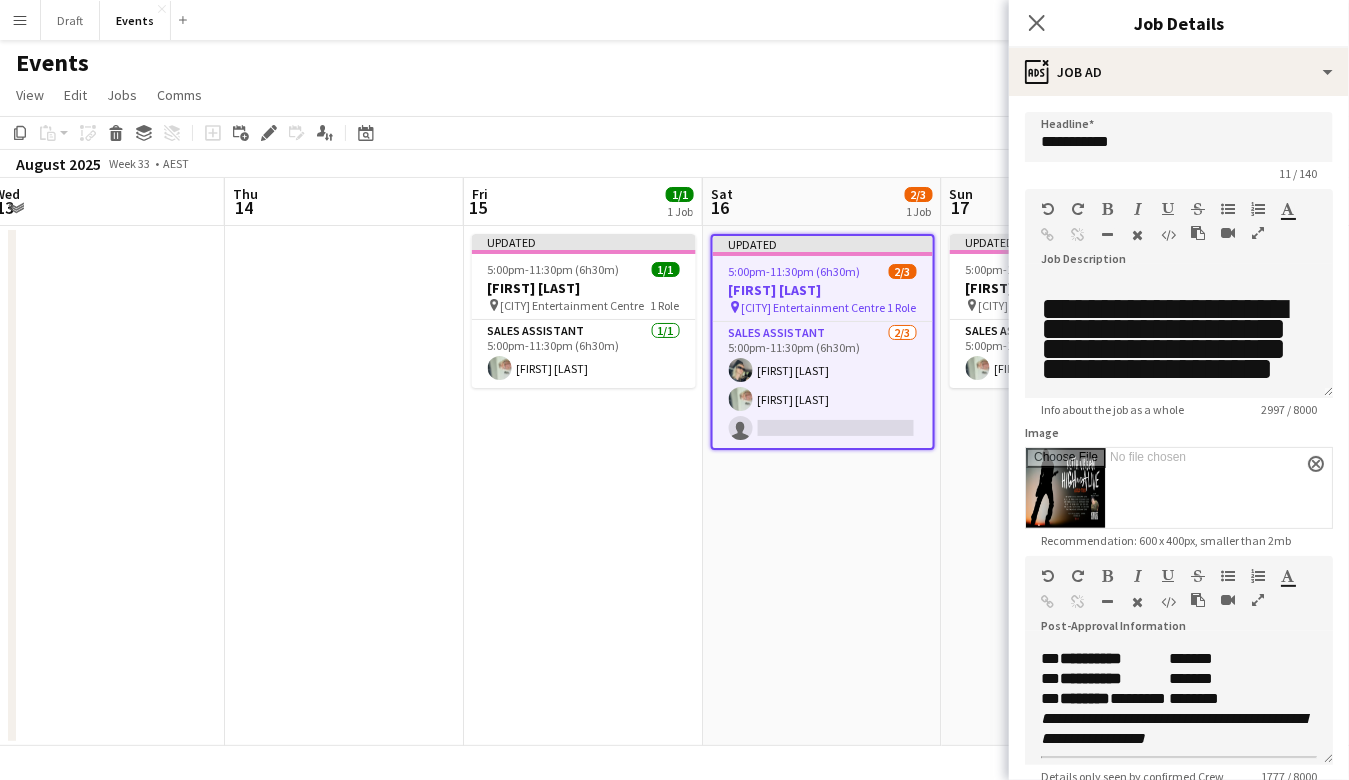 scroll, scrollTop: 1208, scrollLeft: 0, axis: vertical 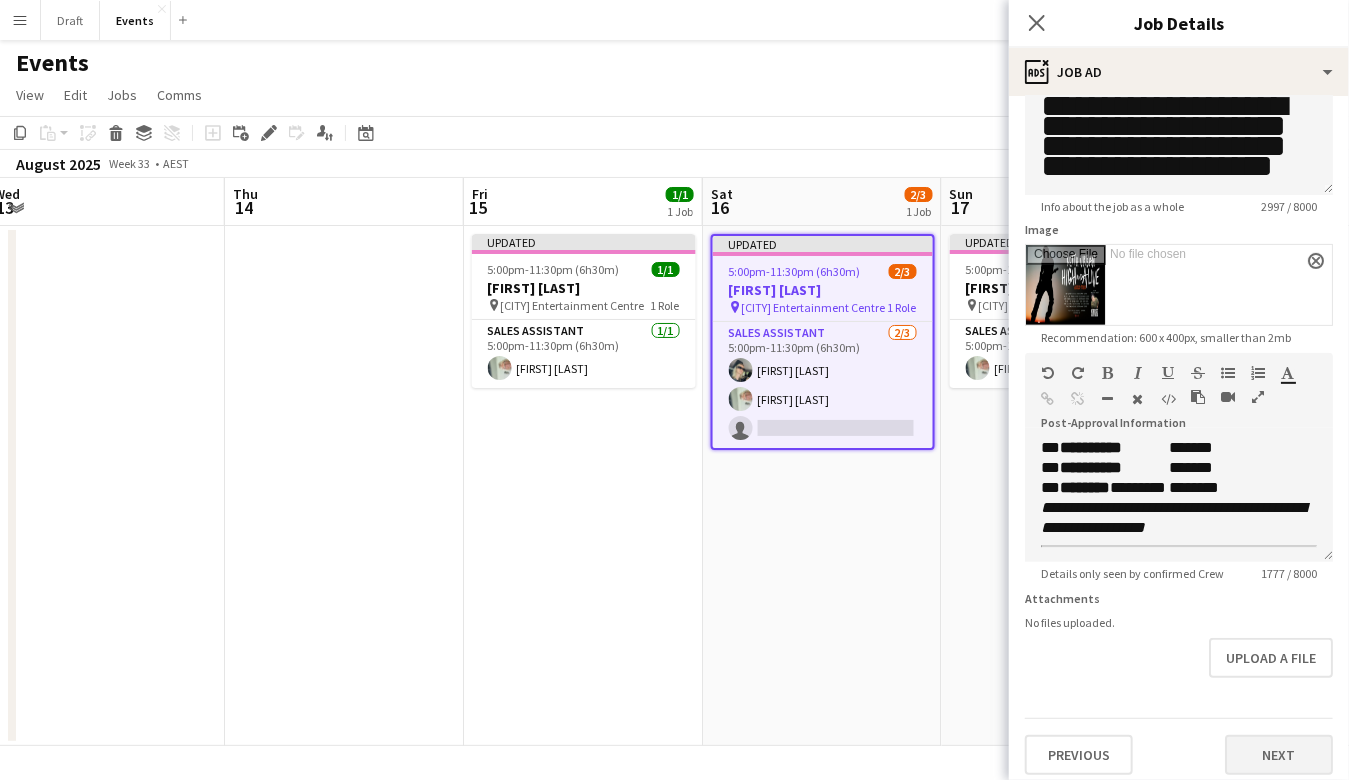 click on "Next" at bounding box center (1279, 755) 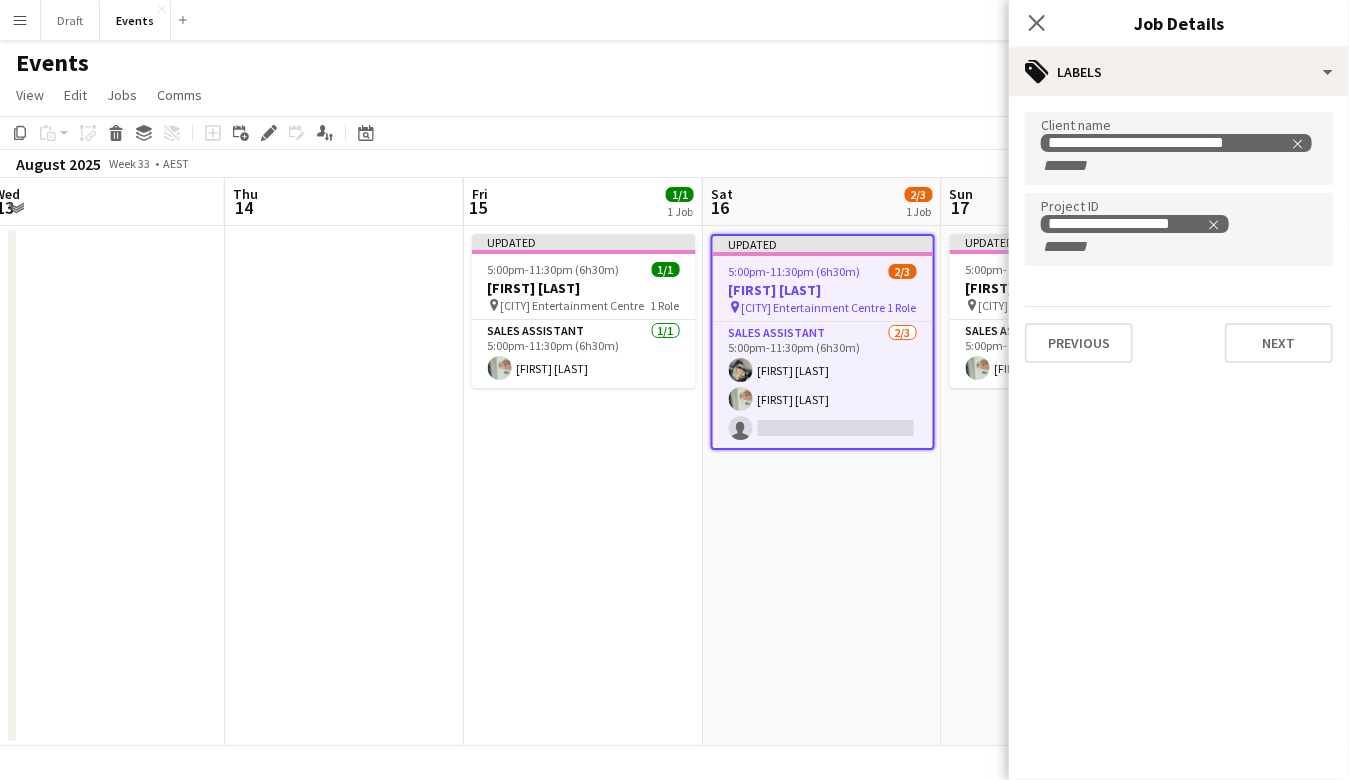 scroll, scrollTop: 0, scrollLeft: 0, axis: both 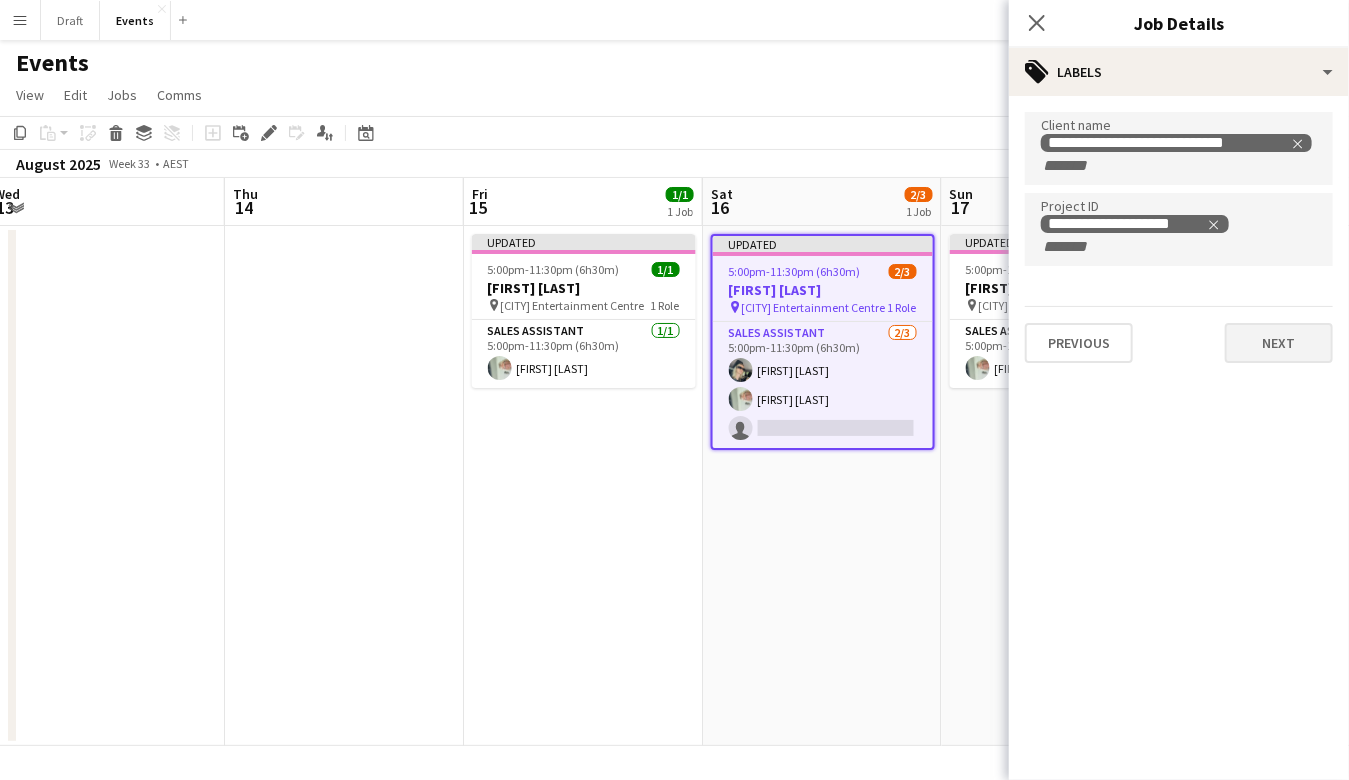 click on "Next" at bounding box center (1279, 343) 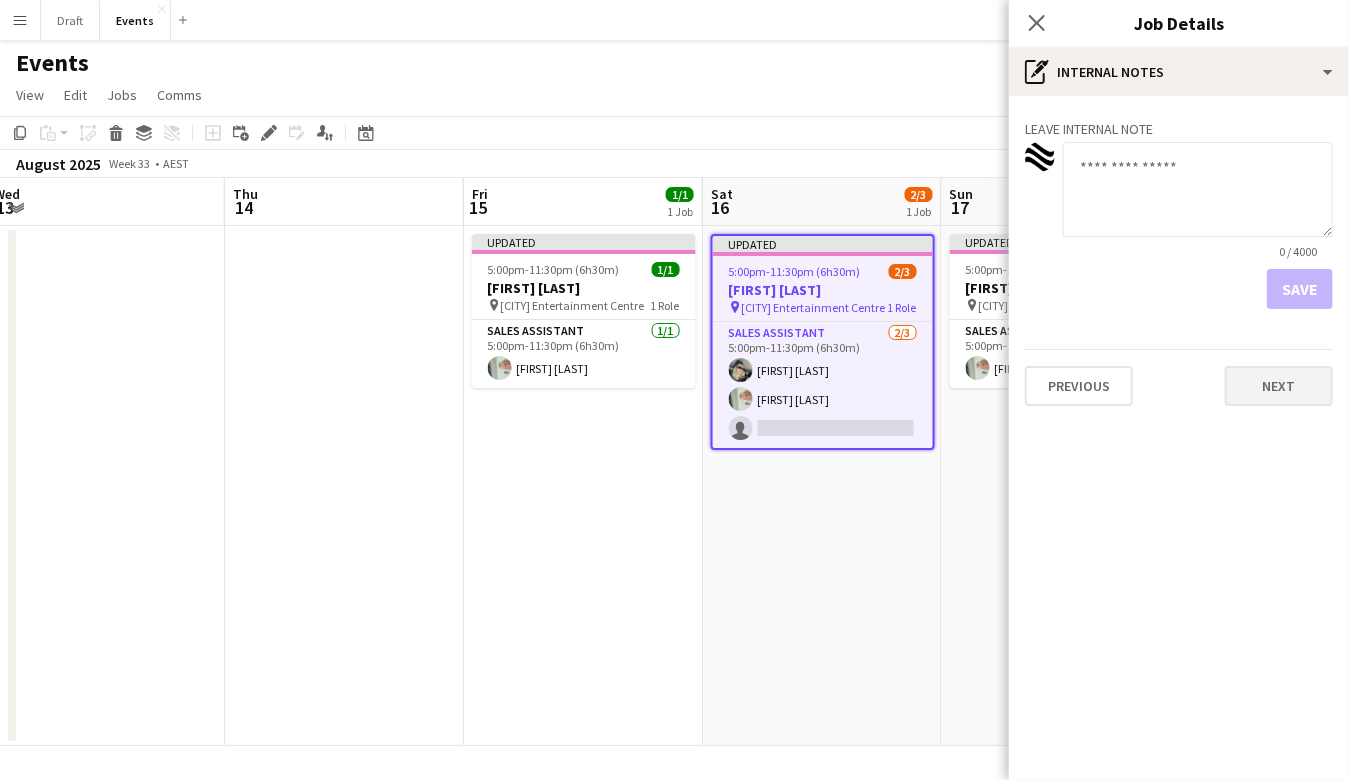 click on "Next" at bounding box center [1279, 386] 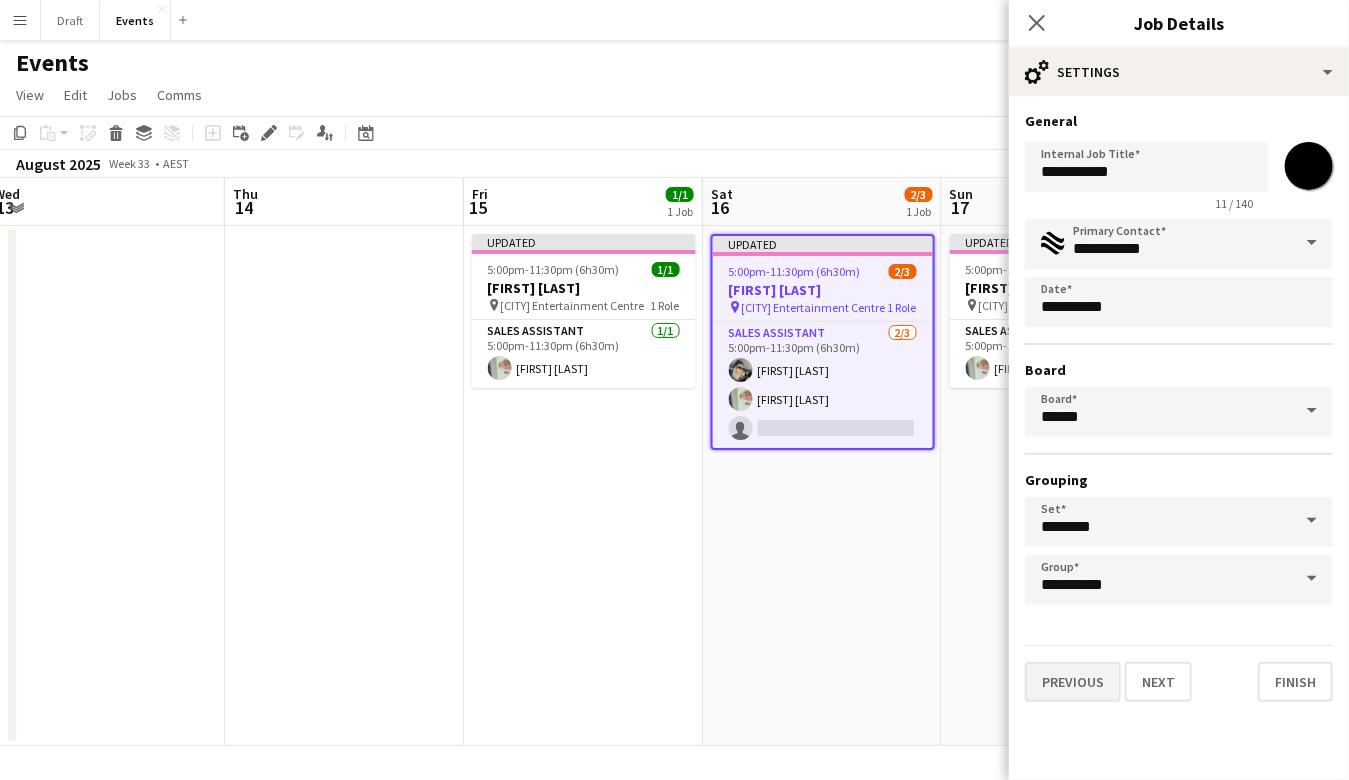 click on "Previous" at bounding box center [1073, 682] 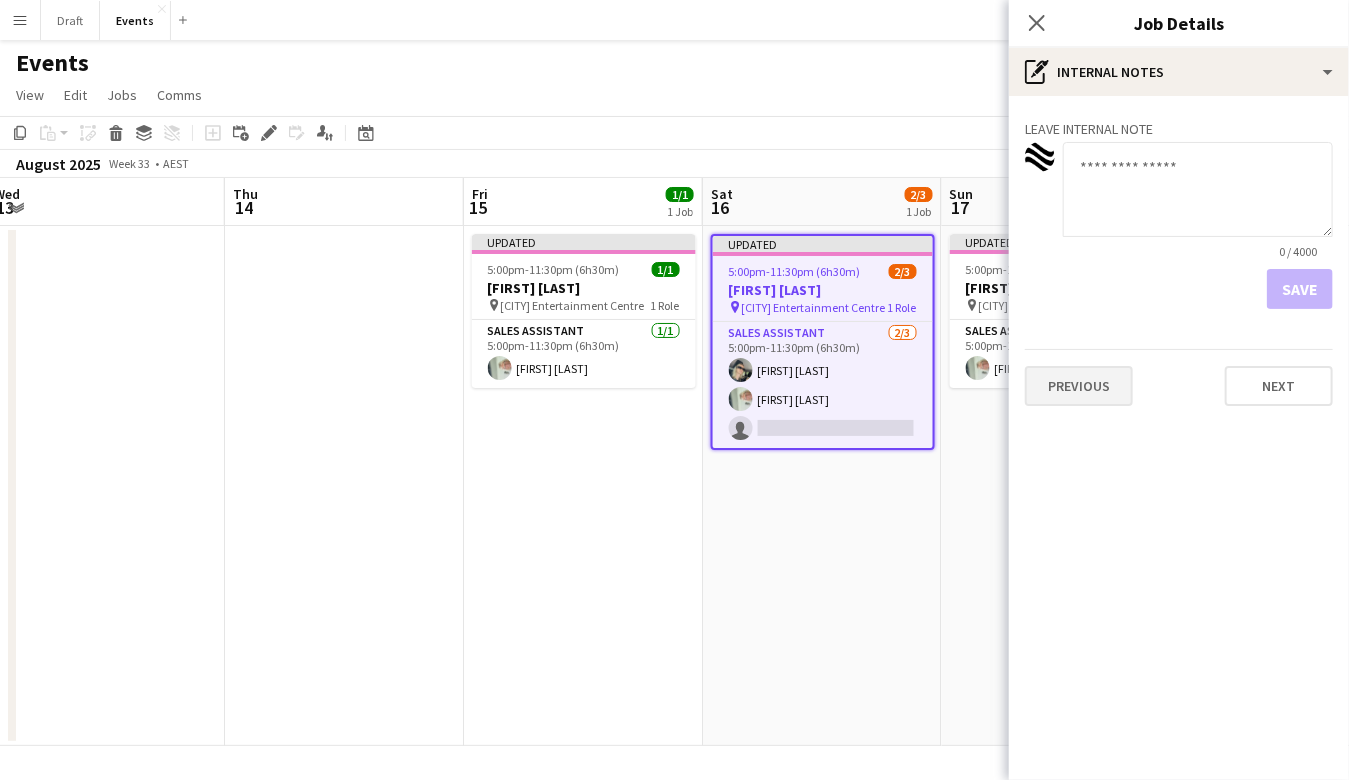 click on "Previous" at bounding box center [1079, 386] 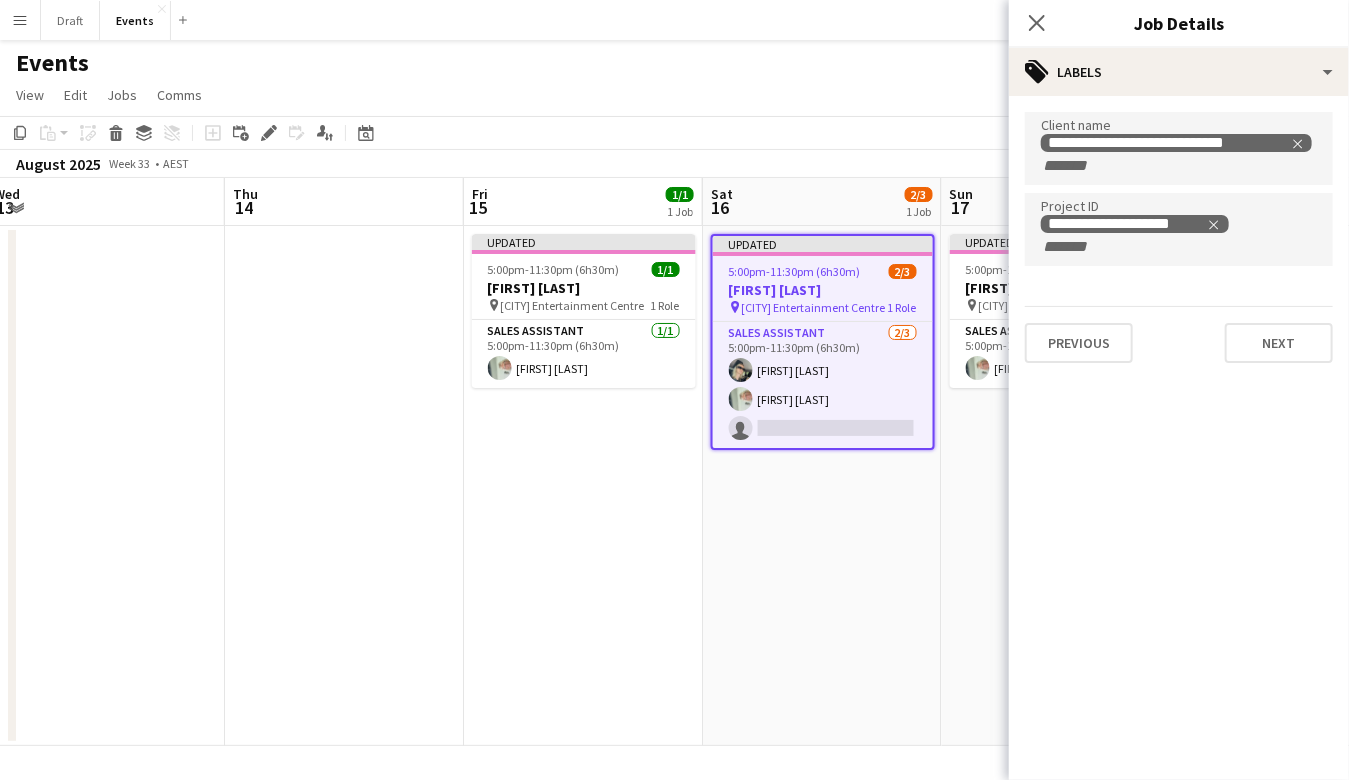 click on "**********" at bounding box center (1179, 237) 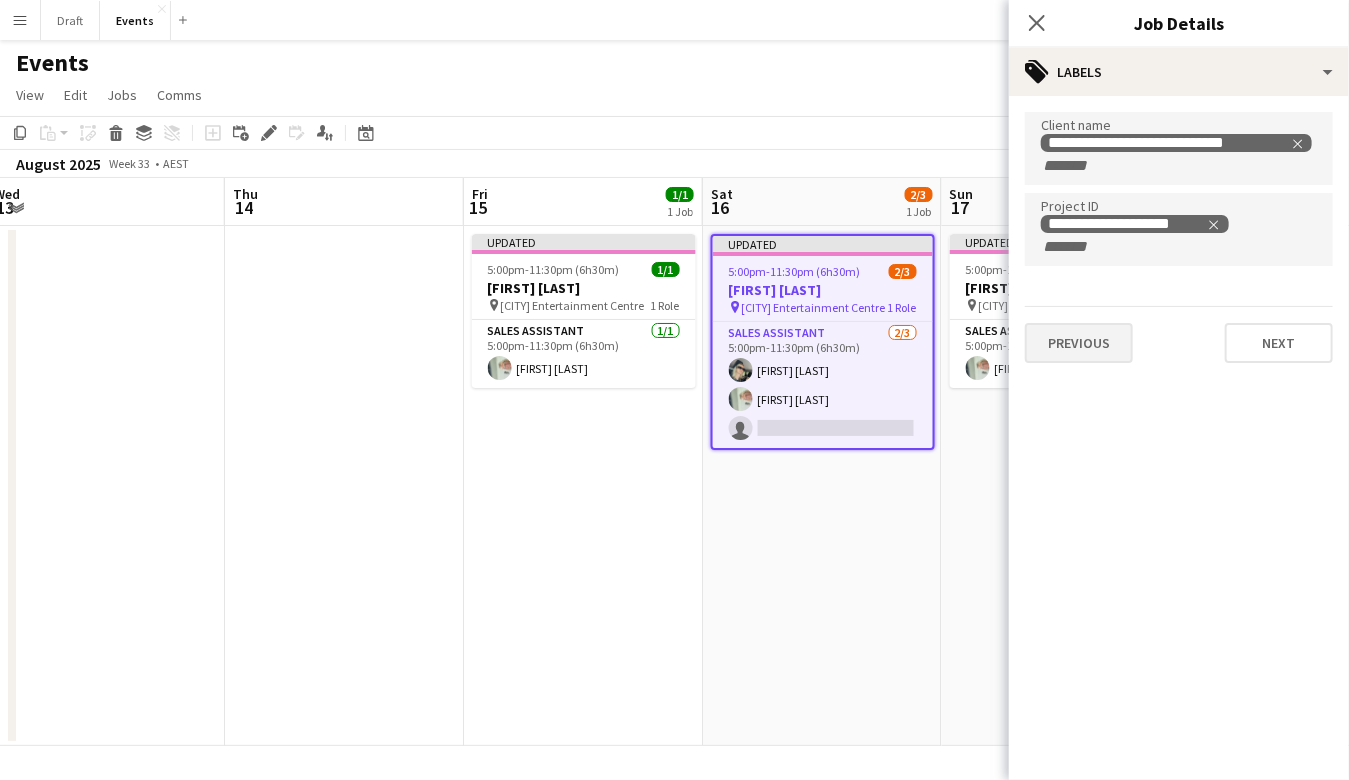 click on "Previous" at bounding box center [1079, 343] 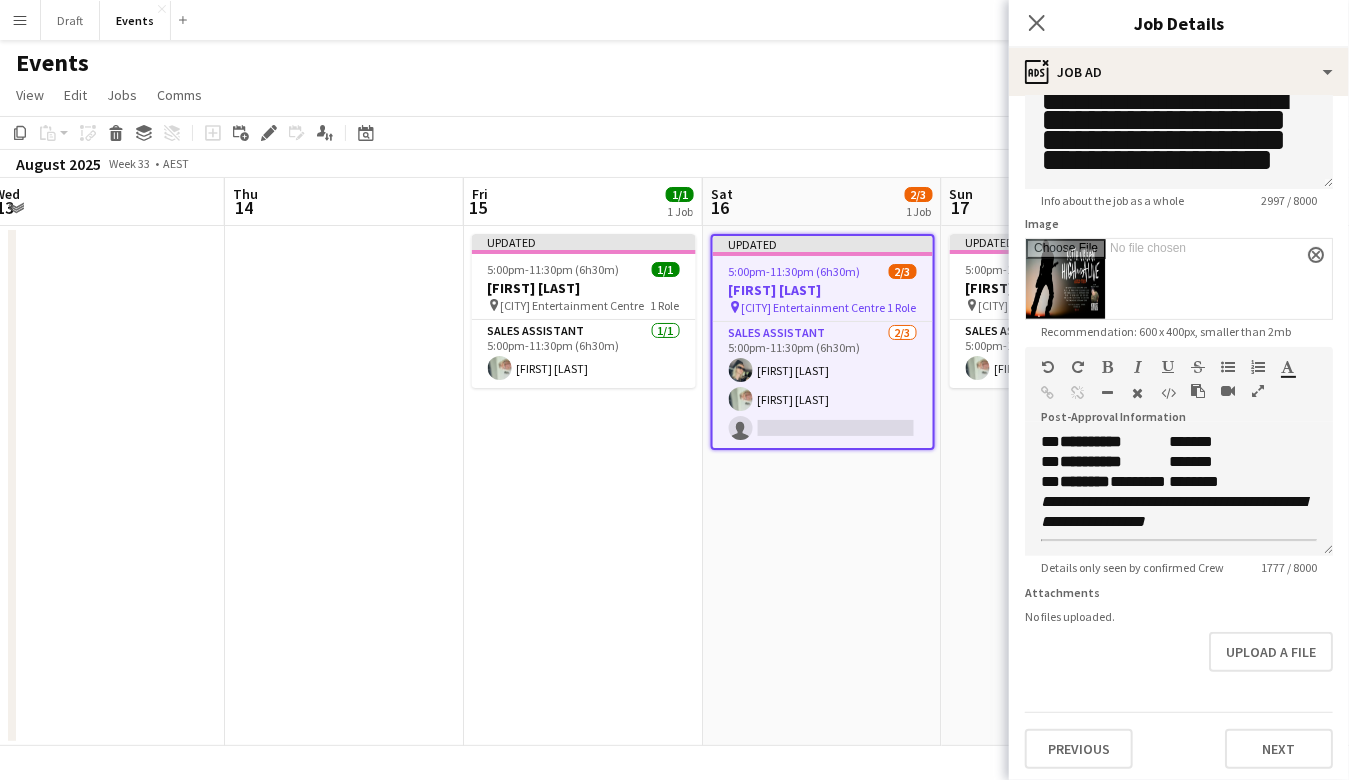 scroll, scrollTop: 203, scrollLeft: 0, axis: vertical 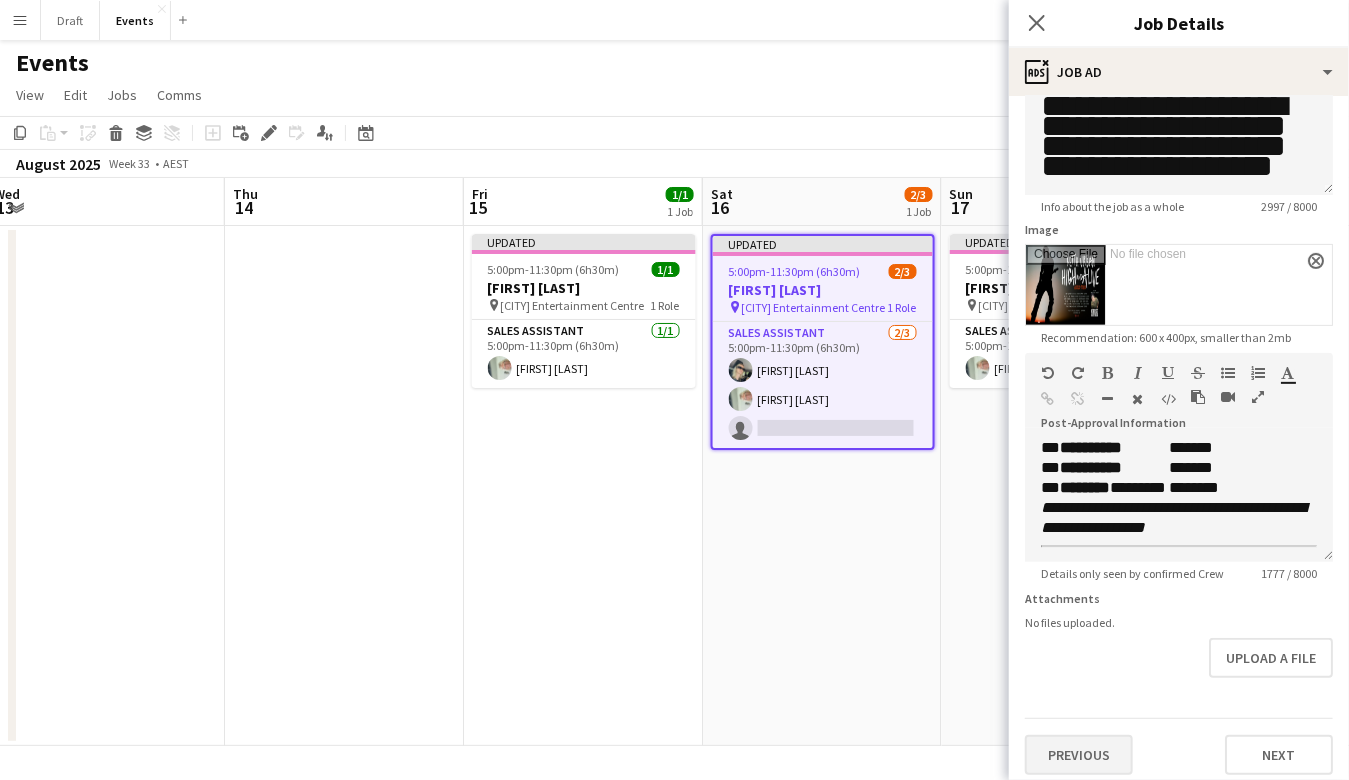 click on "Previous" at bounding box center [1079, 755] 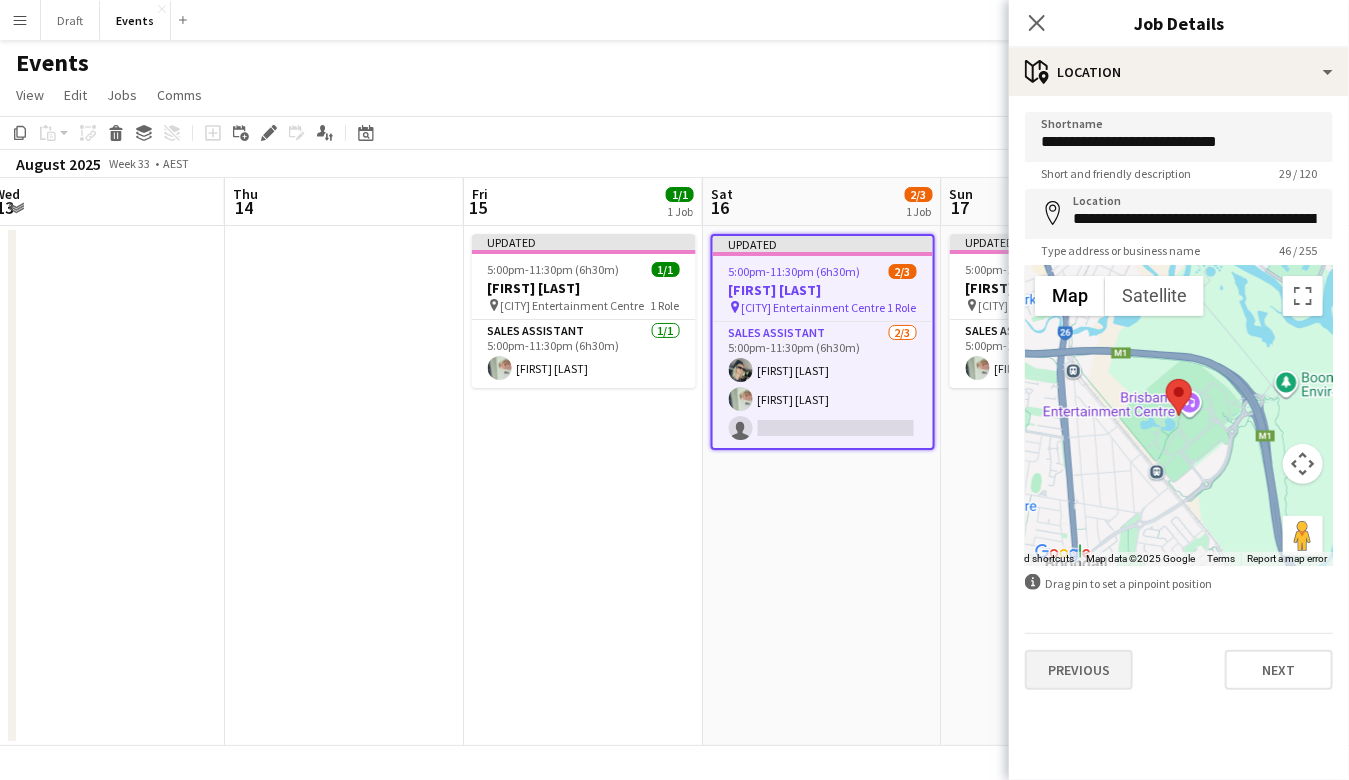 scroll, scrollTop: 0, scrollLeft: 0, axis: both 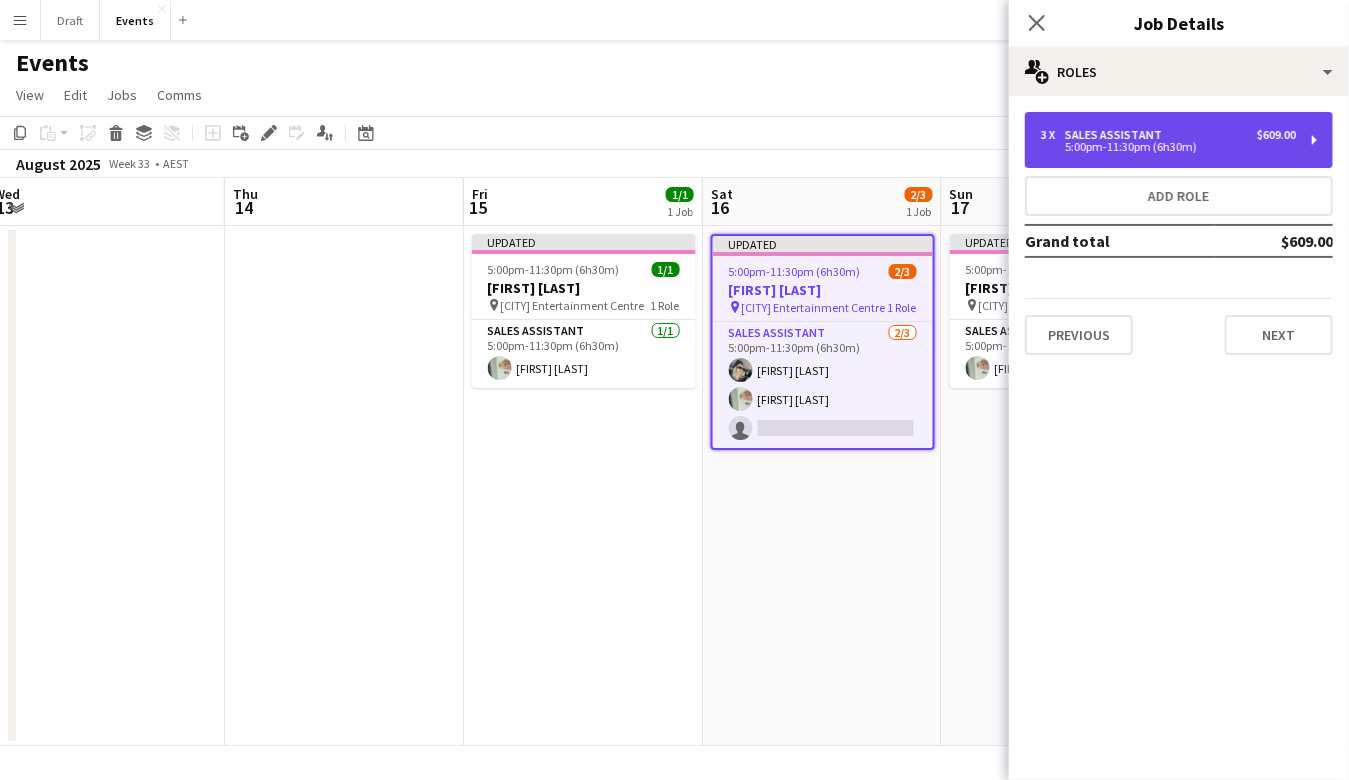 click on "5:00pm-11:30pm (6h30m)" at bounding box center [1168, 147] 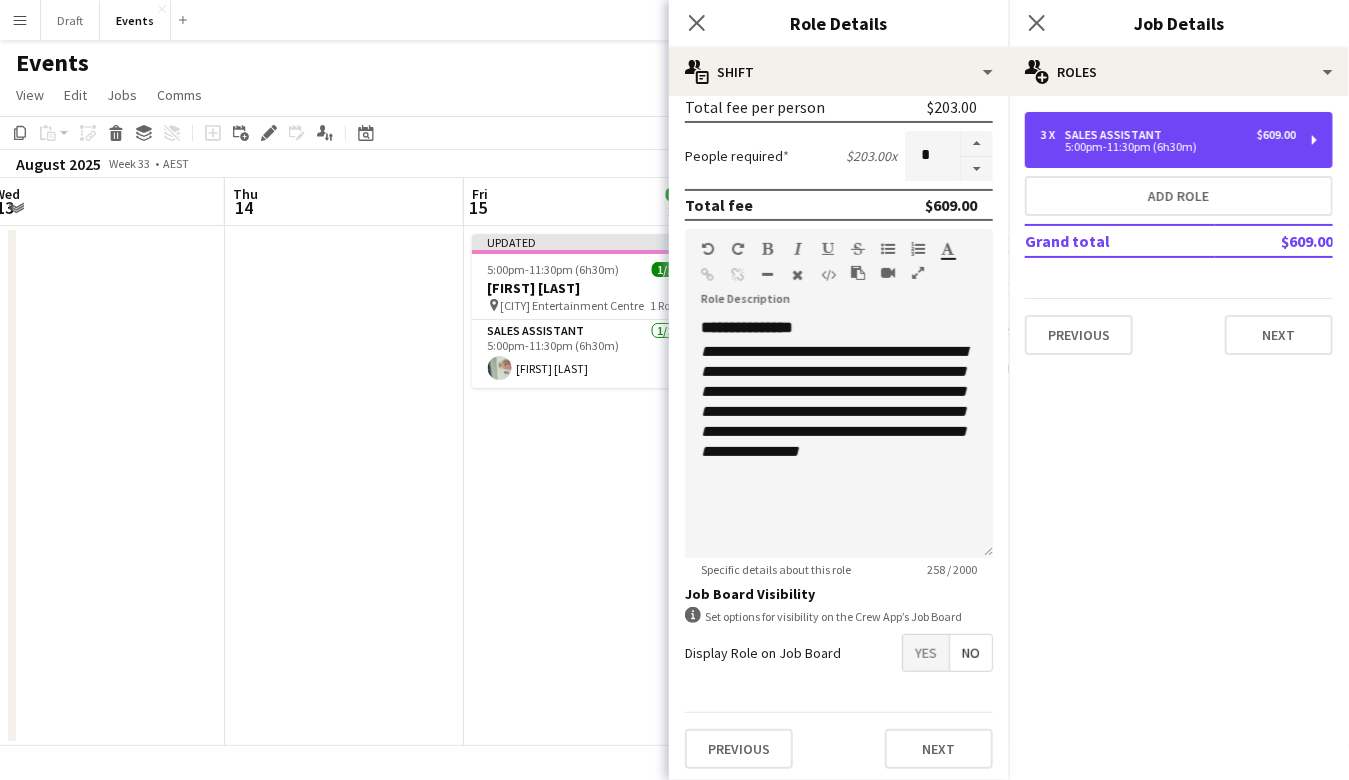 scroll, scrollTop: 408, scrollLeft: 0, axis: vertical 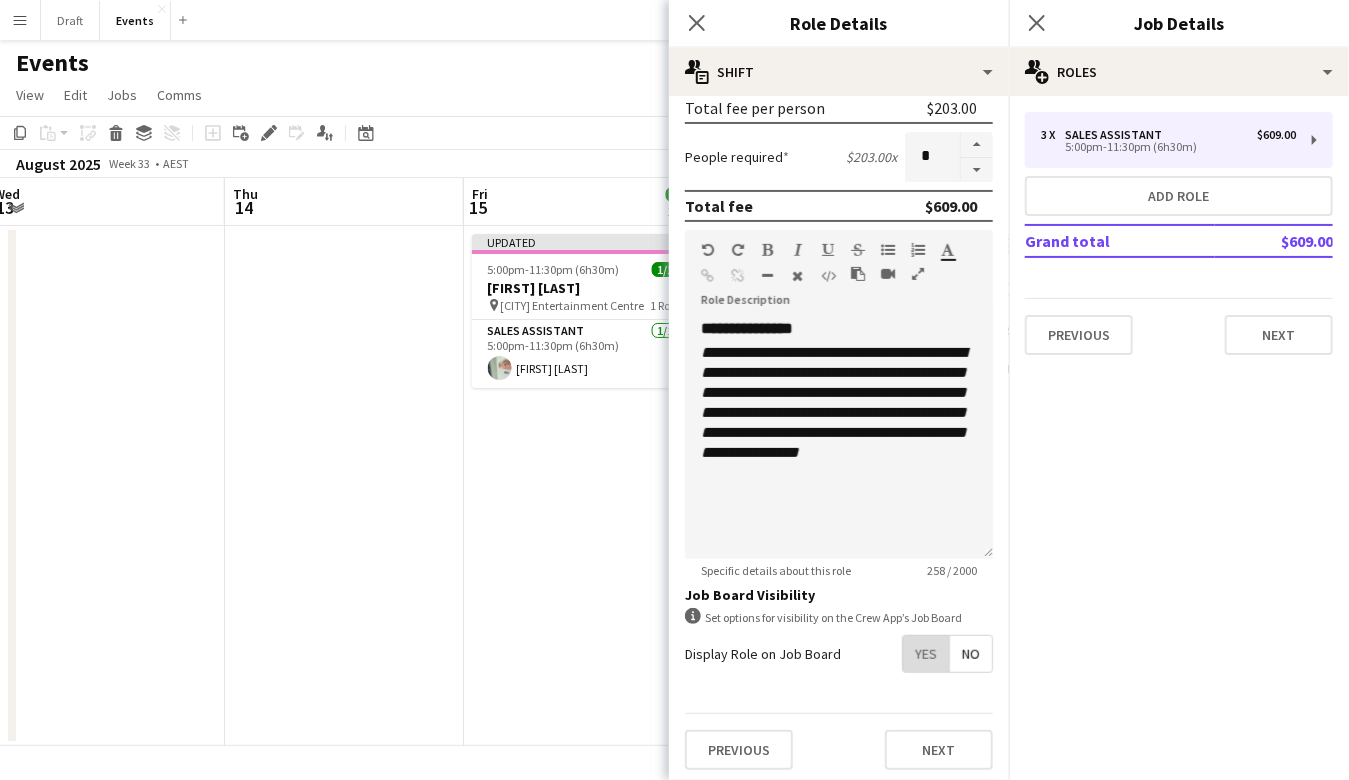 click on "Yes" at bounding box center [926, 654] 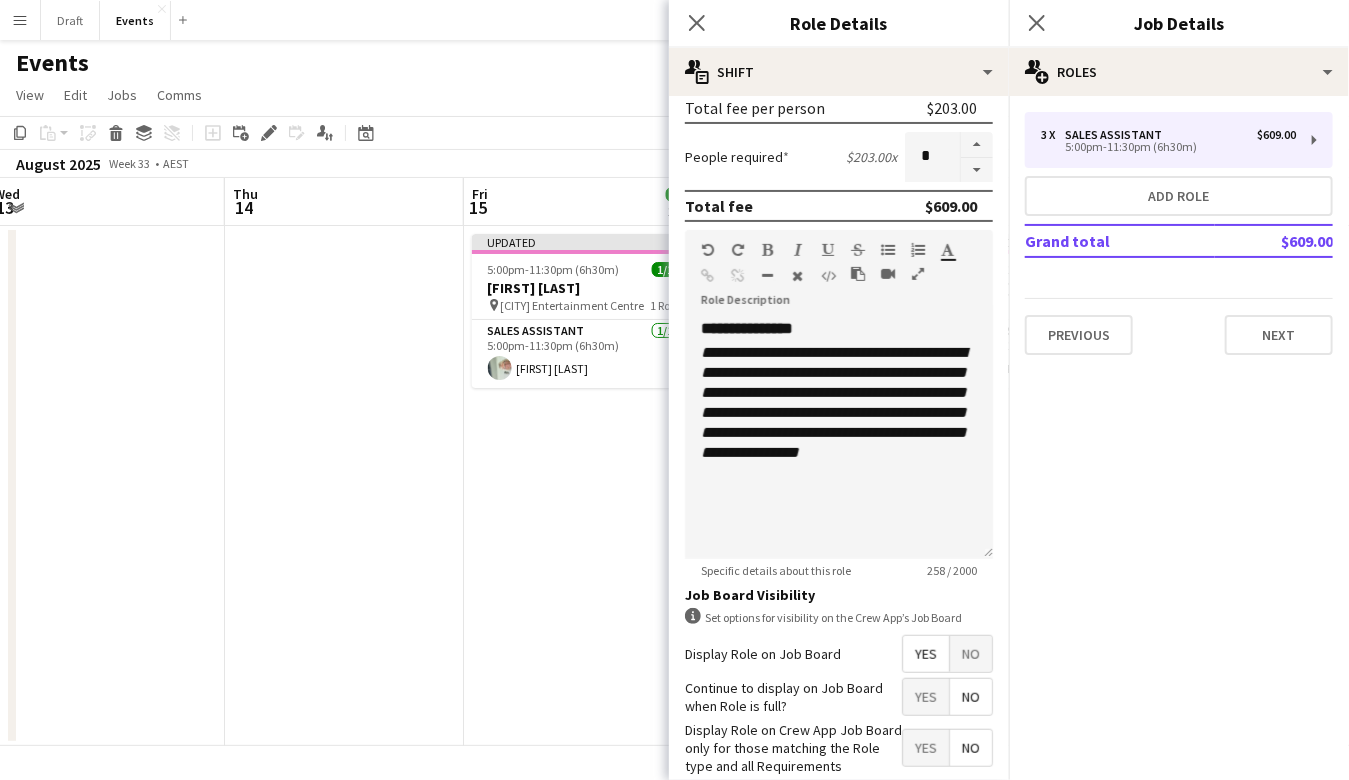click on "No" at bounding box center [971, 697] 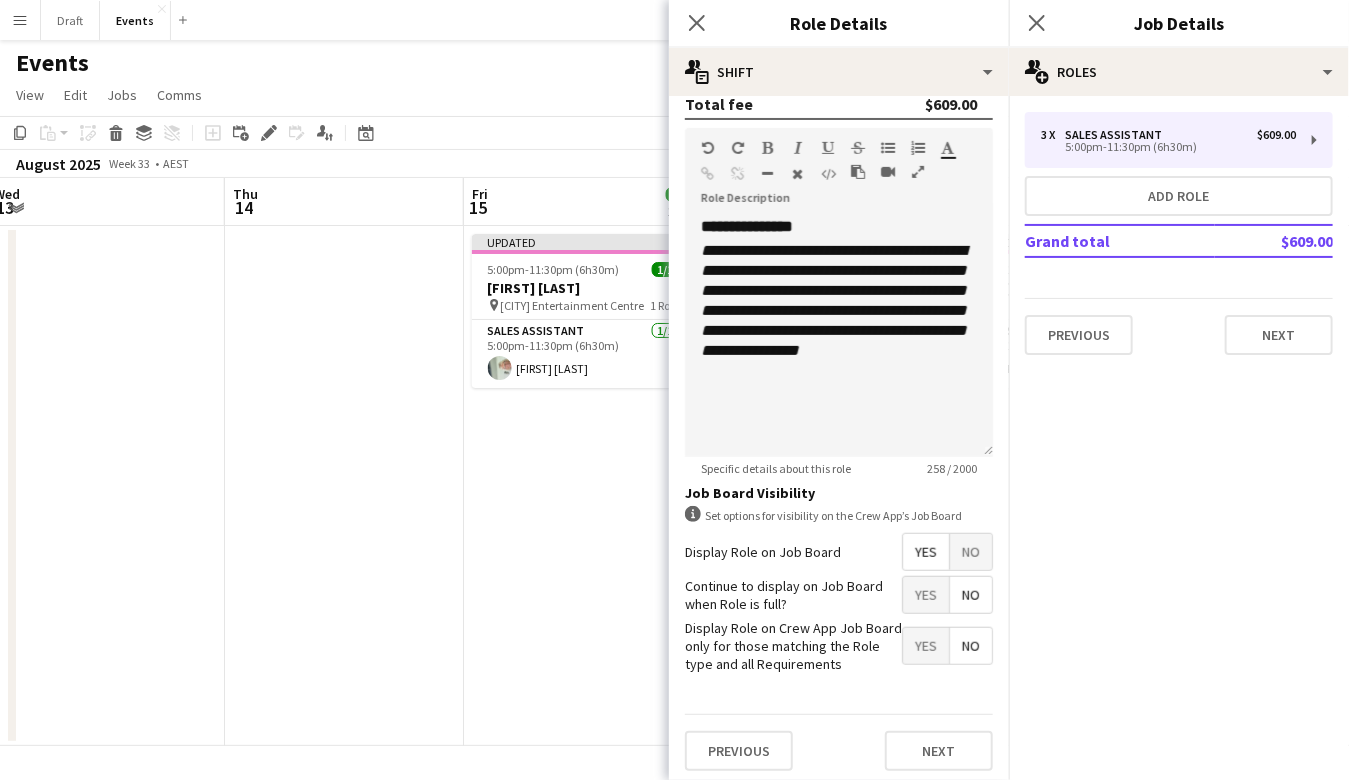 scroll, scrollTop: 509, scrollLeft: 0, axis: vertical 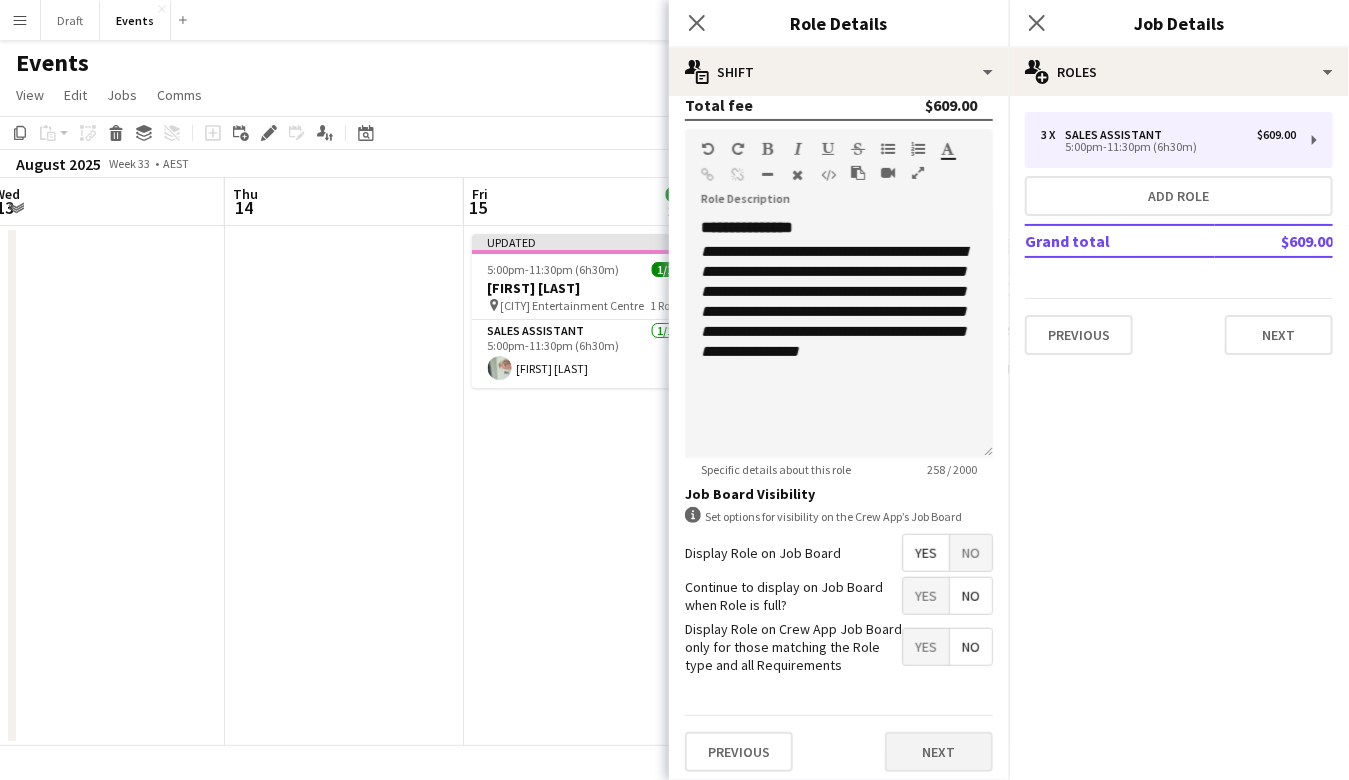 click on "Next" at bounding box center [939, 752] 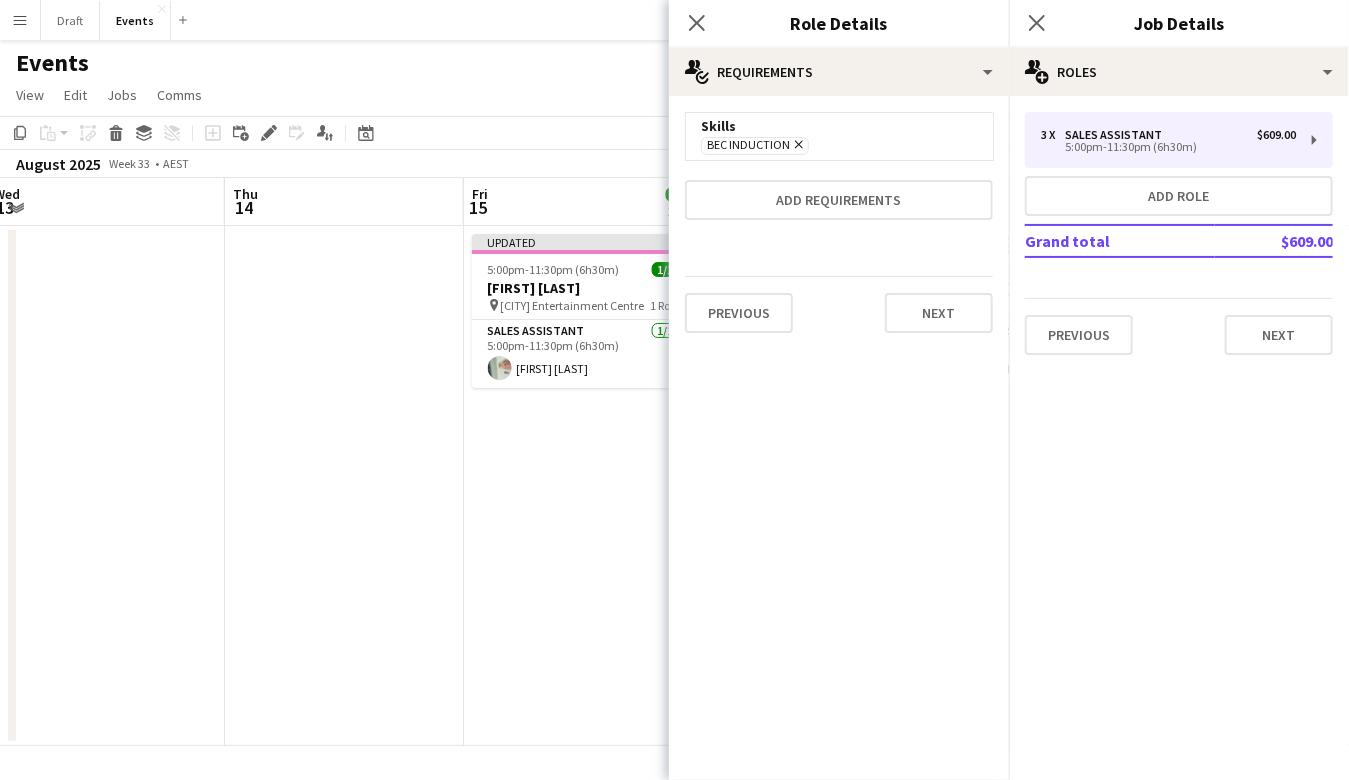 scroll, scrollTop: 0, scrollLeft: 0, axis: both 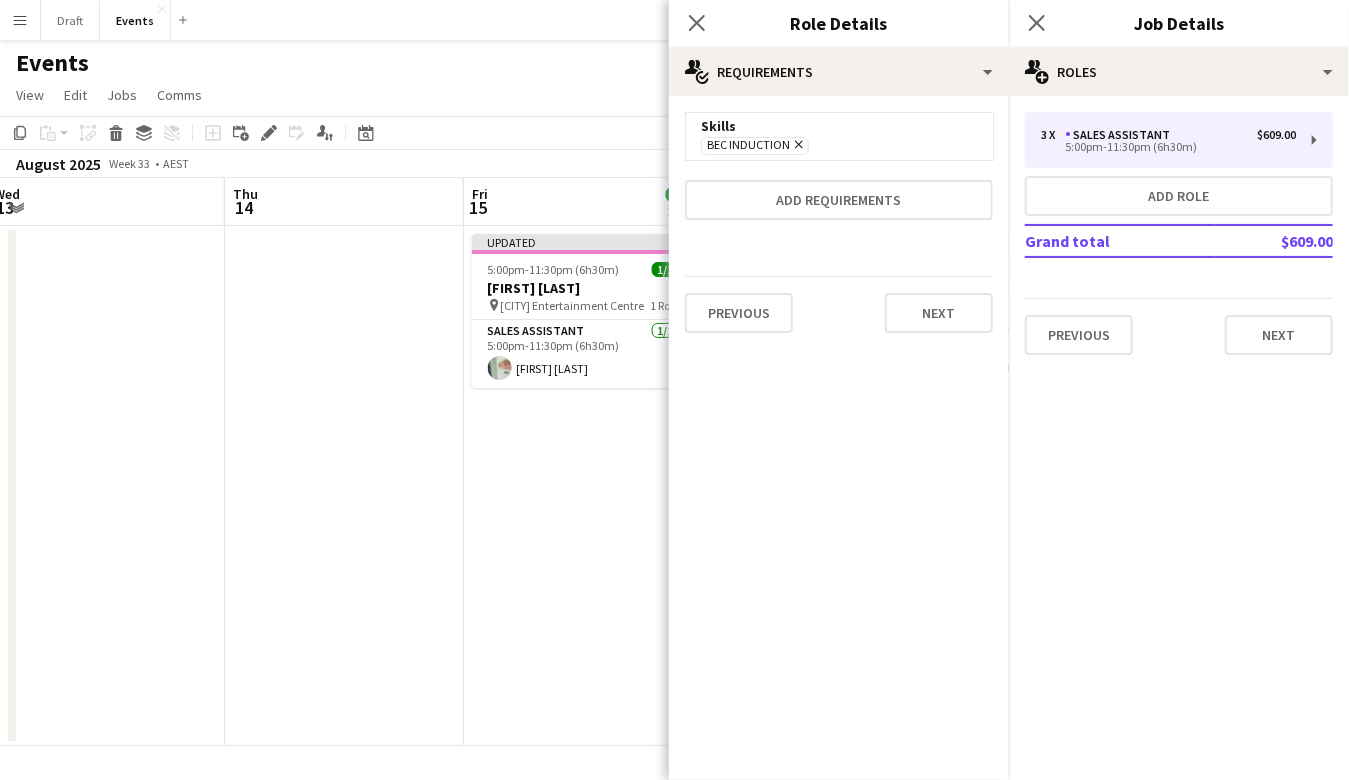 click on "Updated   5:00pm-11:30pm (6h30m)    1/1   [FIRST] [LAST]
pin
[LOCATION]   1 Role   Sales Assistant   1/1   5:00pm-11:30pm (6h30m)
[FIRST] [LAST]" at bounding box center (583, 486) 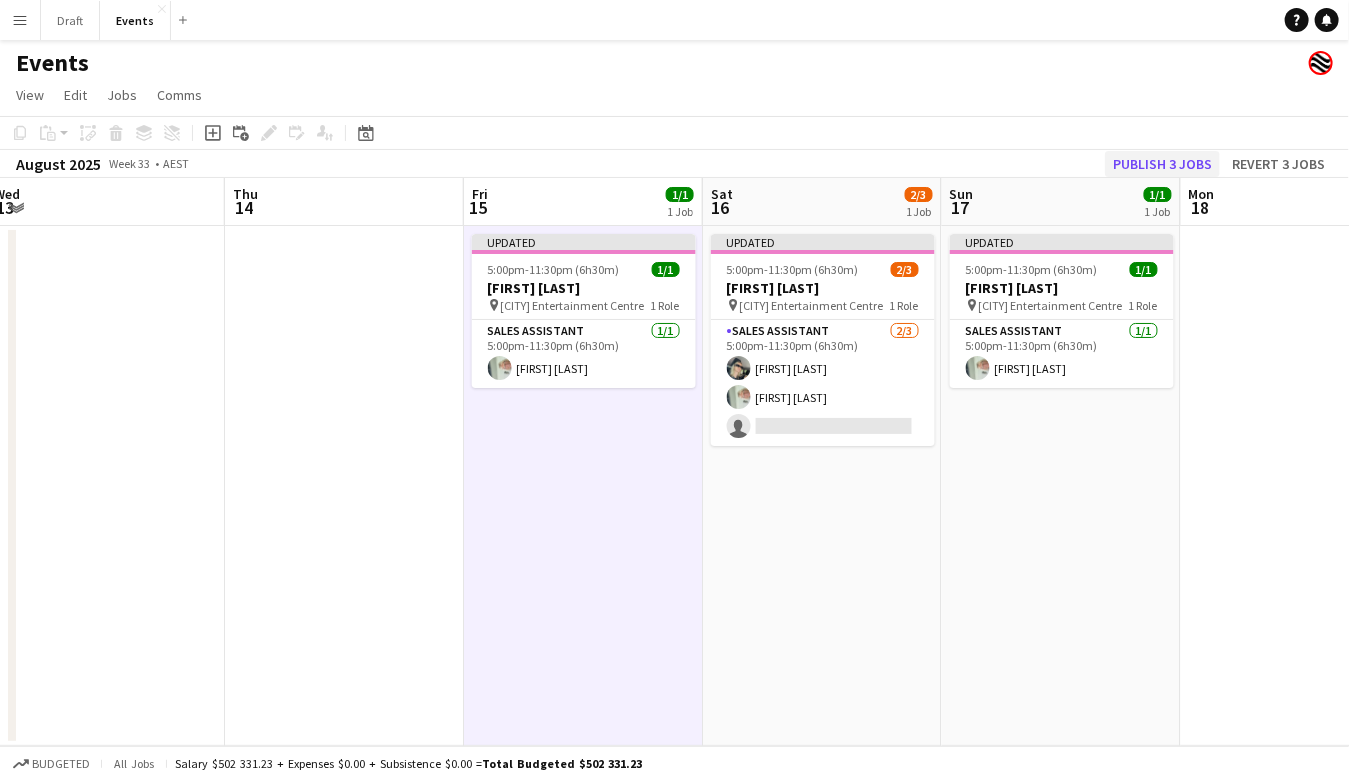 click on "Publish 3 jobs" 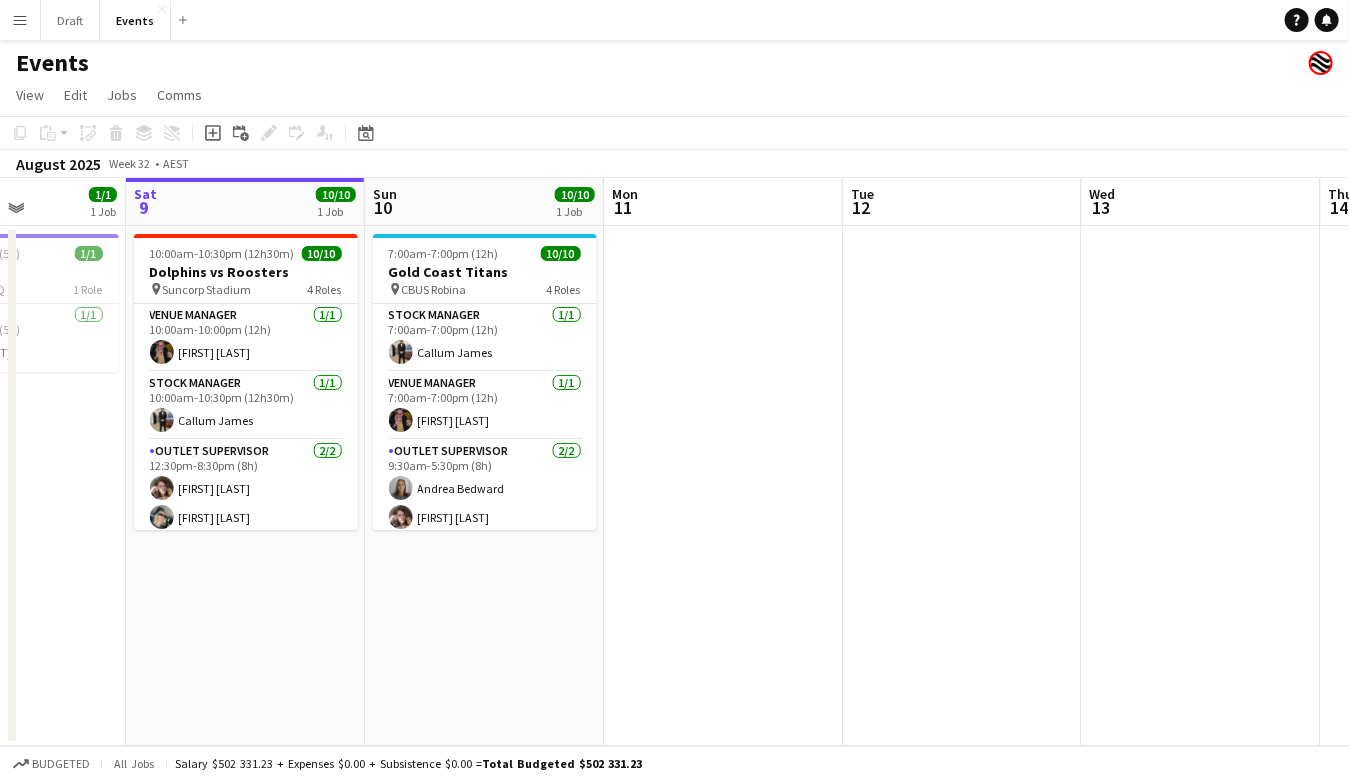 scroll, scrollTop: 0, scrollLeft: 555, axis: horizontal 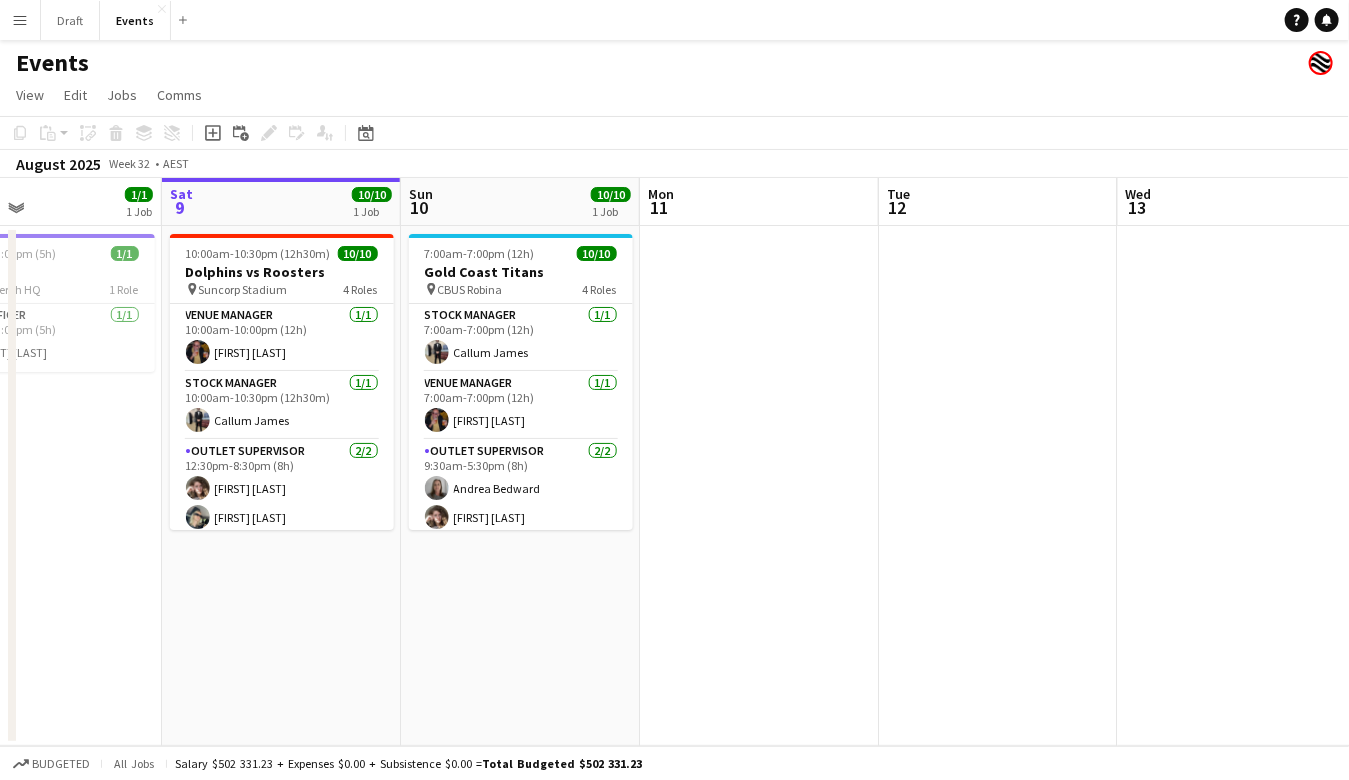 click on "Menu" at bounding box center (20, 20) 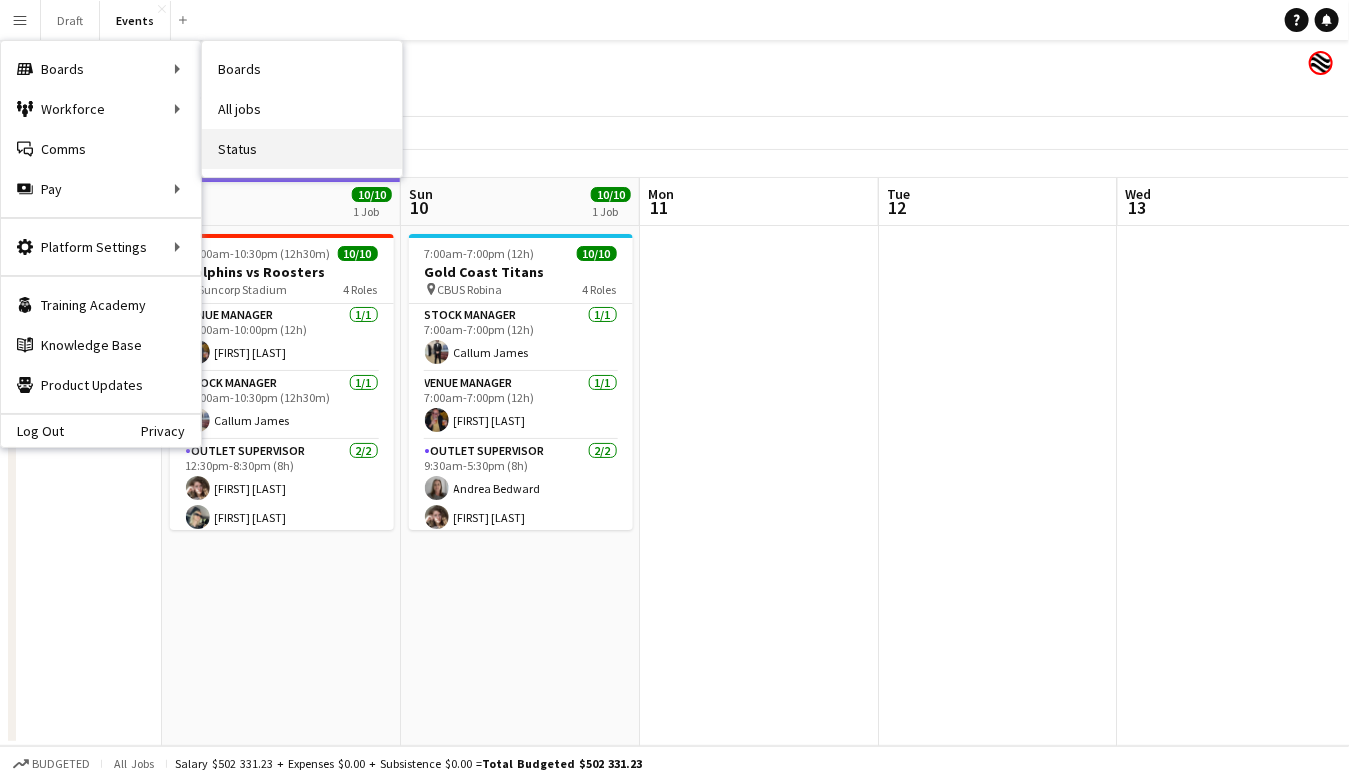 click on "Status" at bounding box center (302, 149) 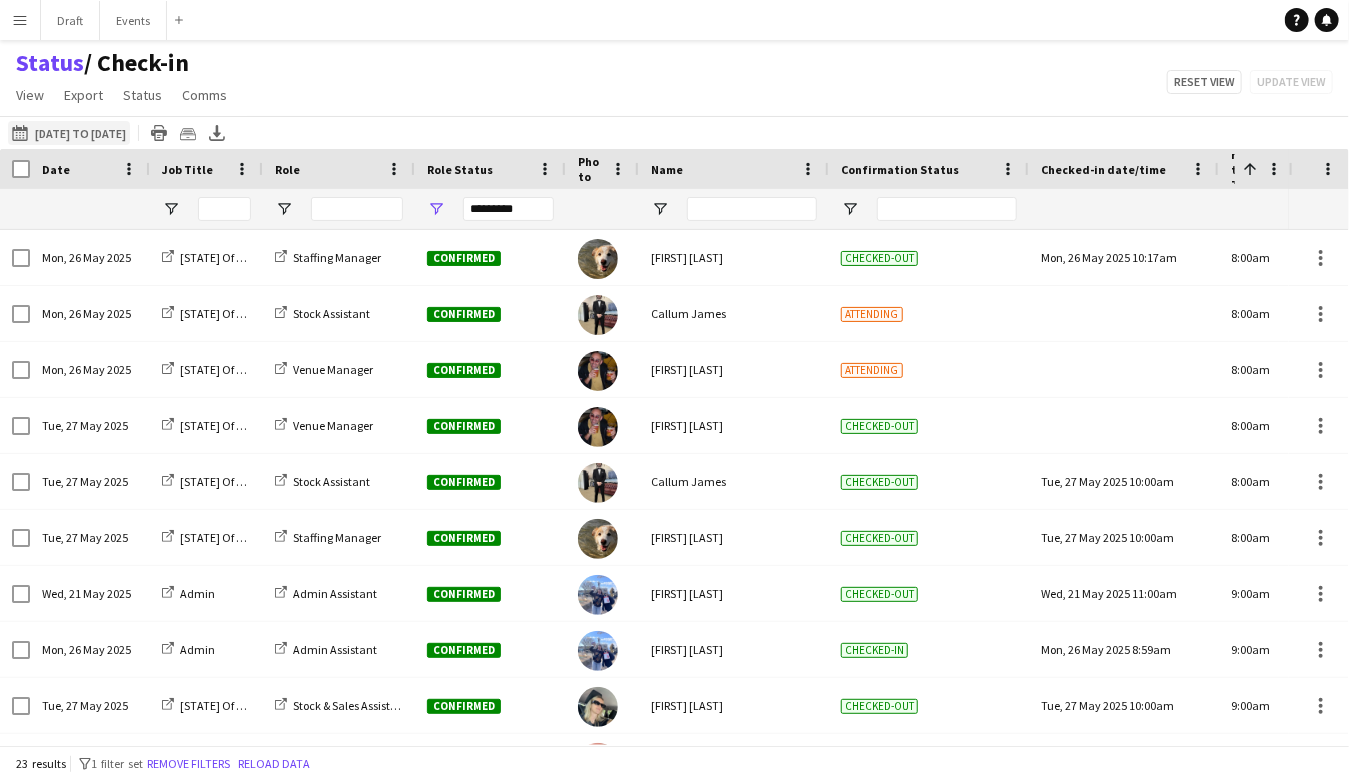 click on "[DATE] to [DATE]
[DATE] to [DATE]" 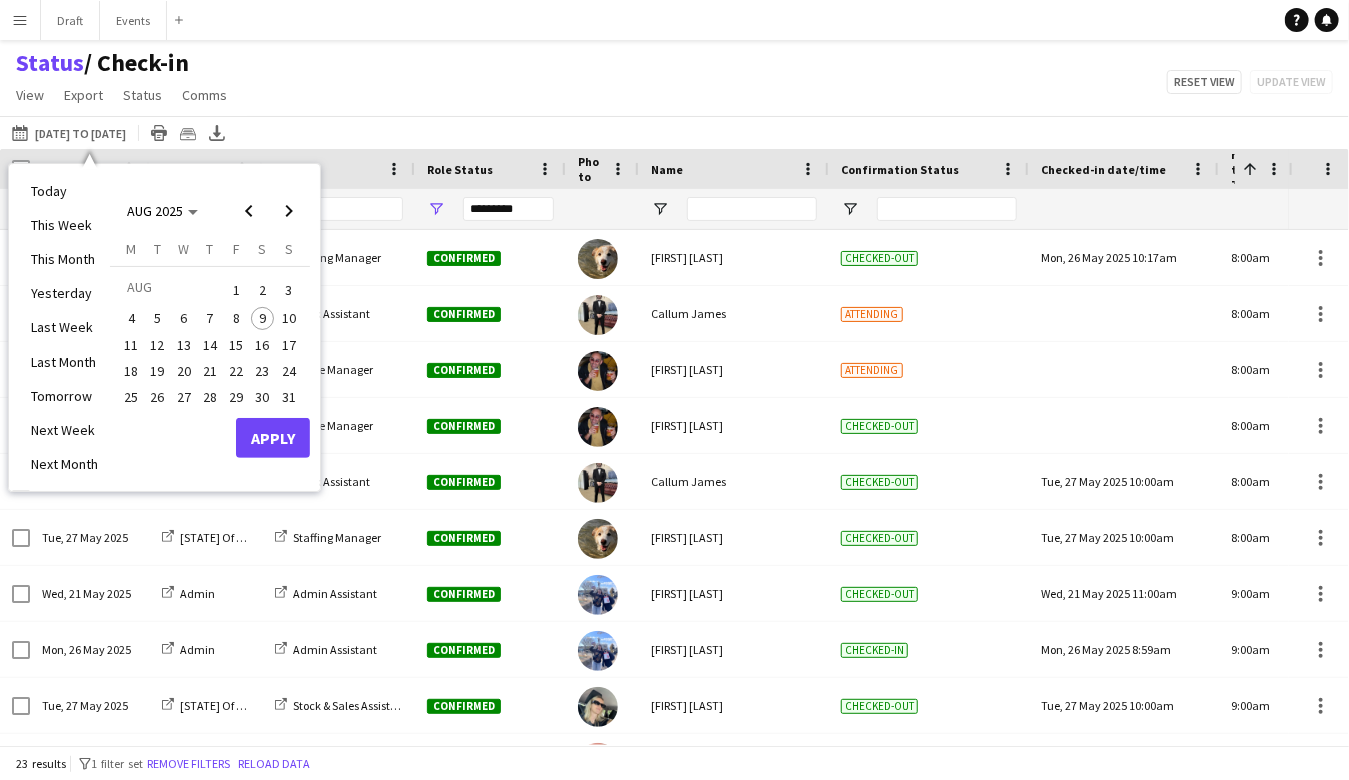 click on "10" at bounding box center [289, 319] 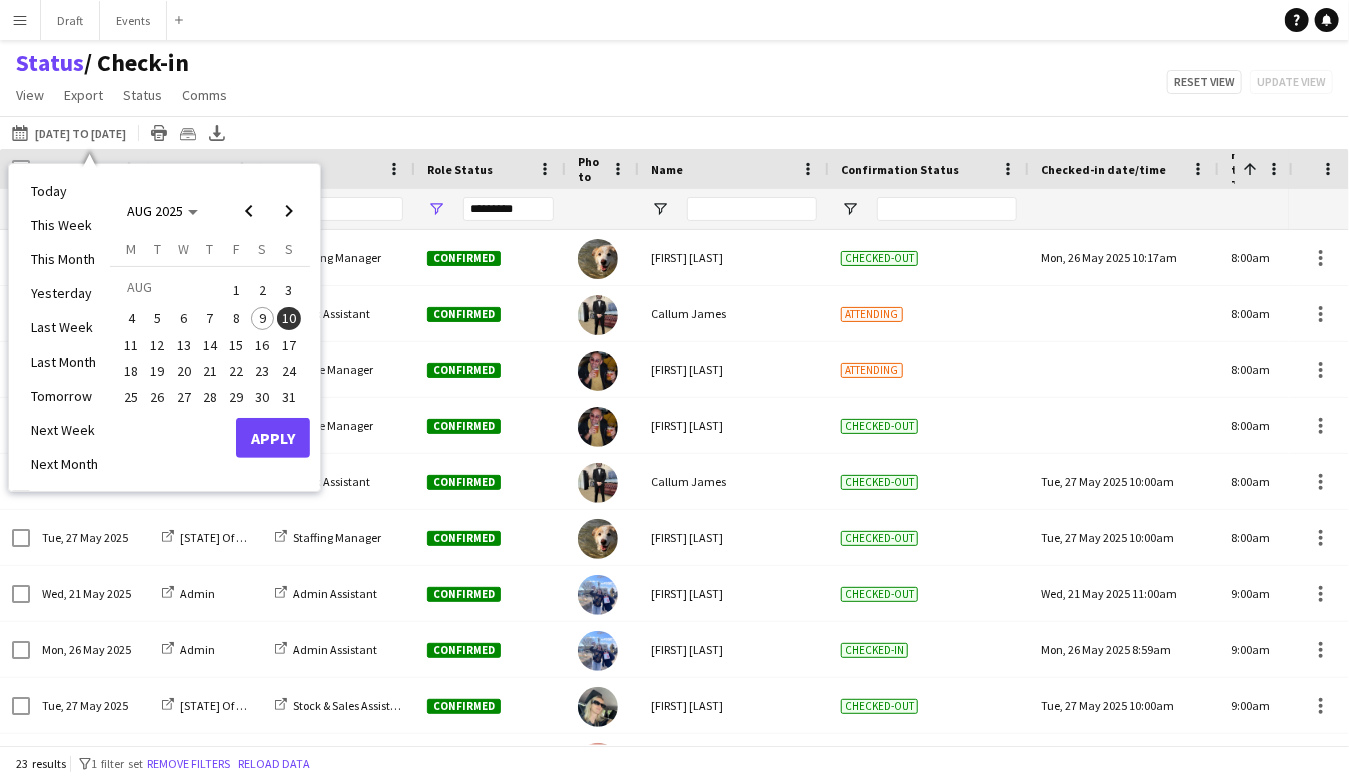 click on "Apply" at bounding box center [273, 438] 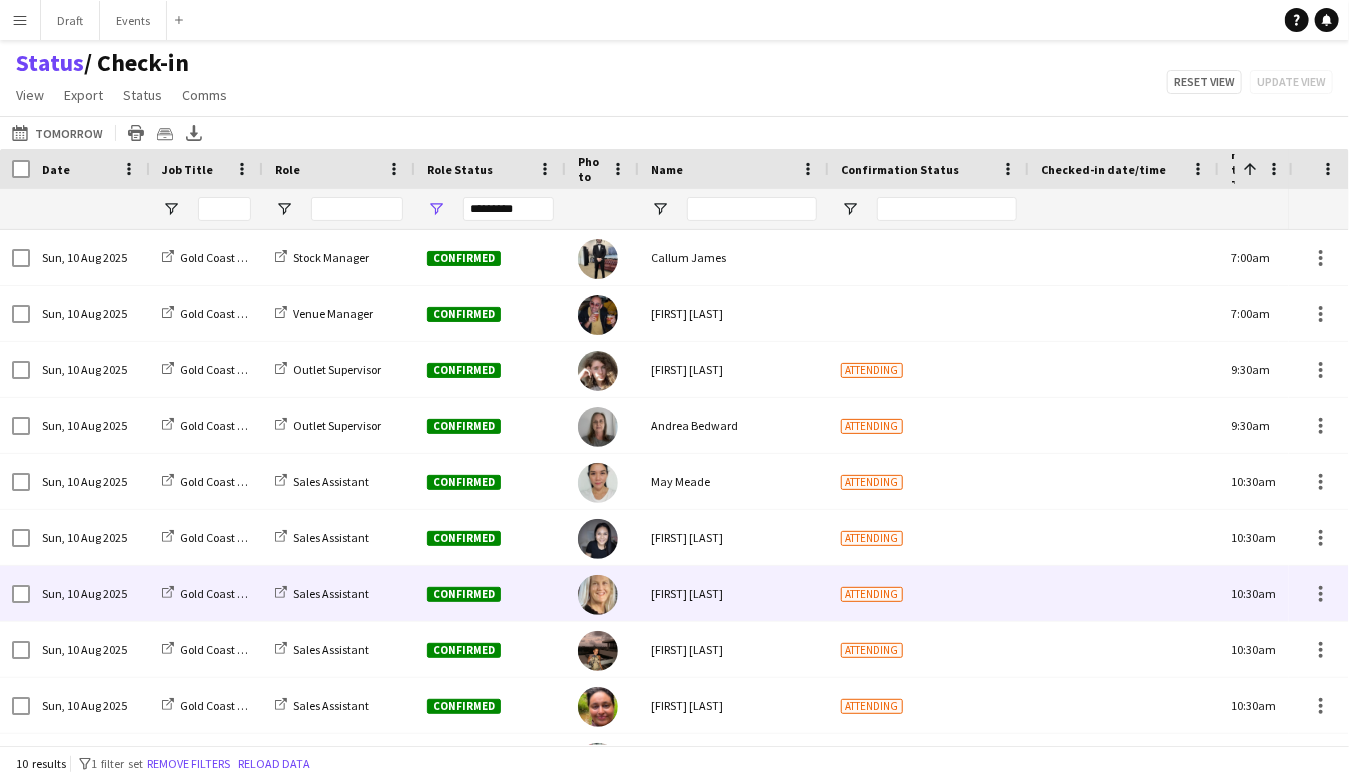 scroll, scrollTop: 47, scrollLeft: 0, axis: vertical 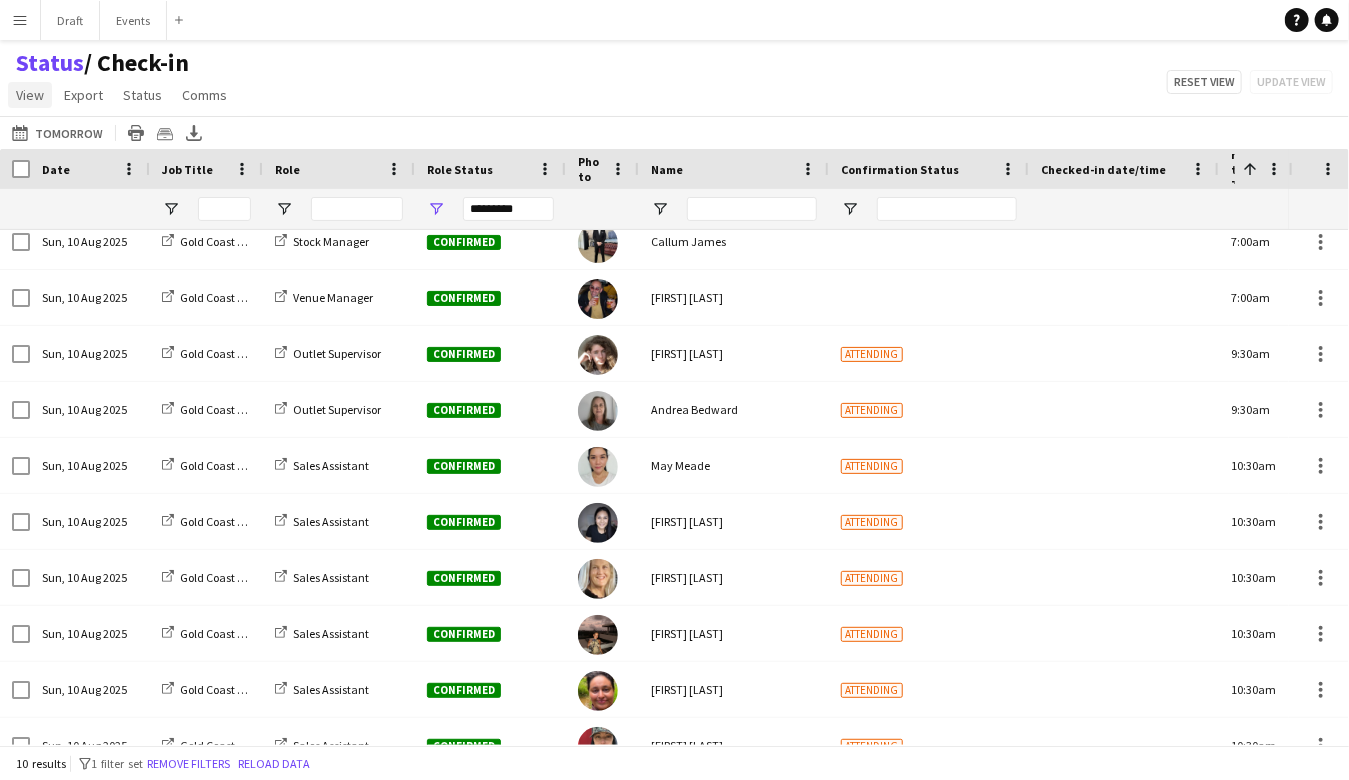 click on "View" 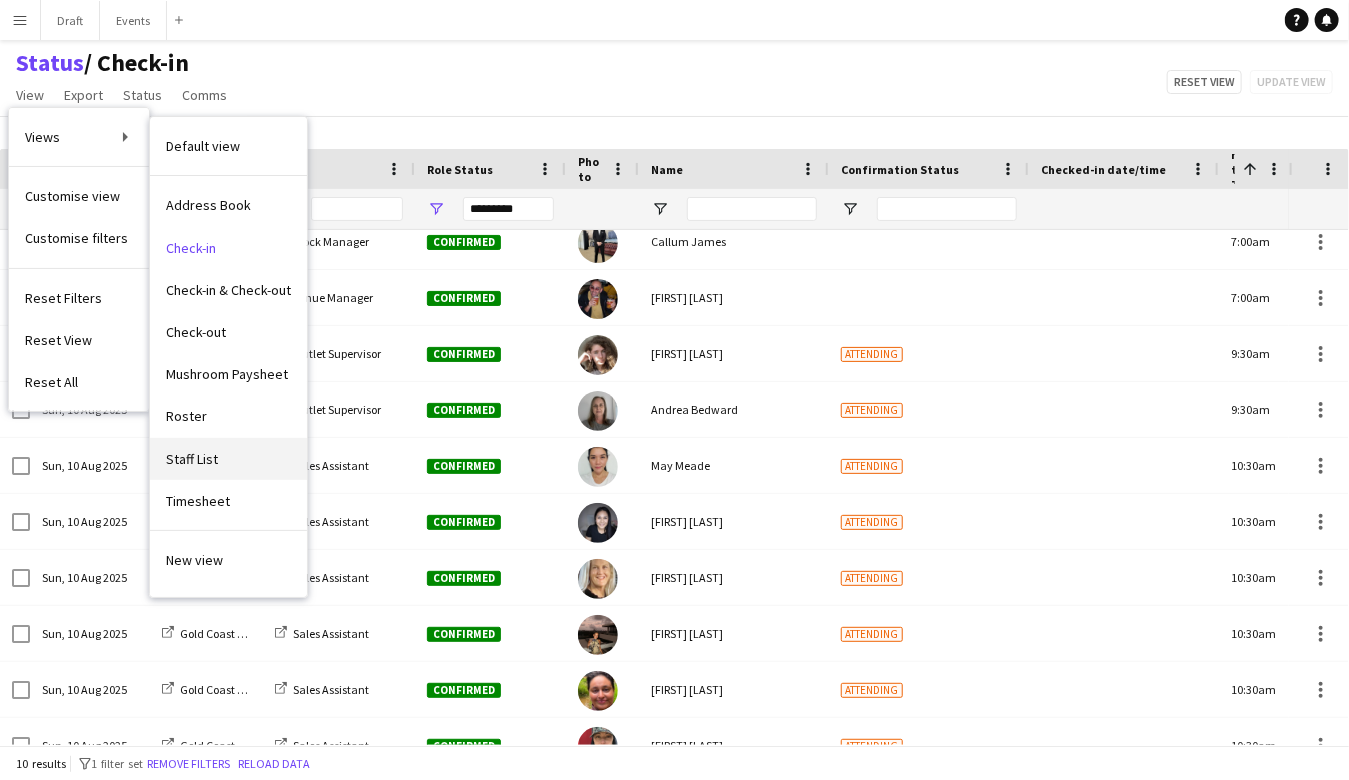click on "Staff List" at bounding box center [192, 459] 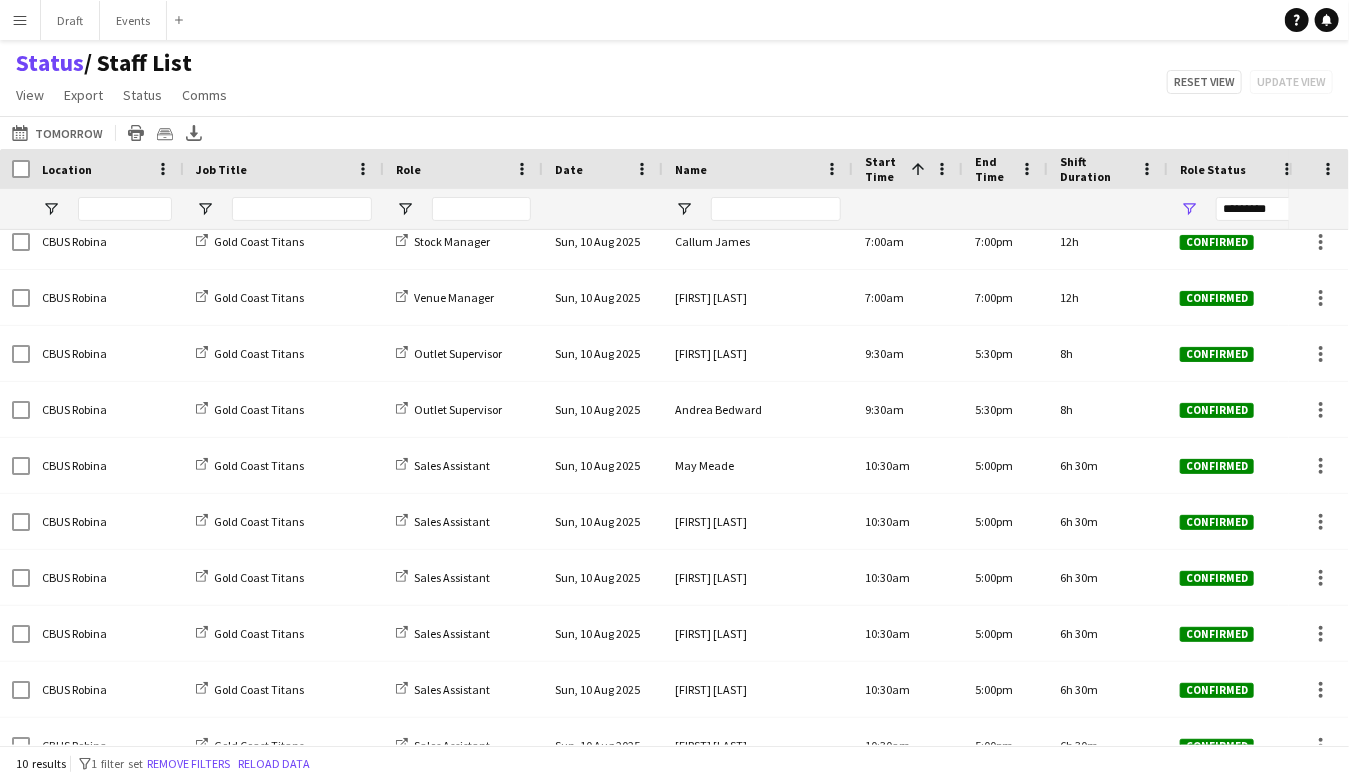 type on "*********" 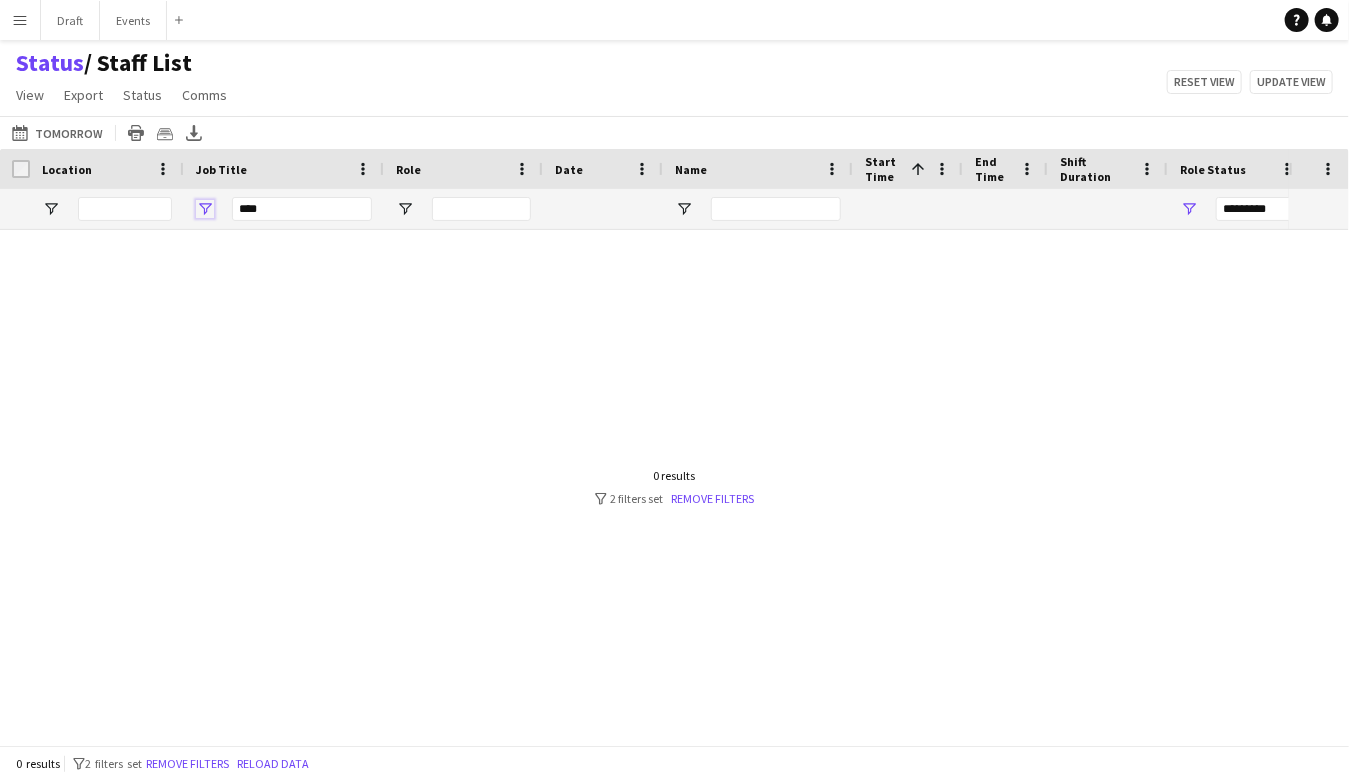 click at bounding box center (205, 209) 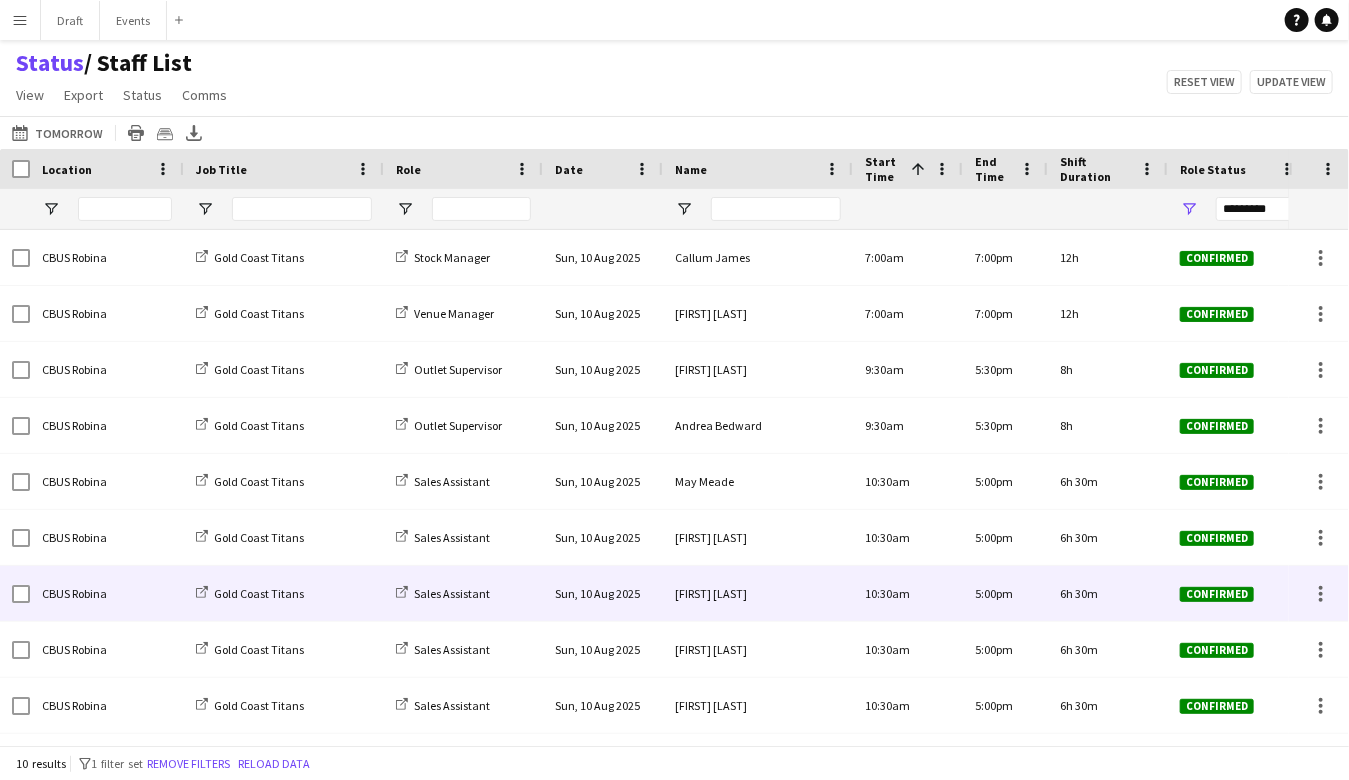 click on "Gold Coast Titans" at bounding box center [284, 593] 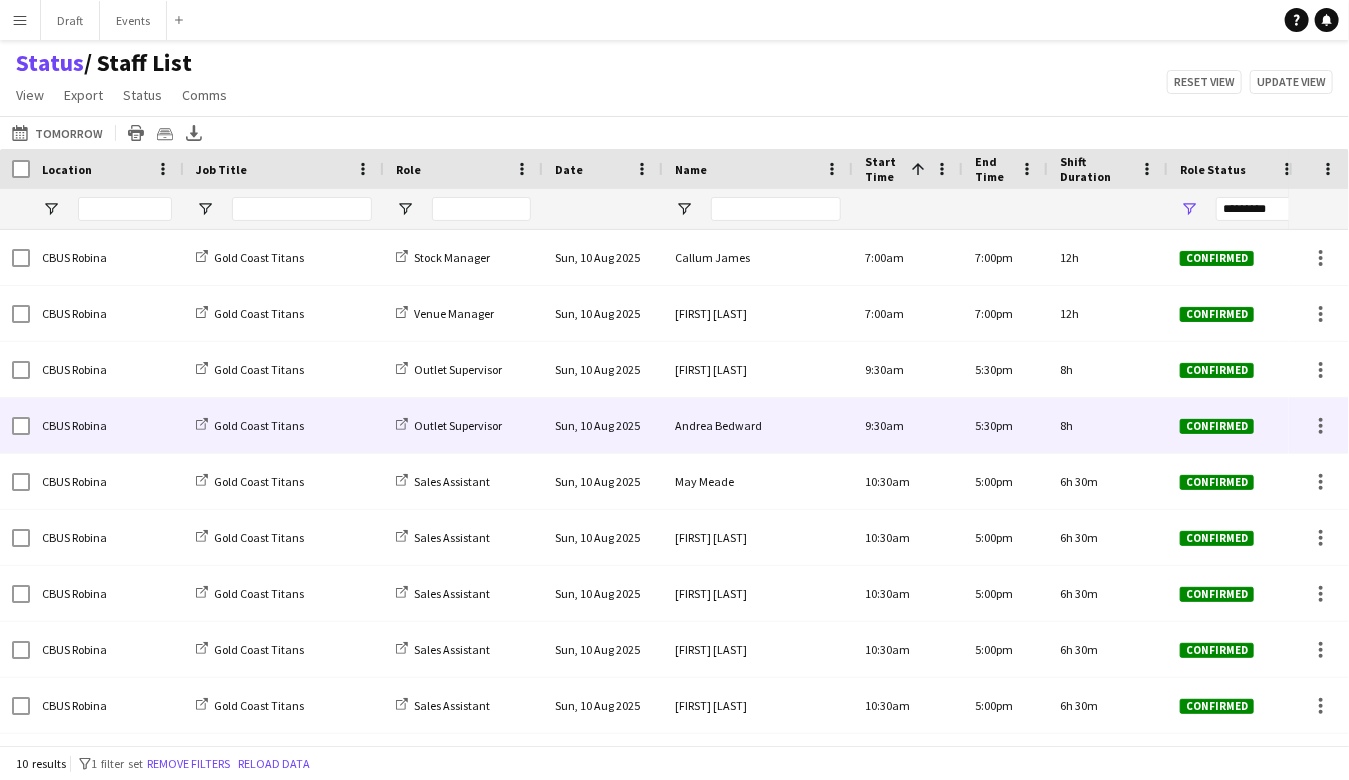 scroll, scrollTop: 41, scrollLeft: 0, axis: vertical 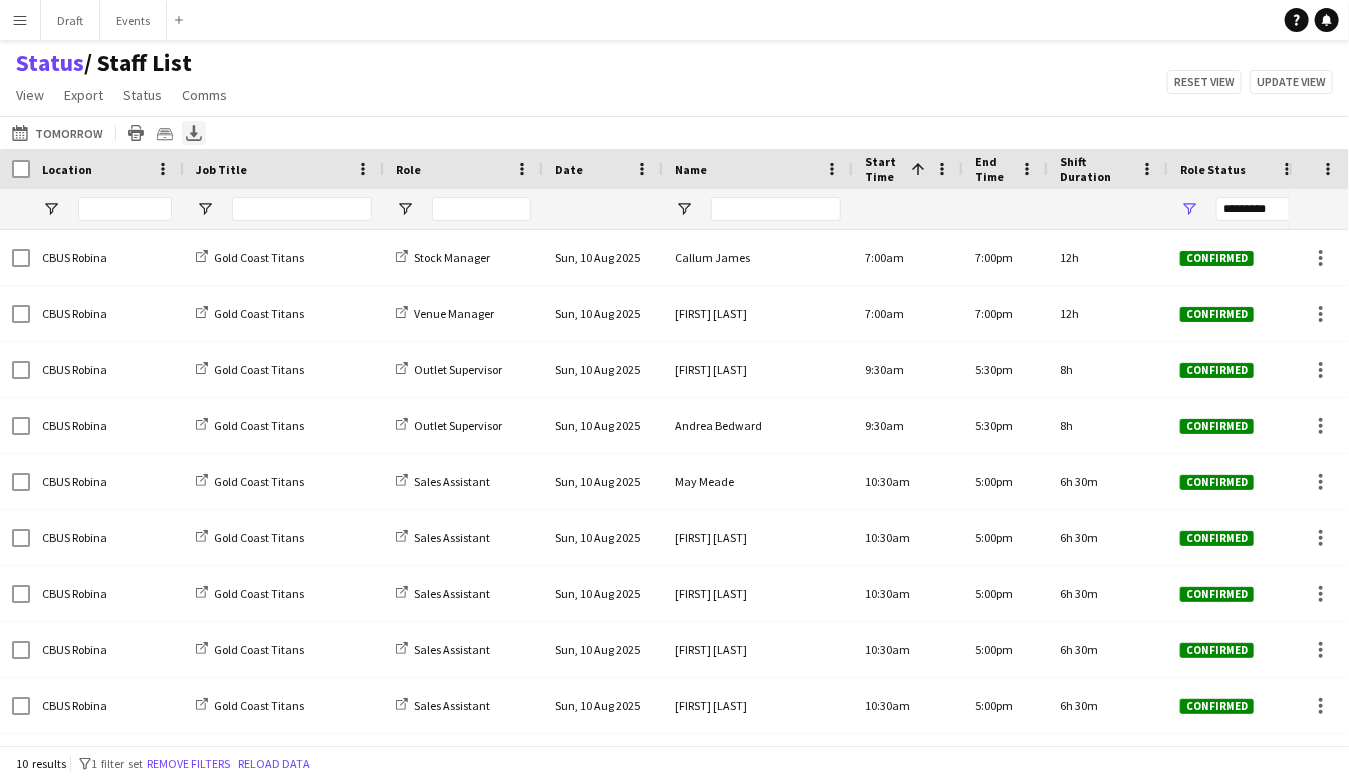 click on "Export XLSX" 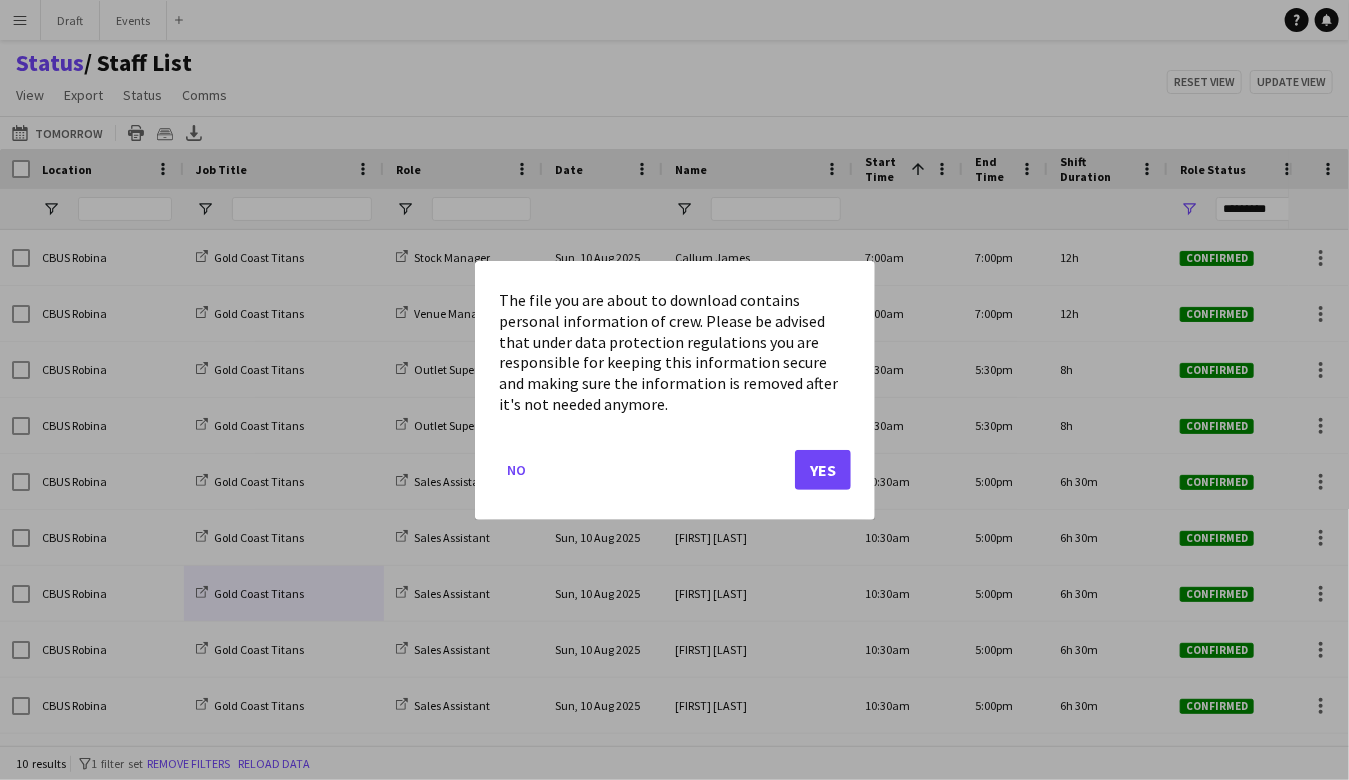click on "Yes" 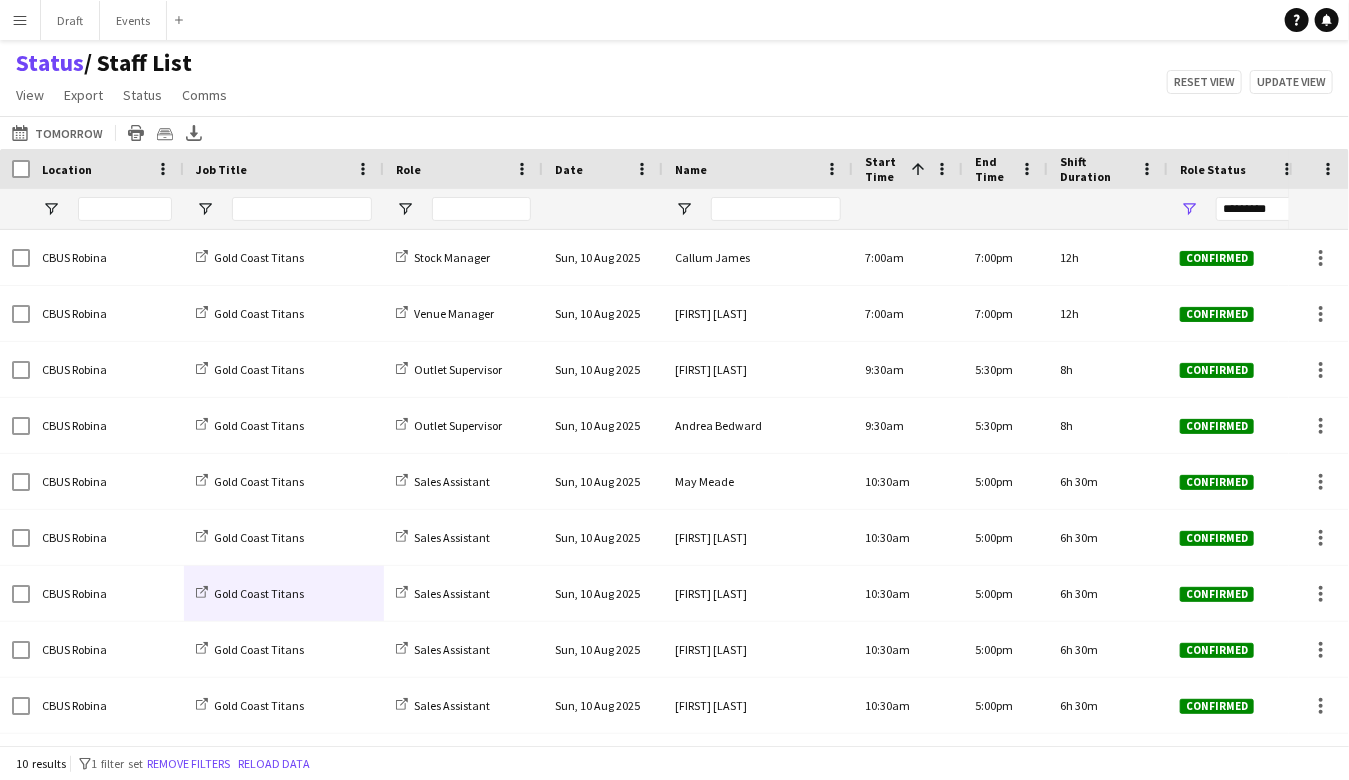 click on "Status    / Staff List   View   Views  Default view Address Book Check-in Check-in & Check-out Check-out Mushroom Paysheet Roster Staff List Timesheet New view Update view Delete view Edit name Customise view Customise filters Reset Filters Reset View Reset All  Export  Export as XLSX Export as CSV Export as PDF Crew files as ZIP  Status  Confirm attendance Check-in Check-out Clear confirm attendance Clear check-in Clear check-out  Comms  Send notification Chat  Reset view   Update view" 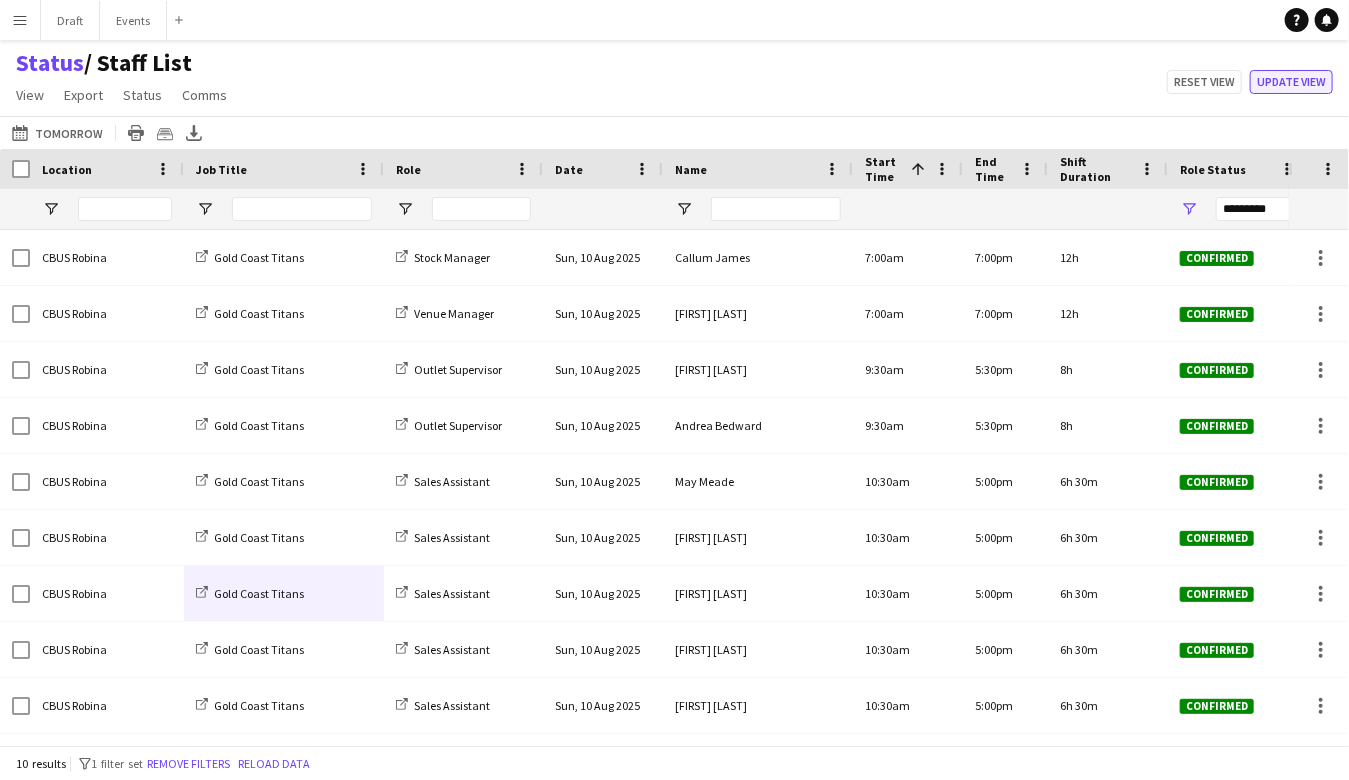 click on "Update view" 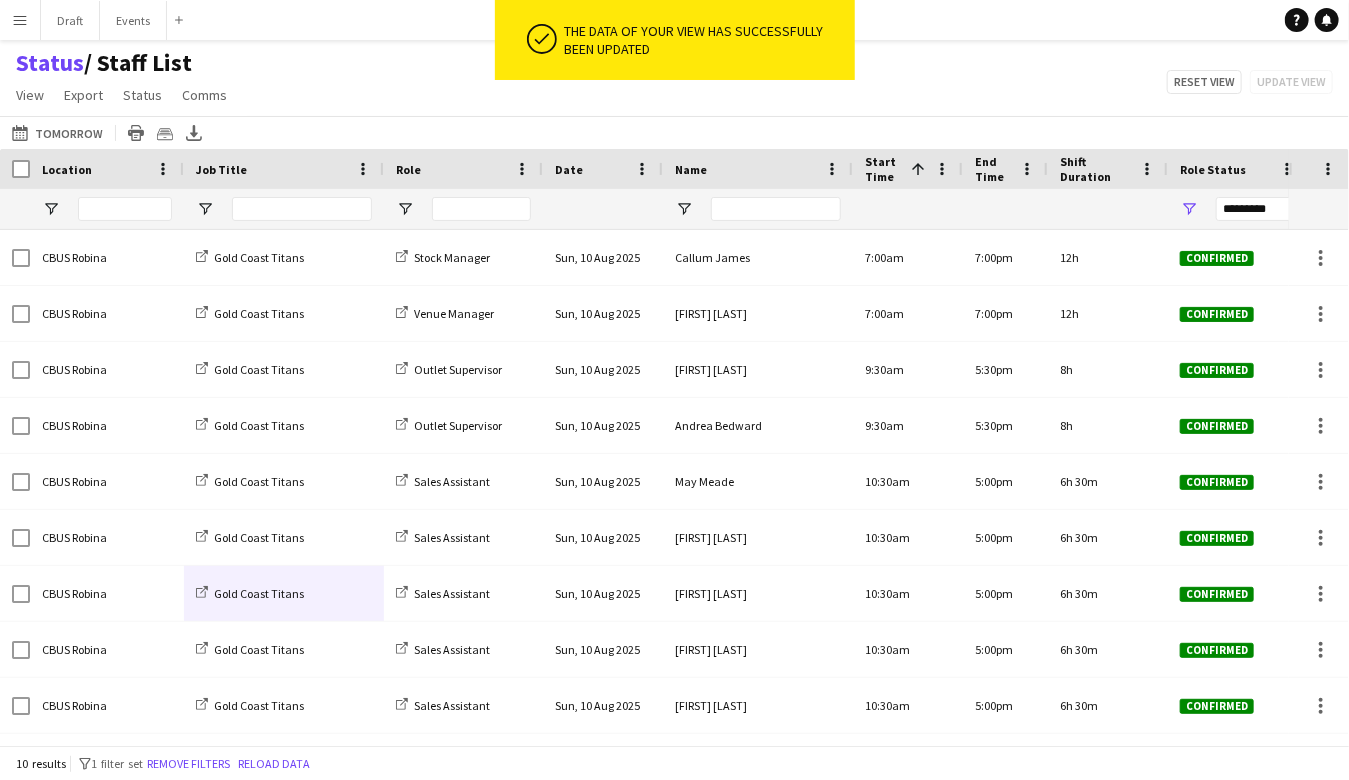 scroll, scrollTop: 0, scrollLeft: 0, axis: both 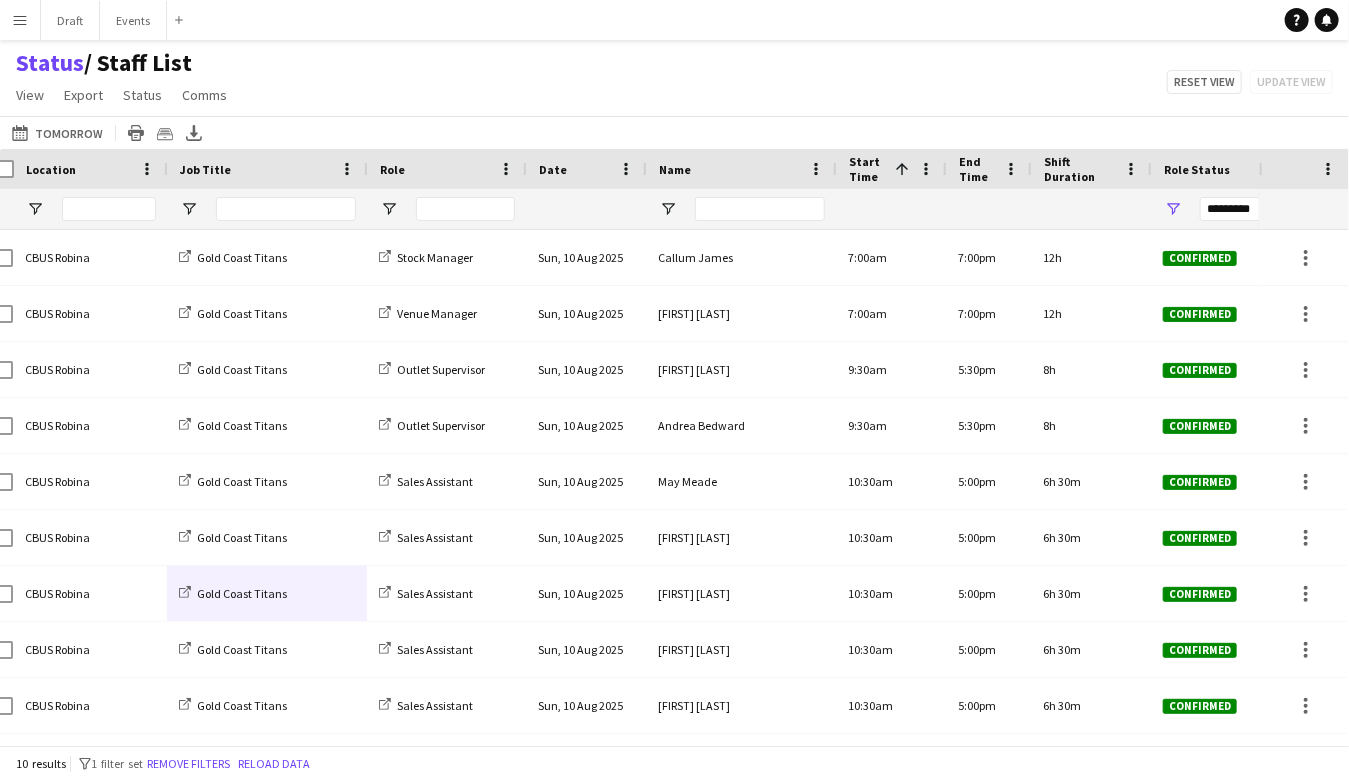 drag, startPoint x: 1289, startPoint y: 163, endPoint x: 1259, endPoint y: 168, distance: 30.413813 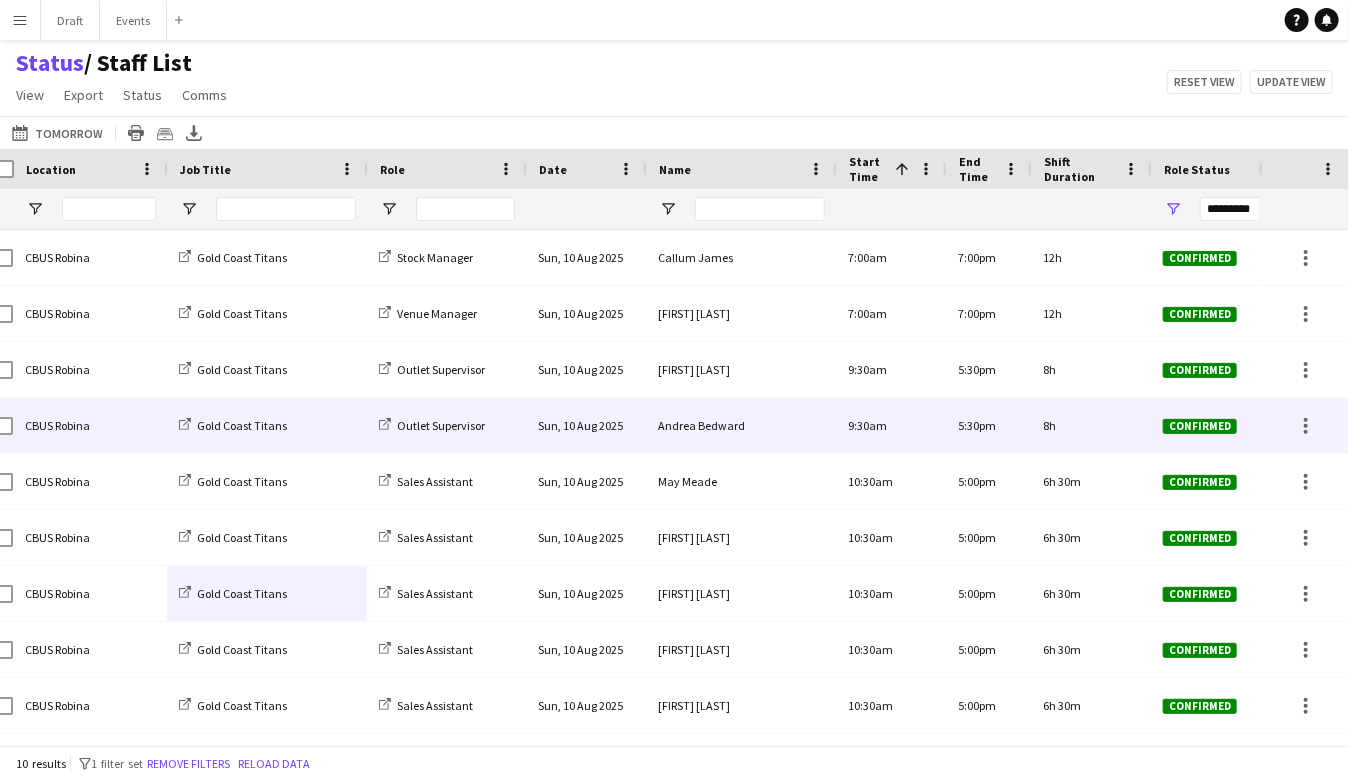 scroll, scrollTop: 0, scrollLeft: 52, axis: horizontal 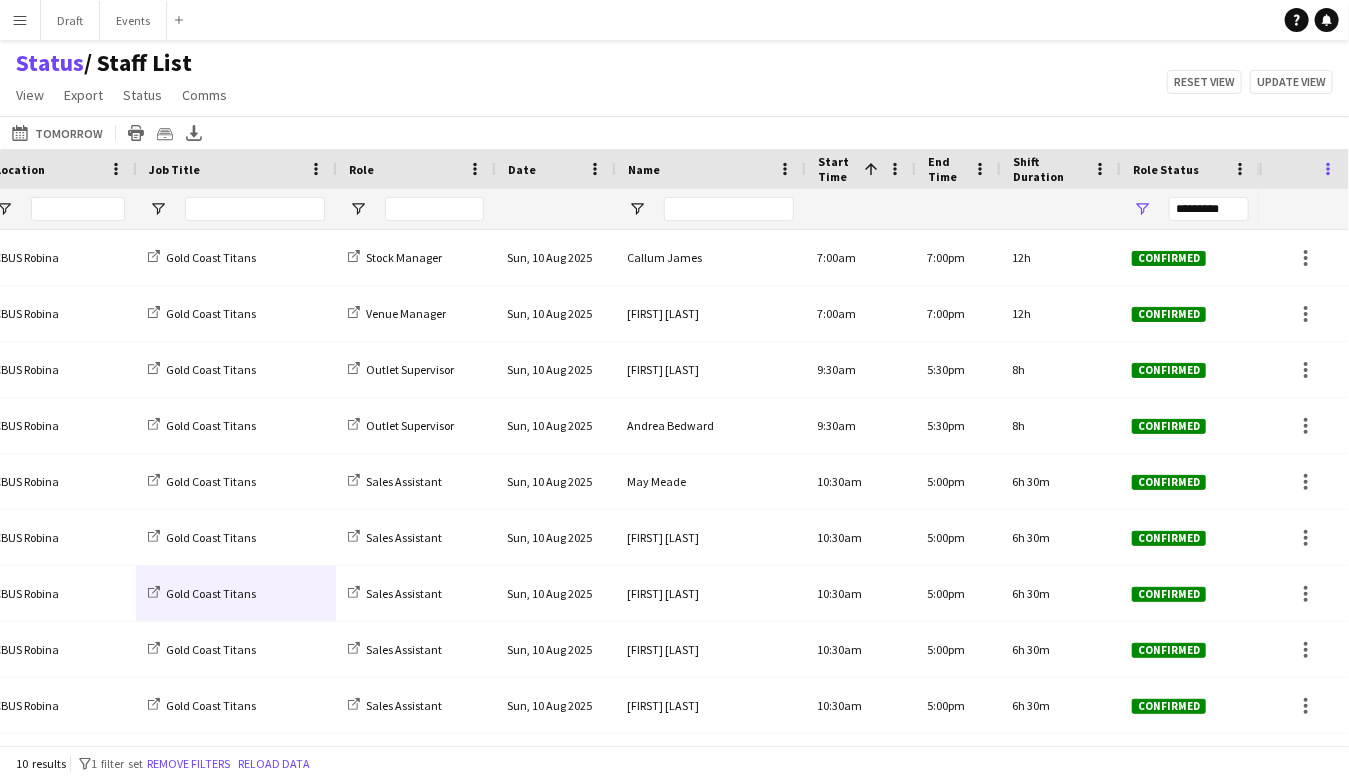 click at bounding box center [1328, 169] 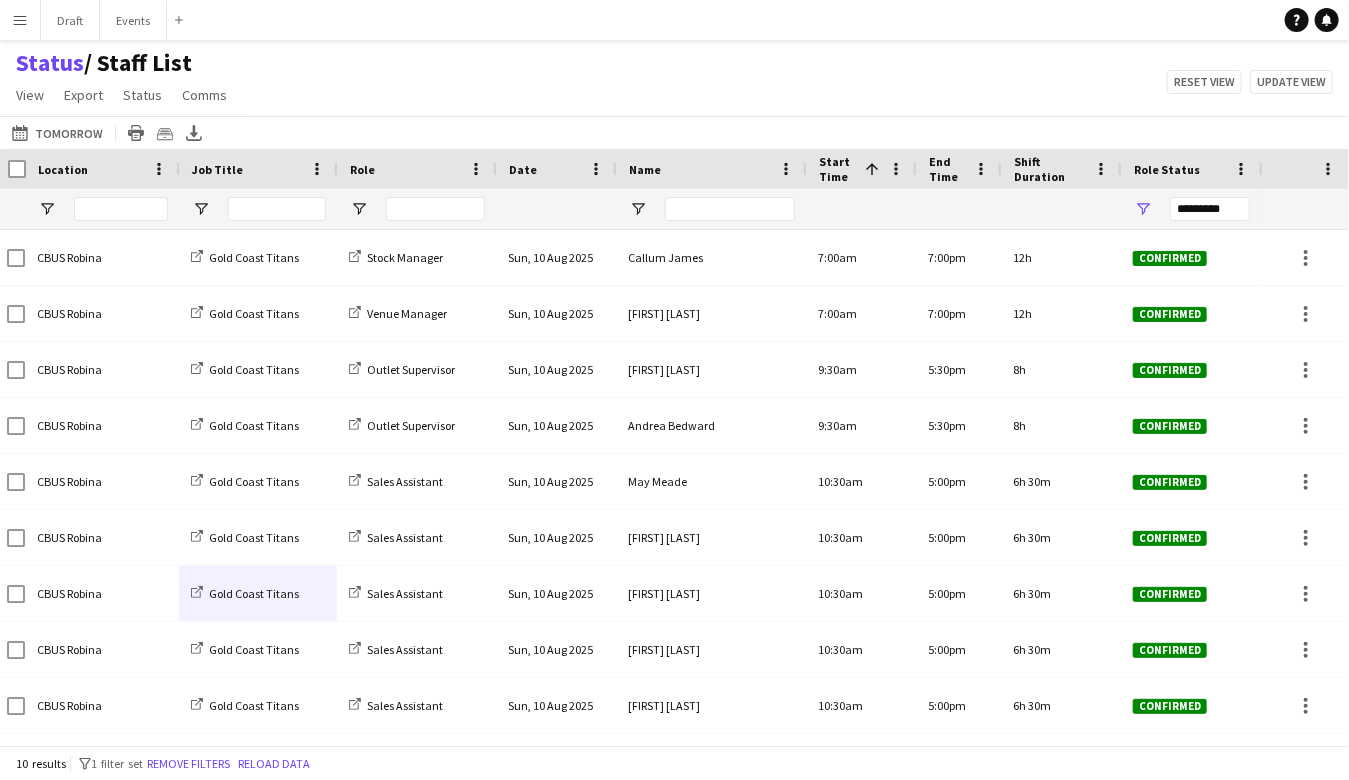 drag, startPoint x: 334, startPoint y: 158, endPoint x: 292, endPoint y: 159, distance: 42.0119 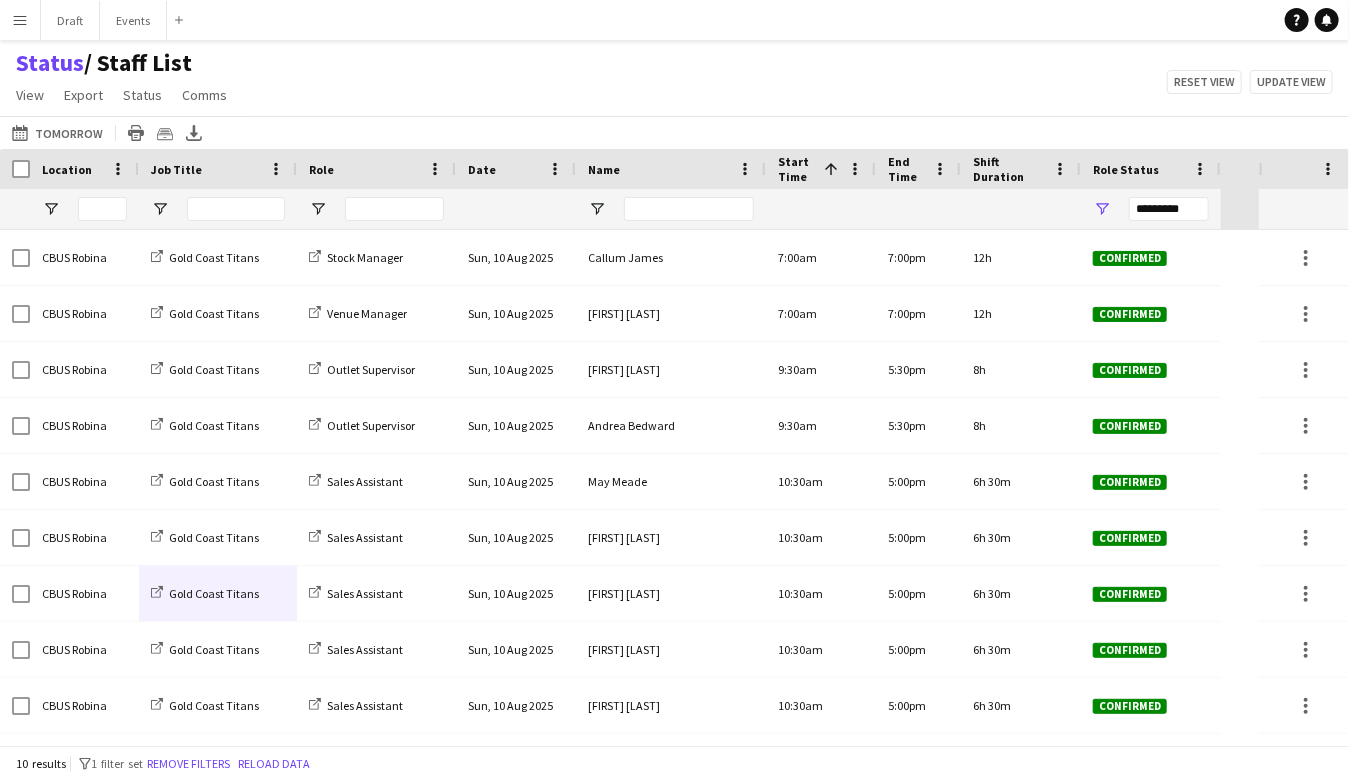 drag, startPoint x: 177, startPoint y: 163, endPoint x: 134, endPoint y: 165, distance: 43.046486 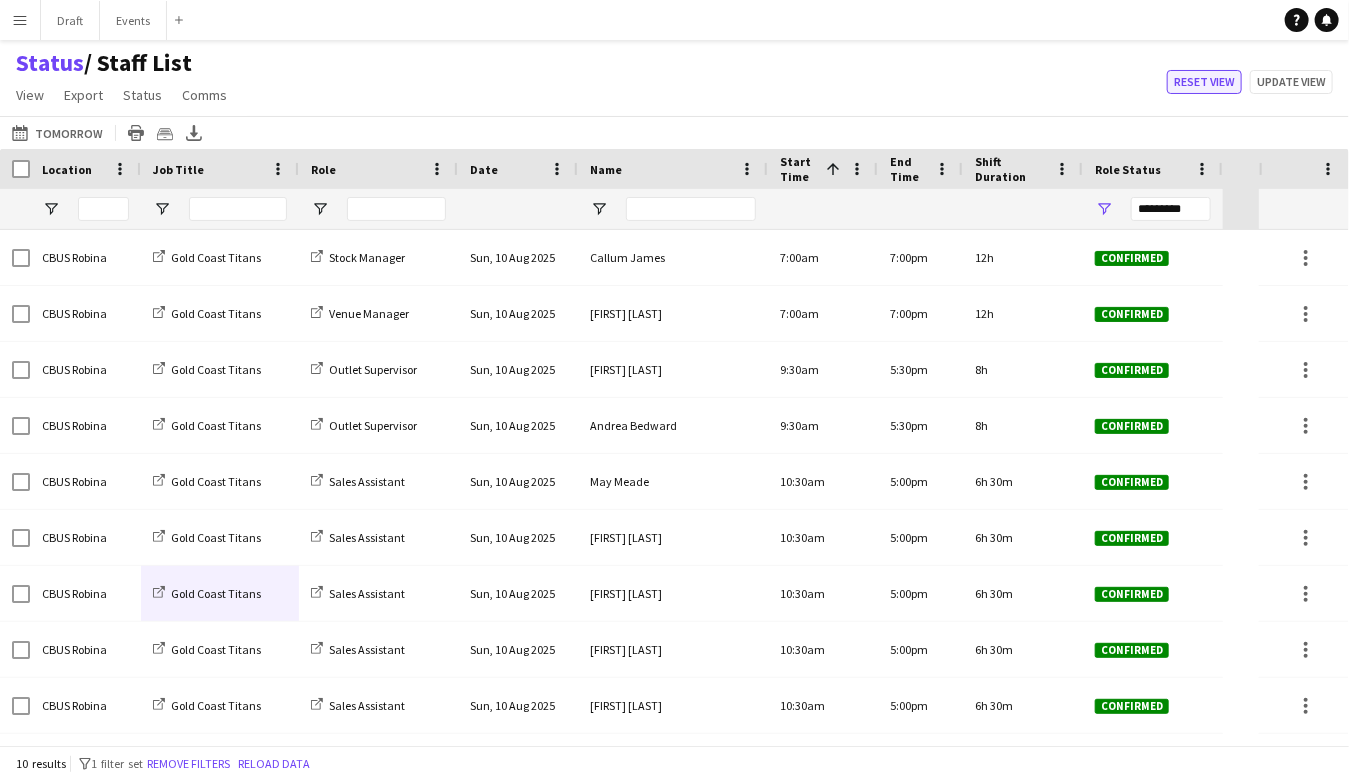 click on "Reset view" 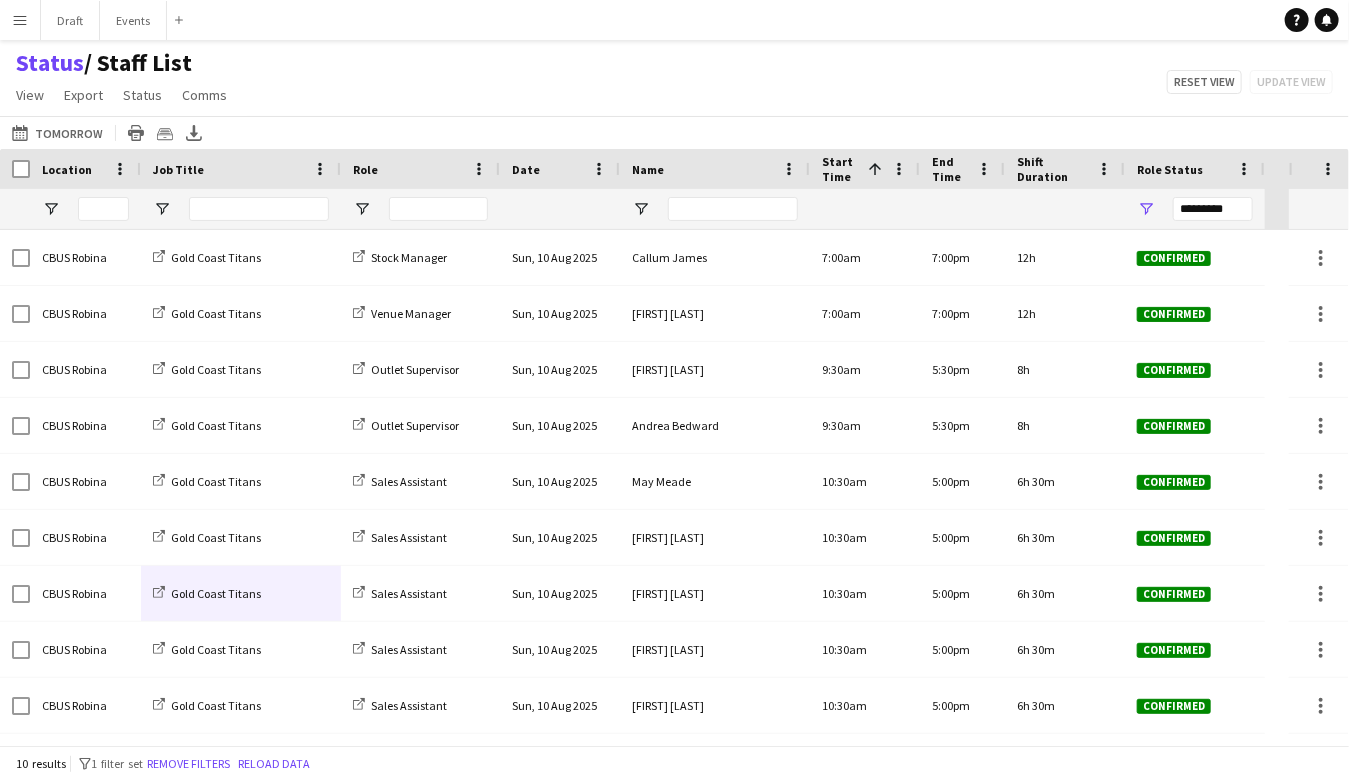 drag, startPoint x: 178, startPoint y: 168, endPoint x: 135, endPoint y: 169, distance: 43.011627 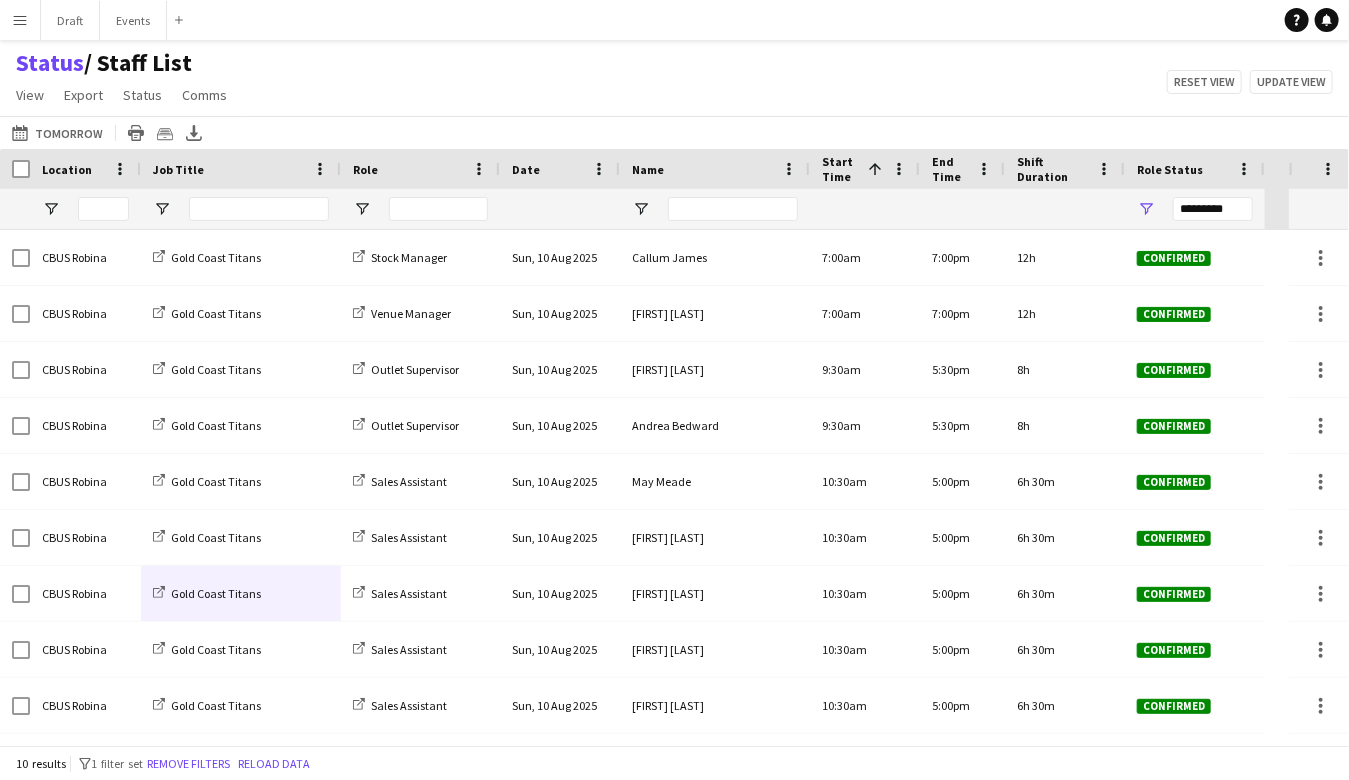 click on "Job Title" at bounding box center (241, 169) 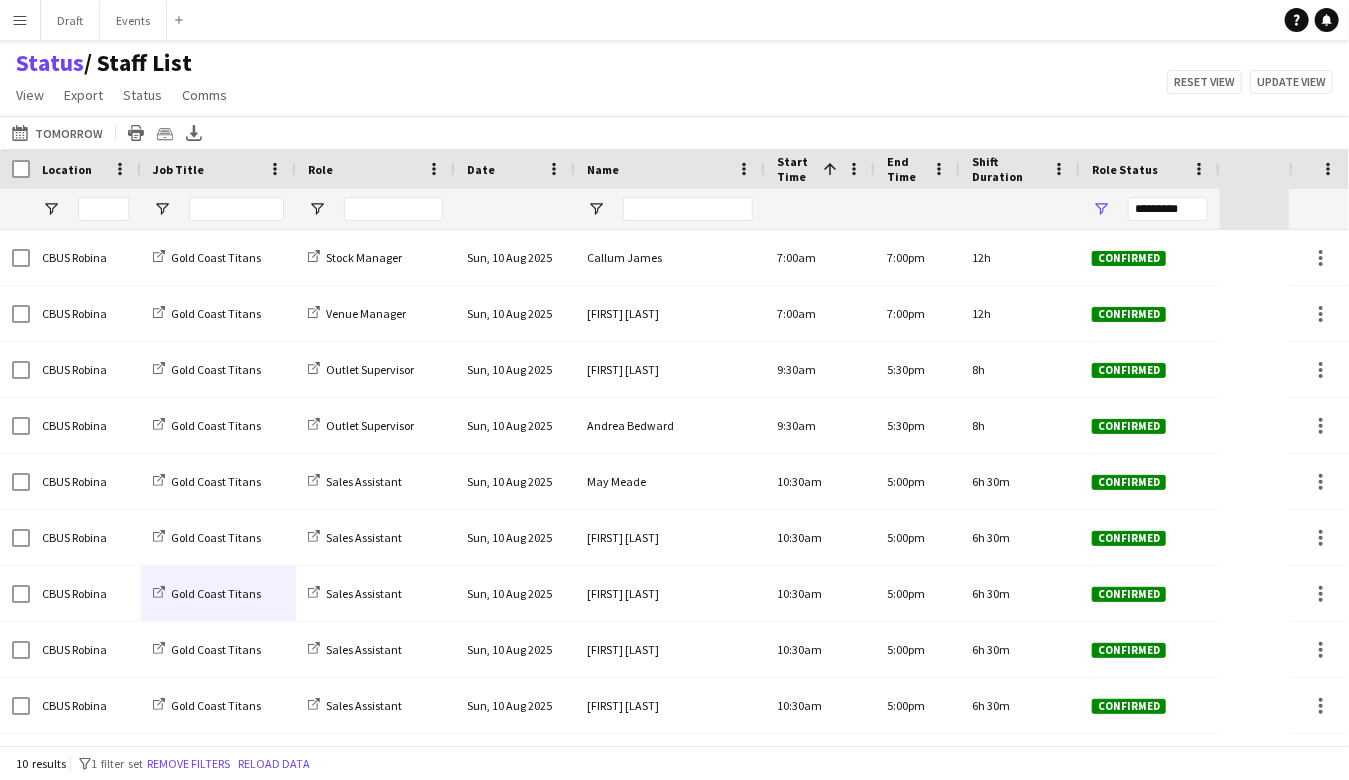 drag, startPoint x: 335, startPoint y: 164, endPoint x: 290, endPoint y: 171, distance: 45.54119 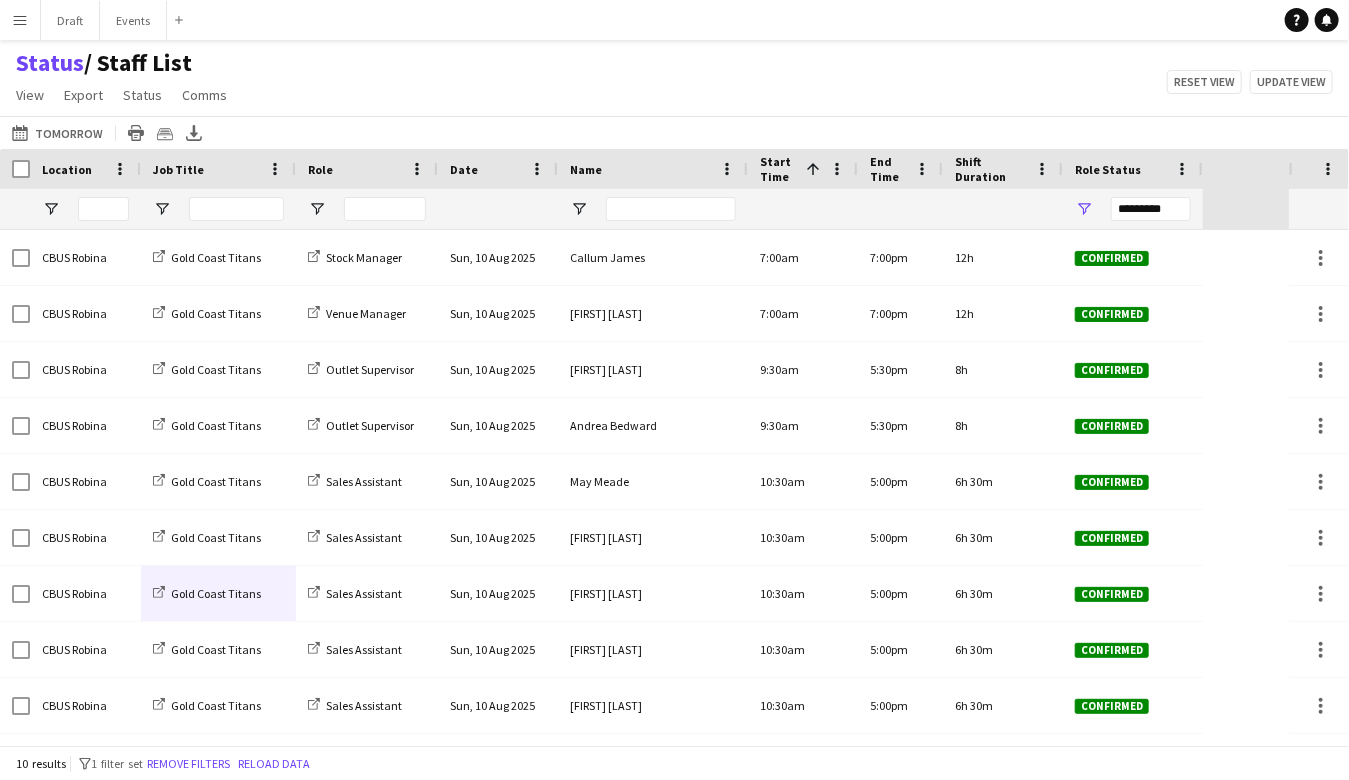 drag, startPoint x: 451, startPoint y: 165, endPoint x: 434, endPoint y: 167, distance: 17.117243 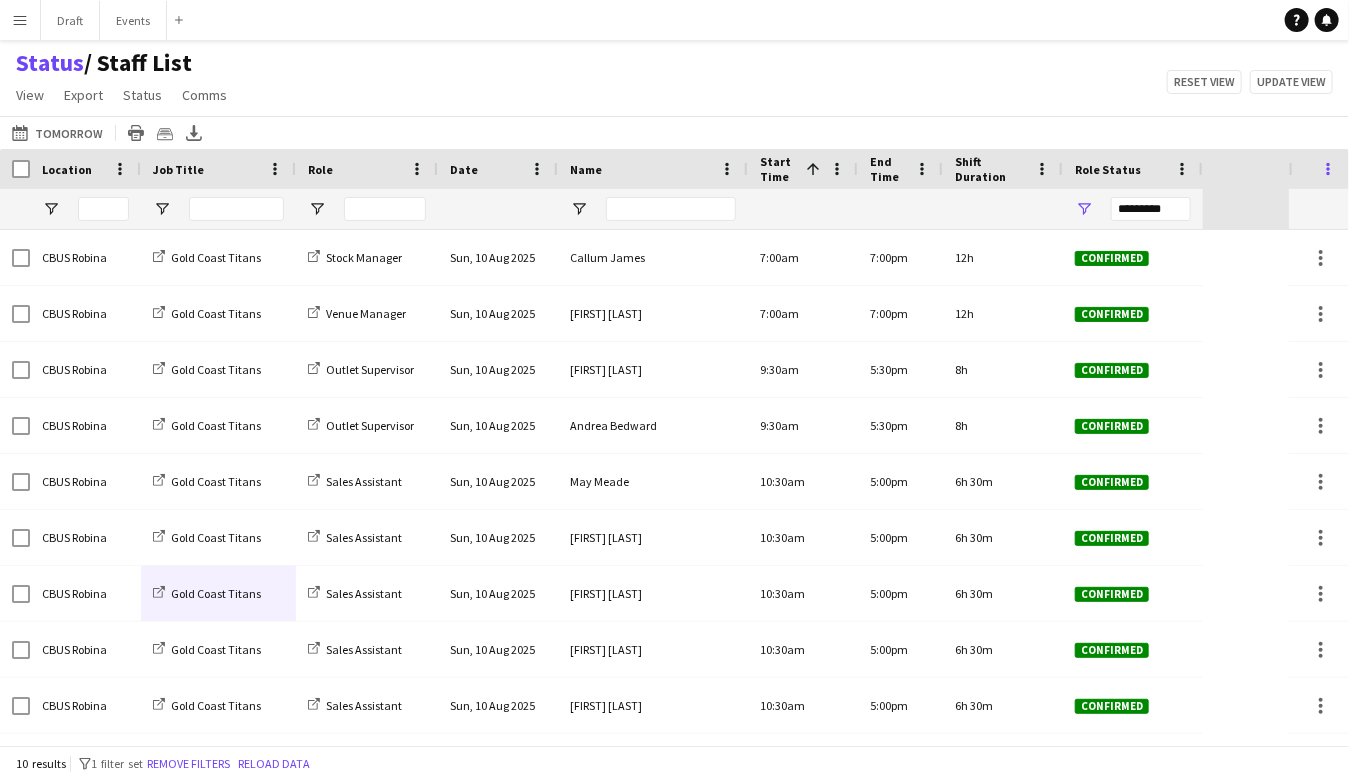 click at bounding box center (1328, 169) 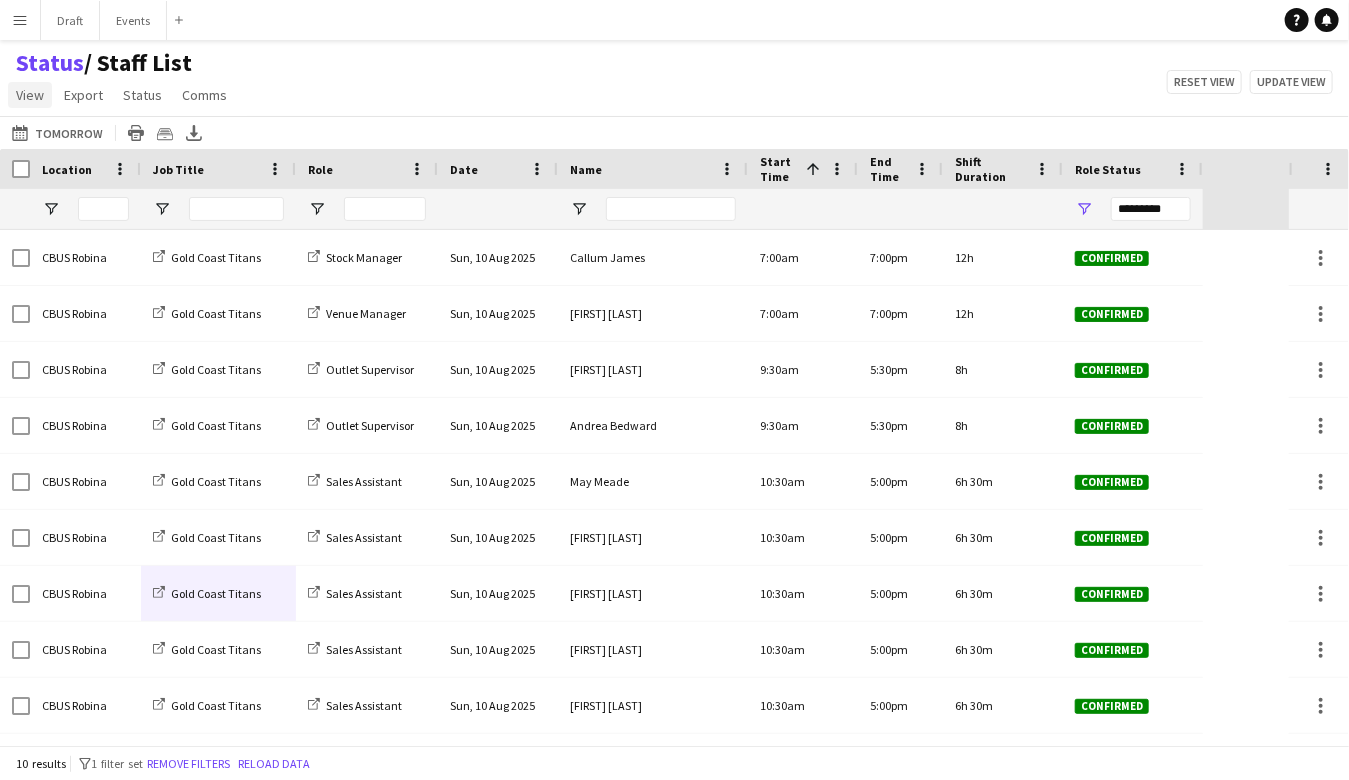 click on "View" 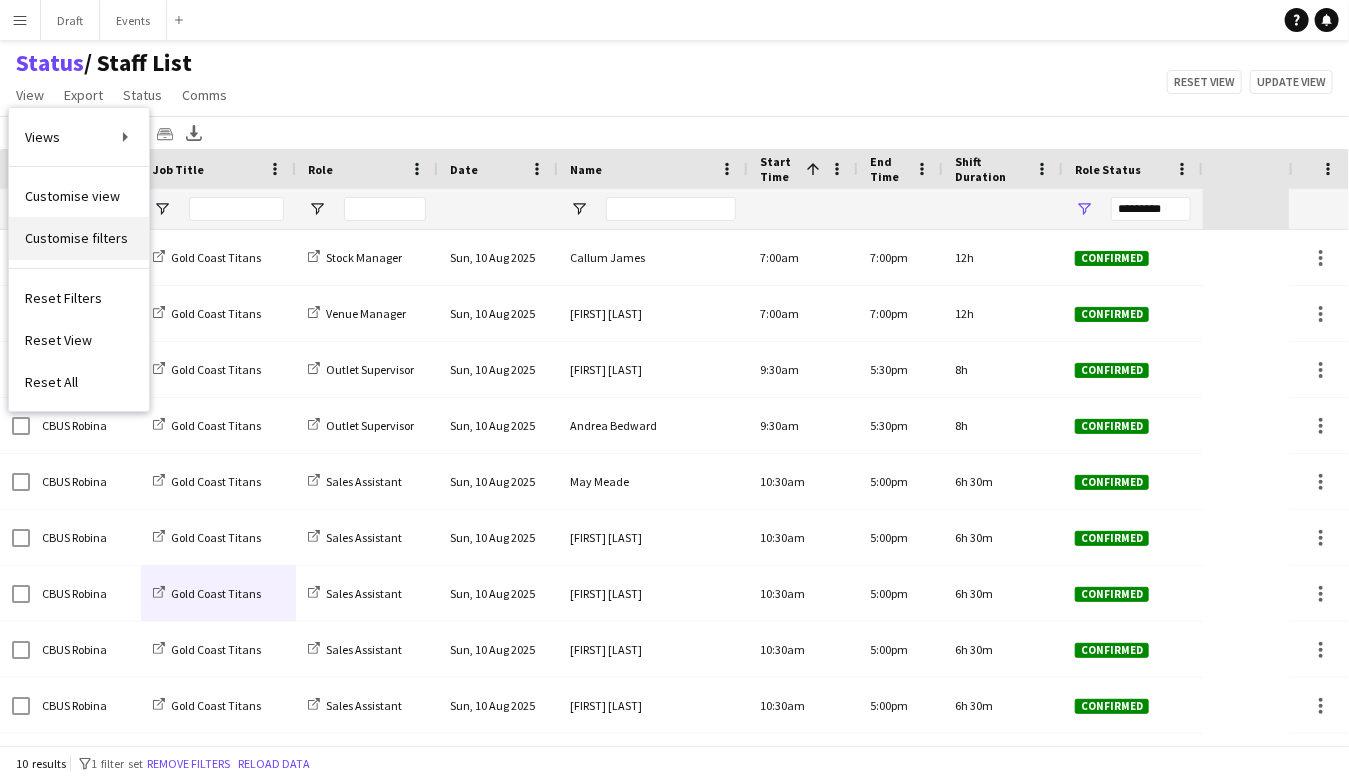 click on "Customise filters" at bounding box center [76, 238] 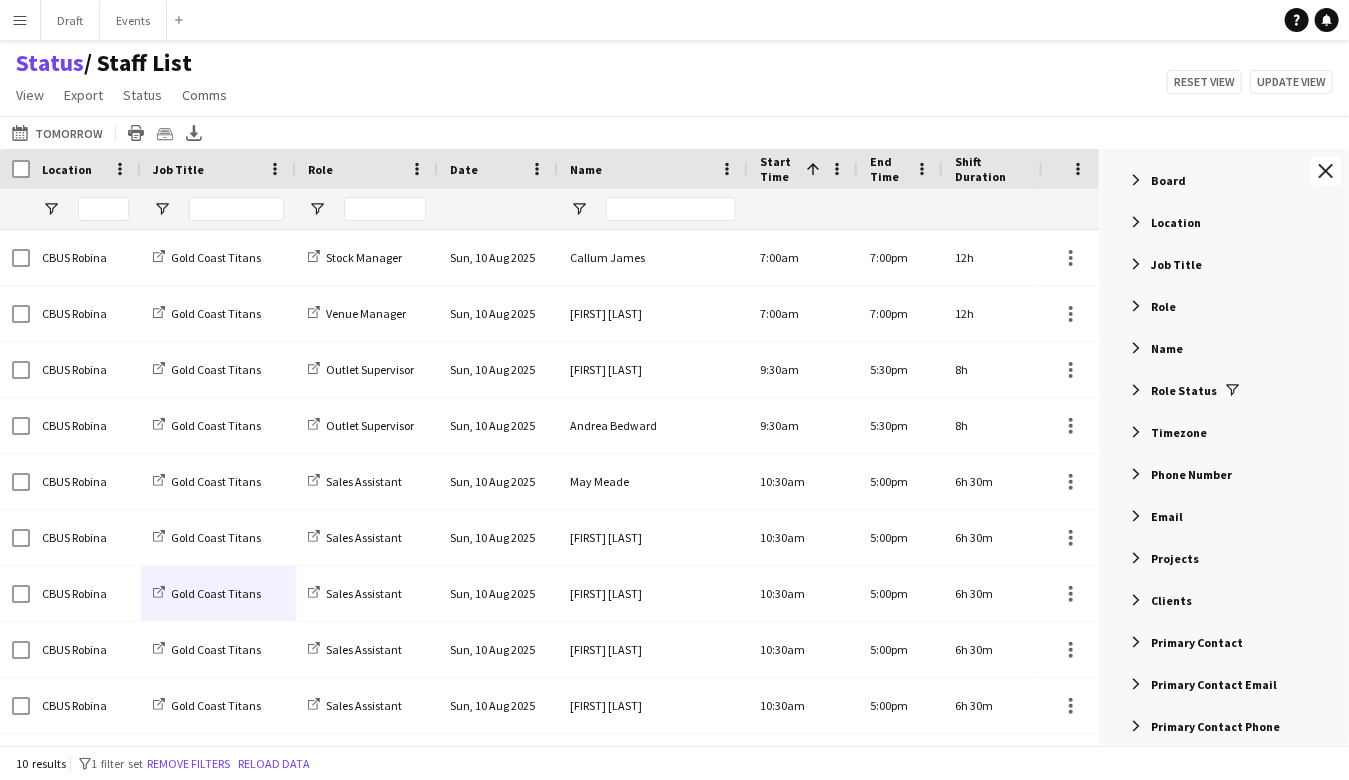 scroll, scrollTop: 211, scrollLeft: 0, axis: vertical 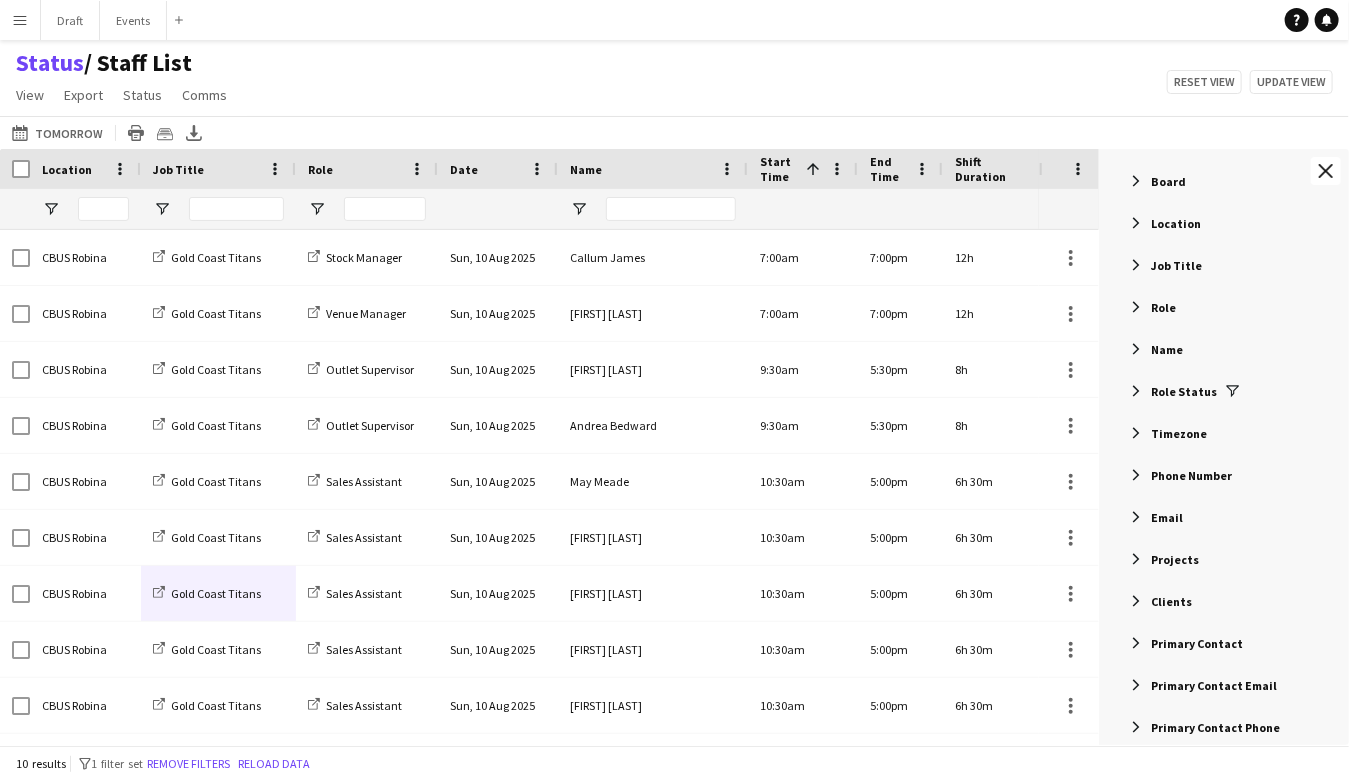 click on "Phone Number" at bounding box center (1191, 475) 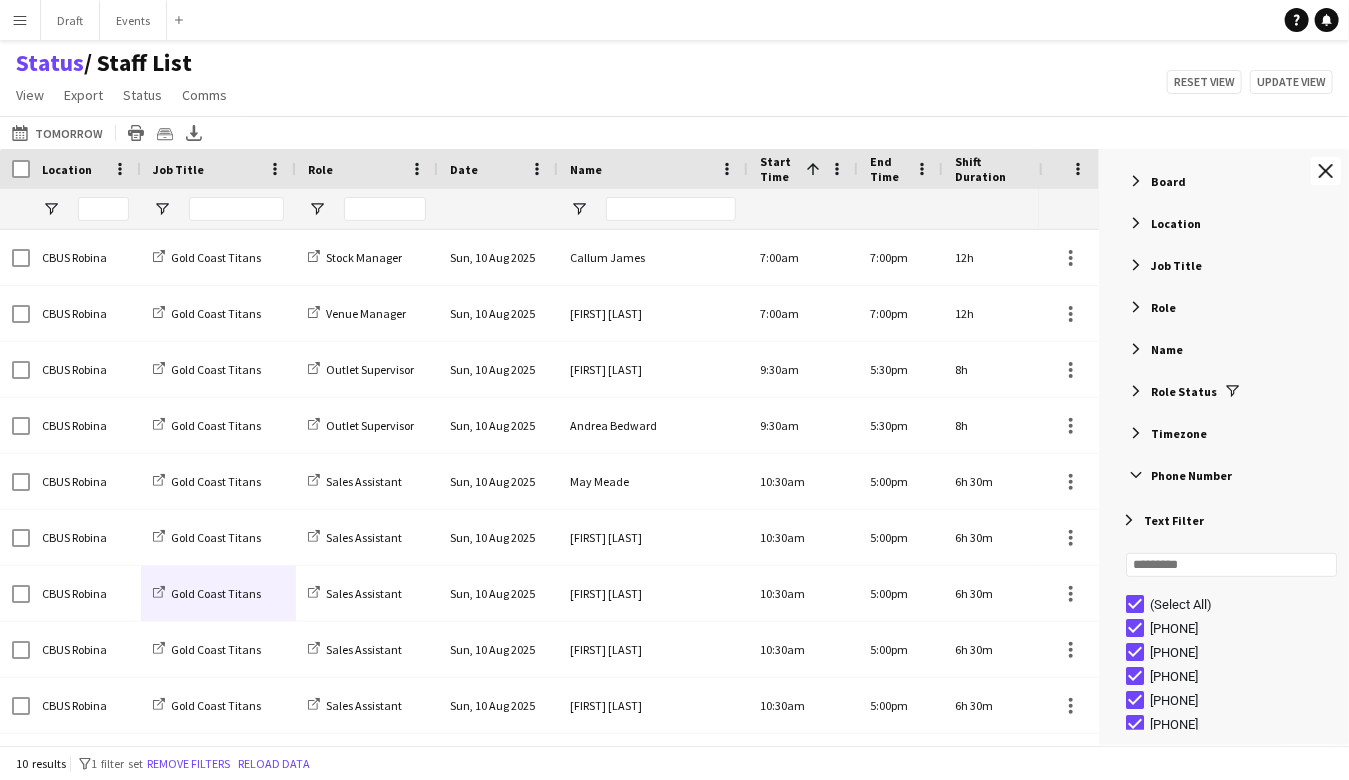 click on "Phone Number" at bounding box center [1191, 475] 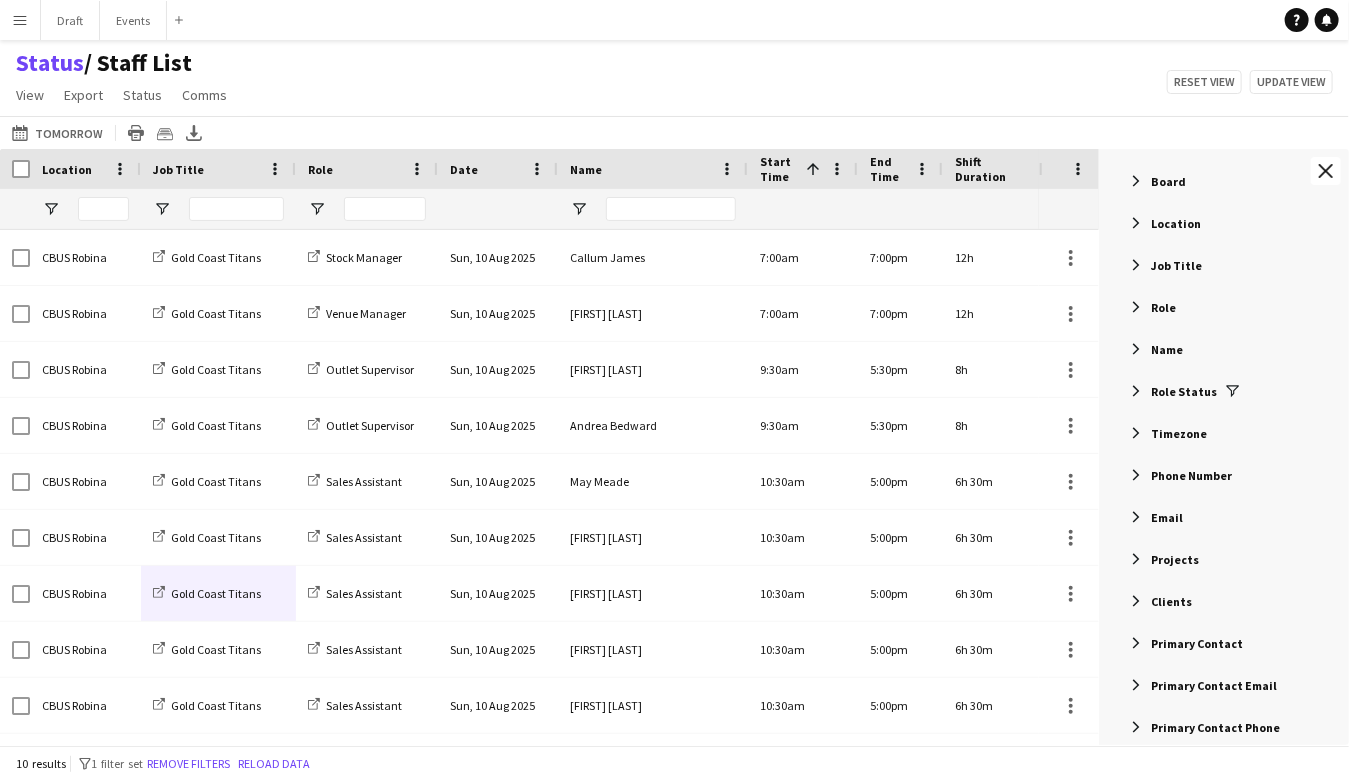 click on "Phone Number" at bounding box center (1191, 475) 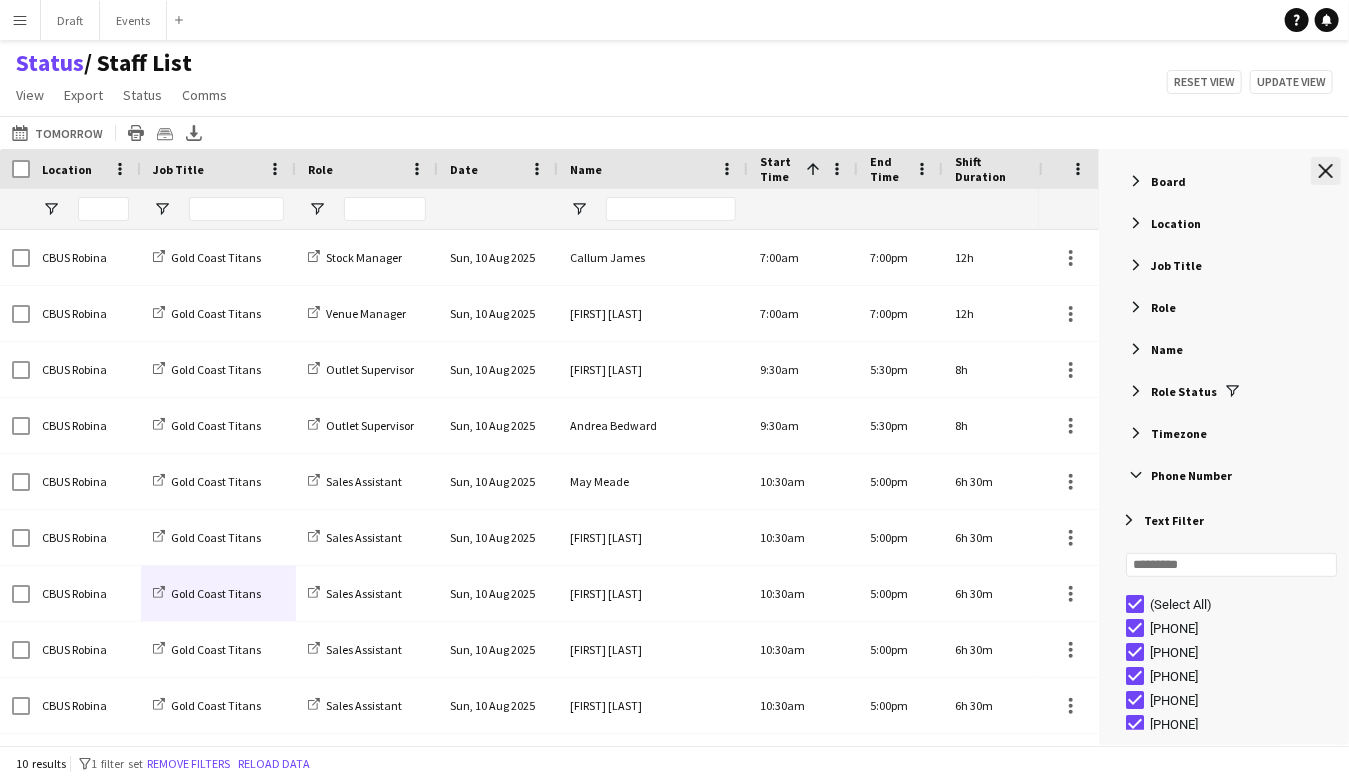 click on "Close tool panel" 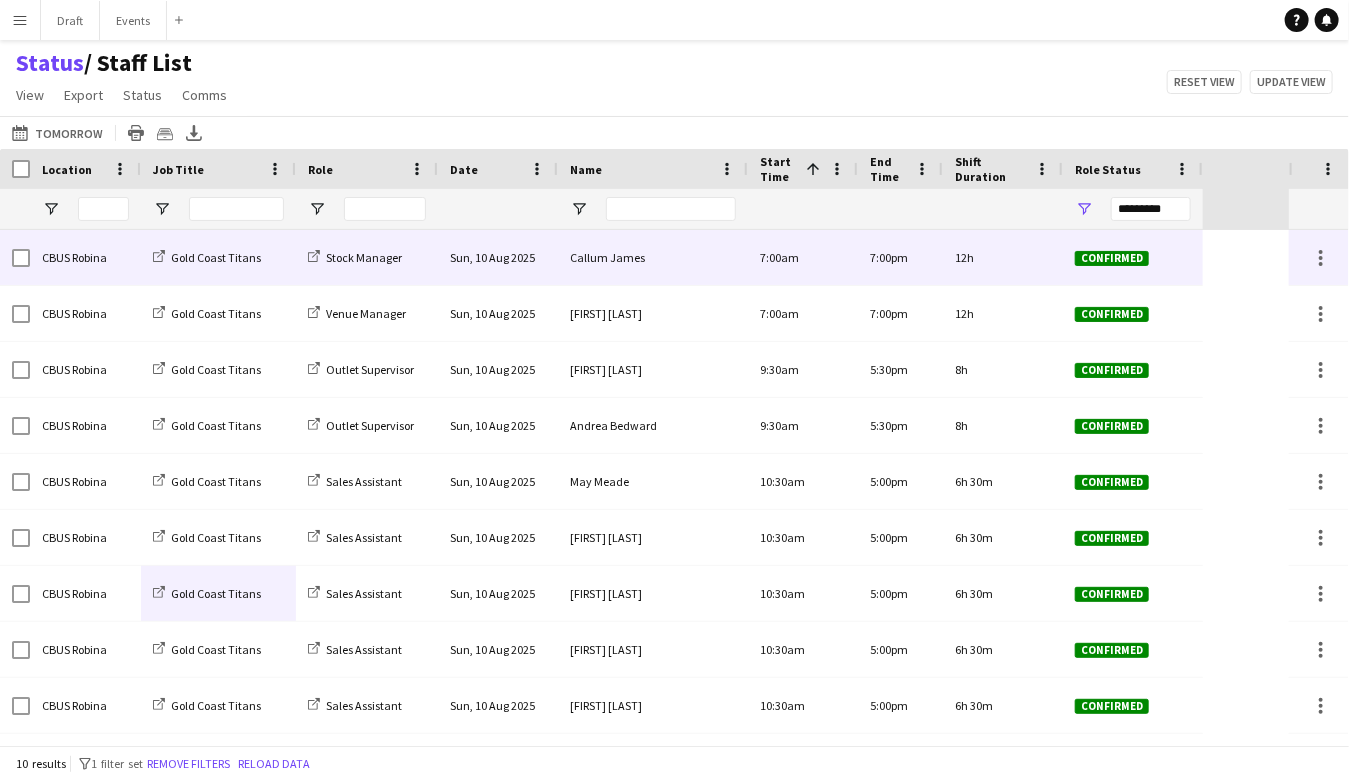 scroll, scrollTop: 0, scrollLeft: 0, axis: both 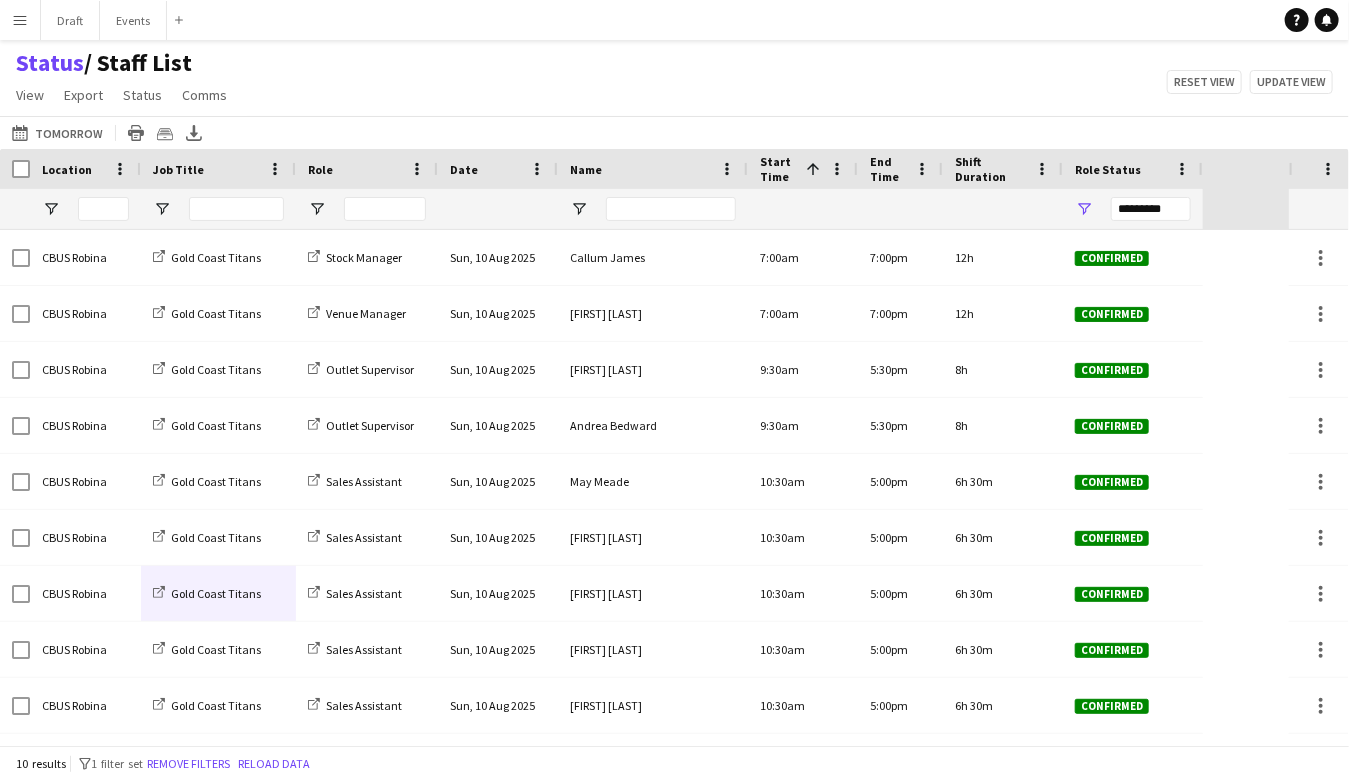 click on "Crew Shift Details
Name" at bounding box center (644, 189) 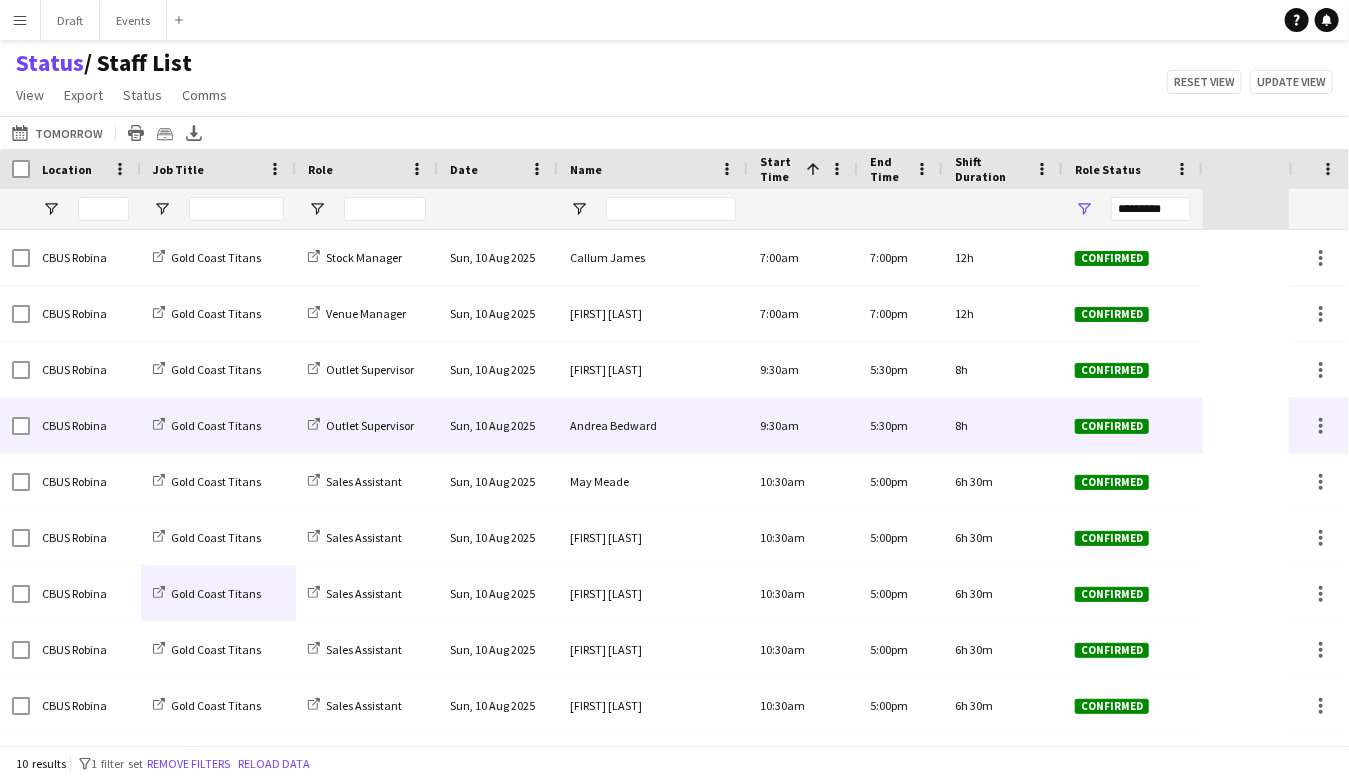 click on "Andrea Bedward" at bounding box center [653, 425] 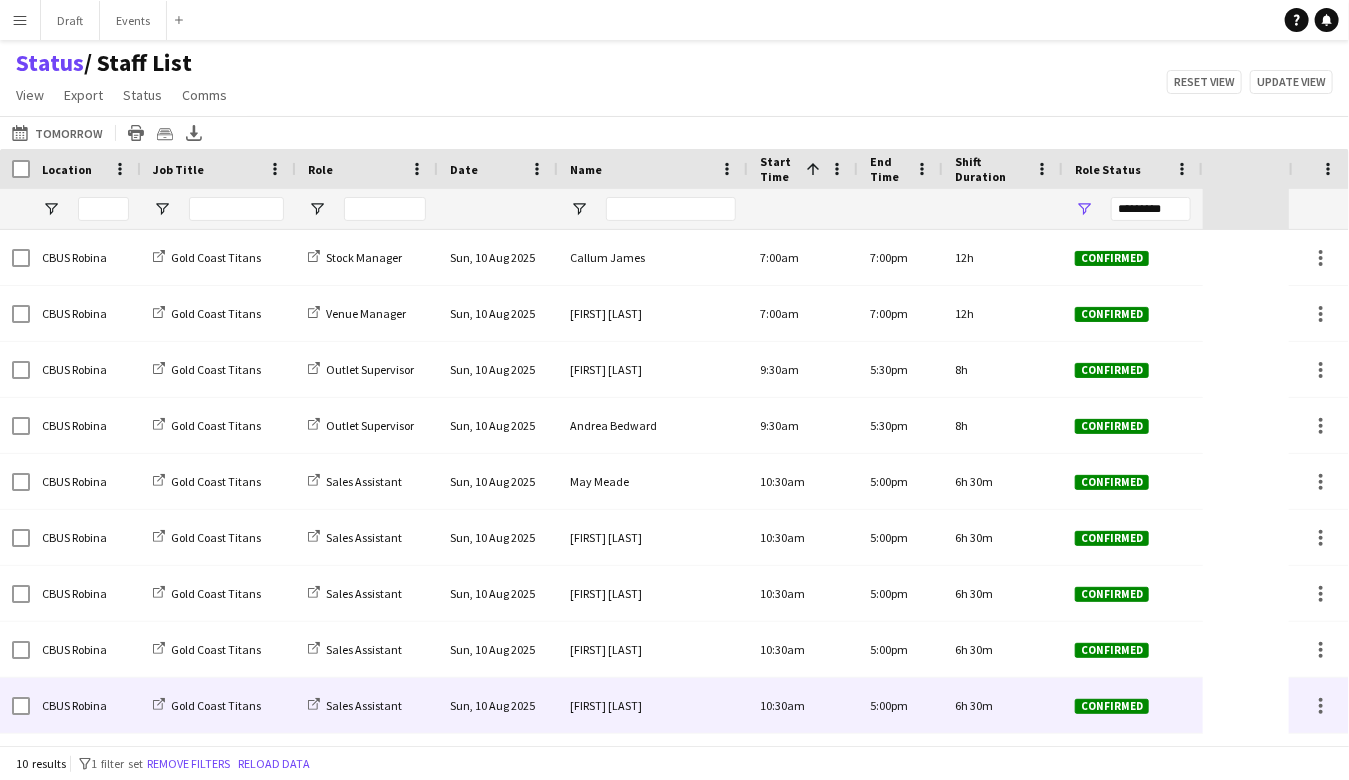 scroll, scrollTop: 0, scrollLeft: 0, axis: both 